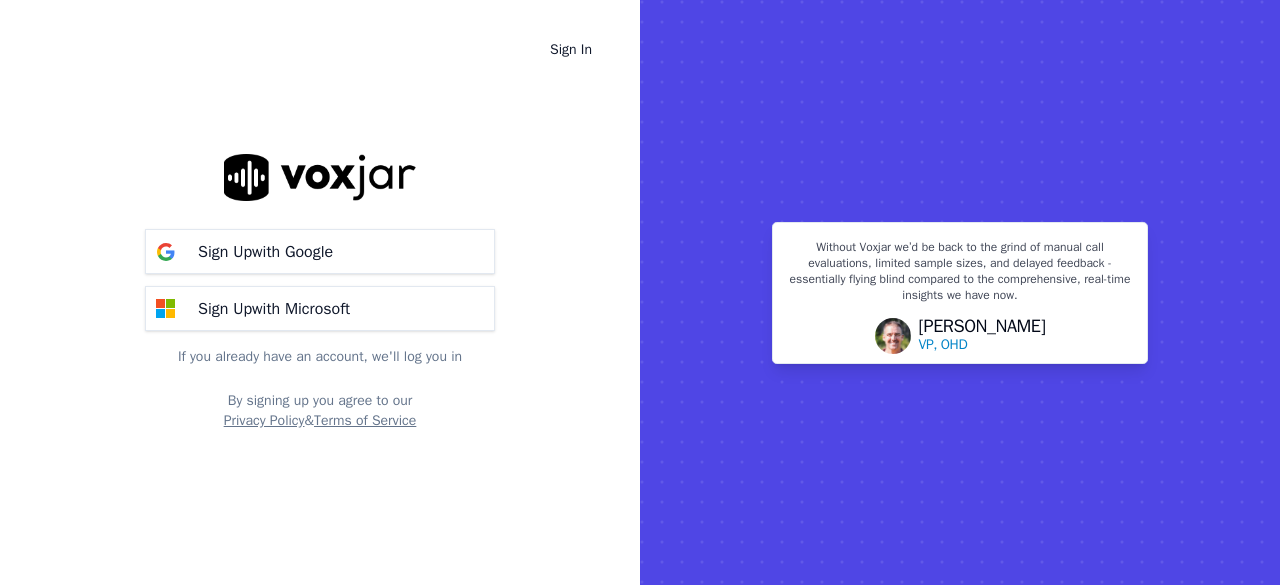 scroll, scrollTop: 0, scrollLeft: 0, axis: both 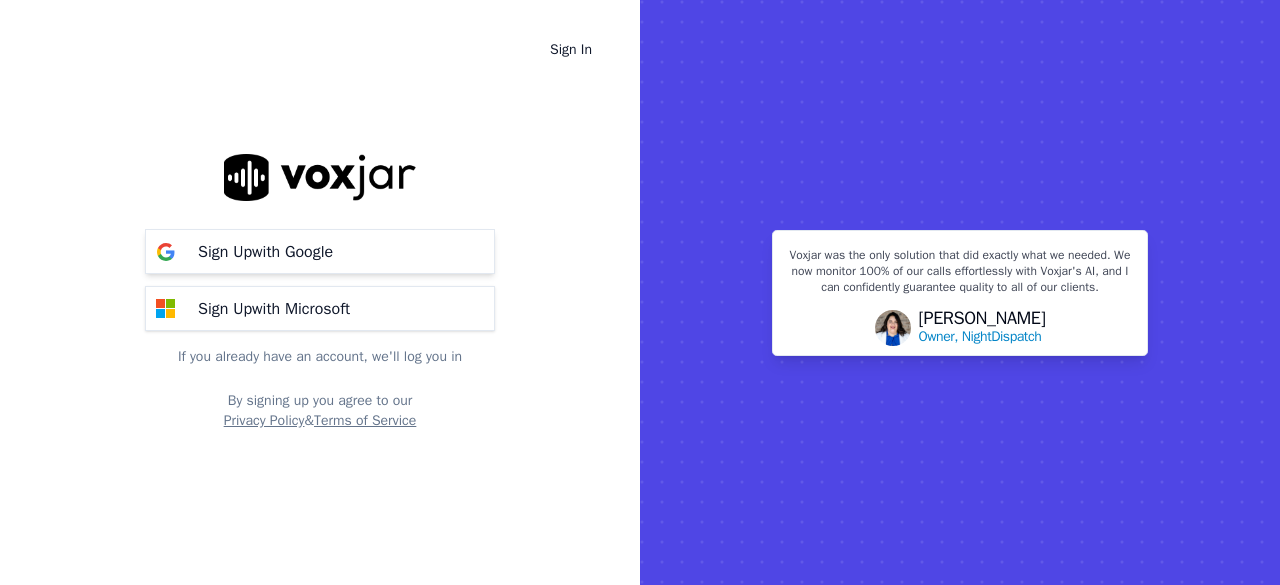 click on "Sign Up  with Google" at bounding box center (320, 251) 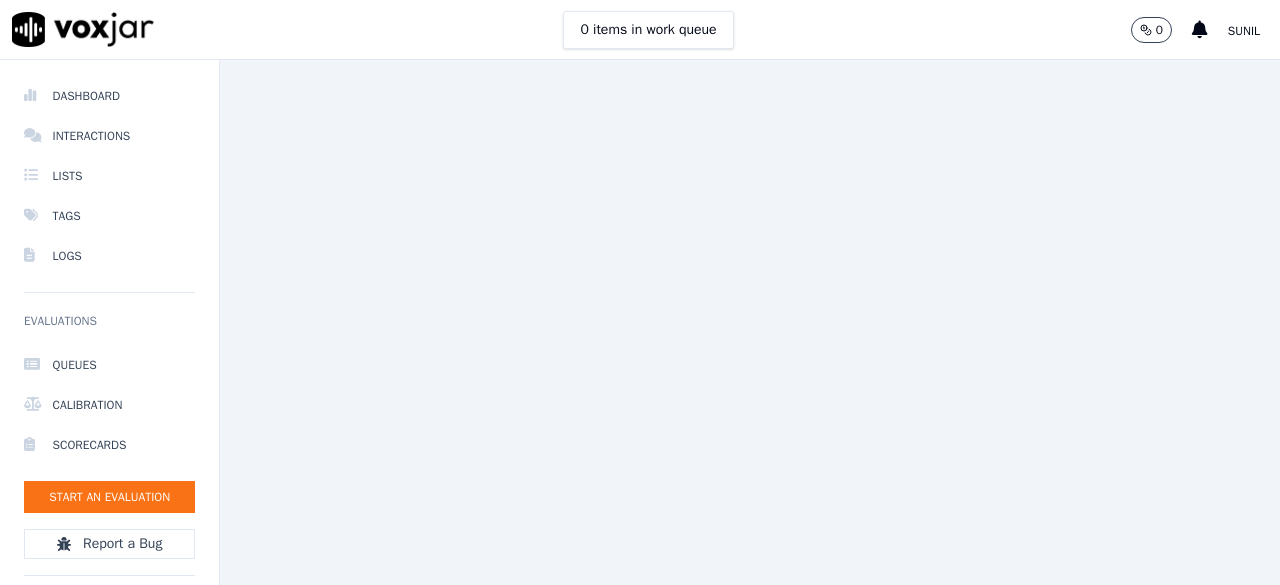 scroll, scrollTop: 0, scrollLeft: 0, axis: both 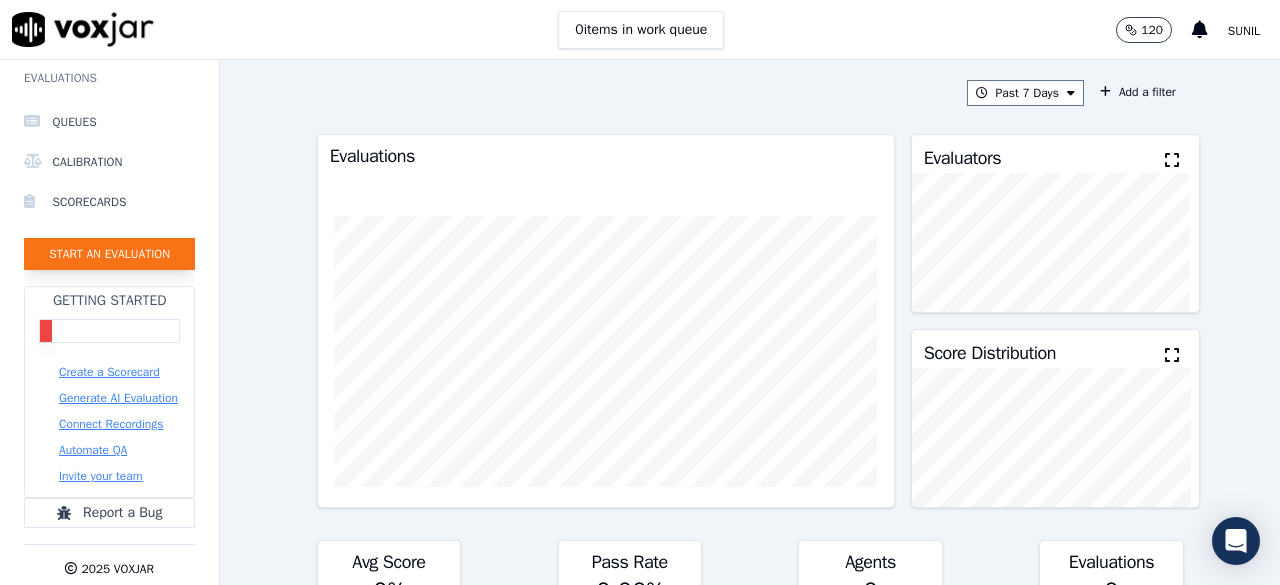 click on "Start an Evaluation" 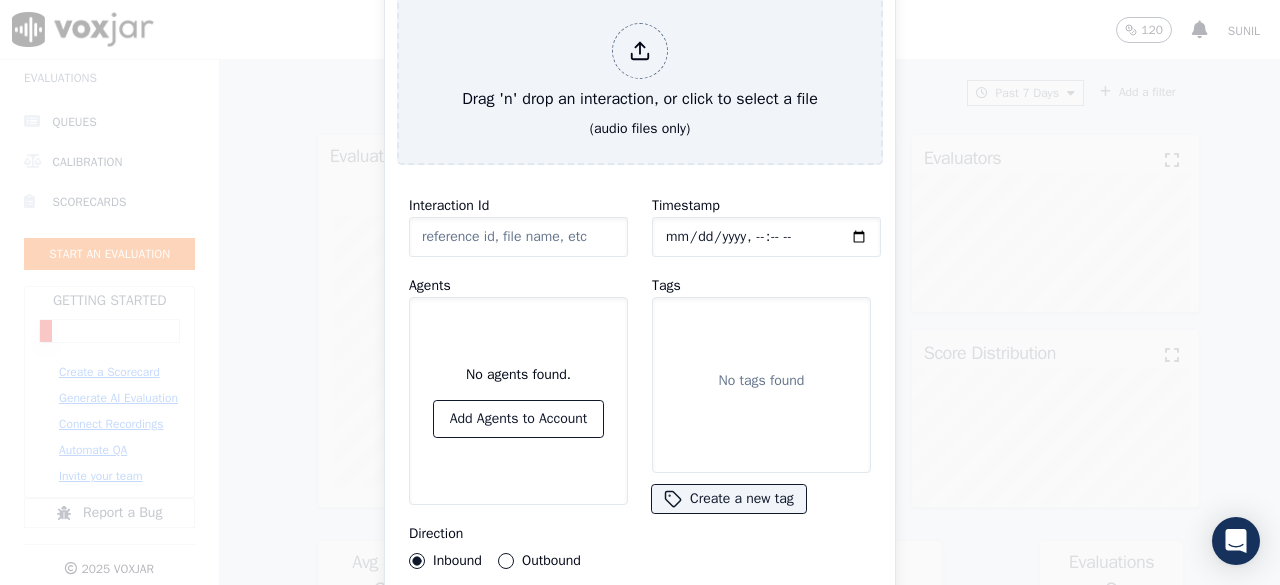 click on "Interaction Id" 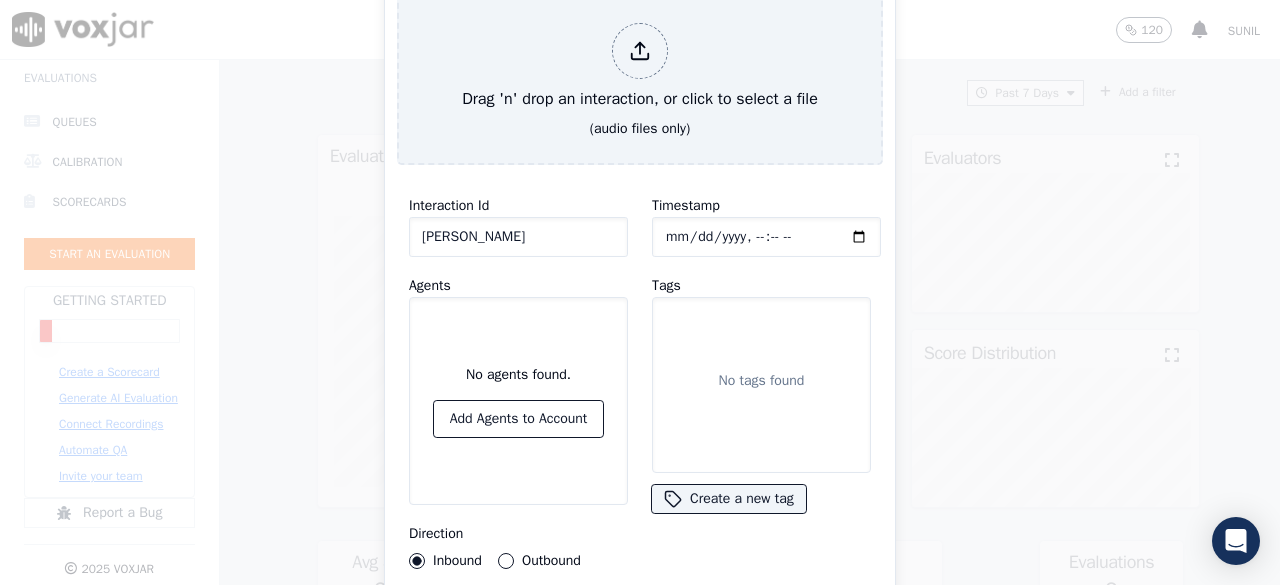 type on "Abins" 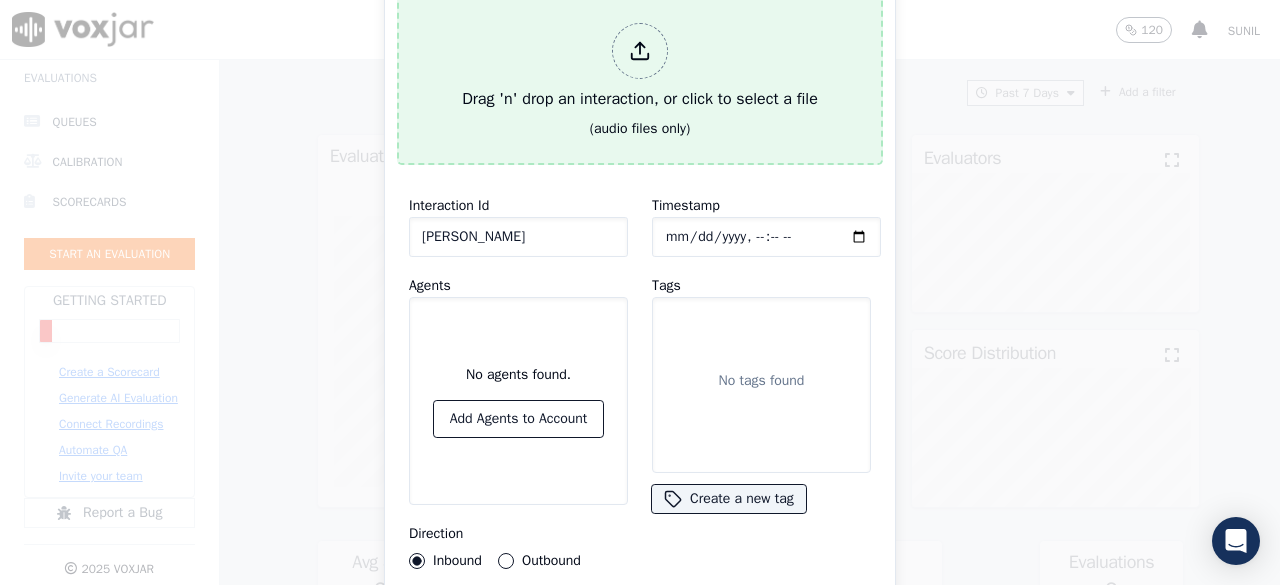 click on "Drag 'n' drop an interaction, or click to select a file" at bounding box center (640, 67) 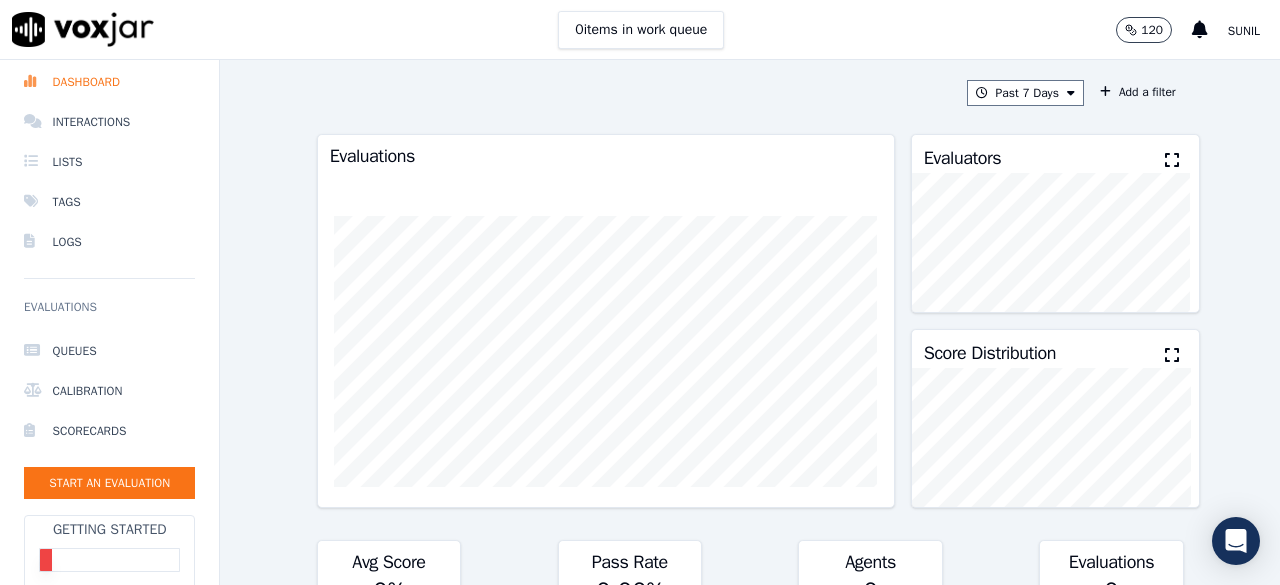 scroll, scrollTop: 0, scrollLeft: 0, axis: both 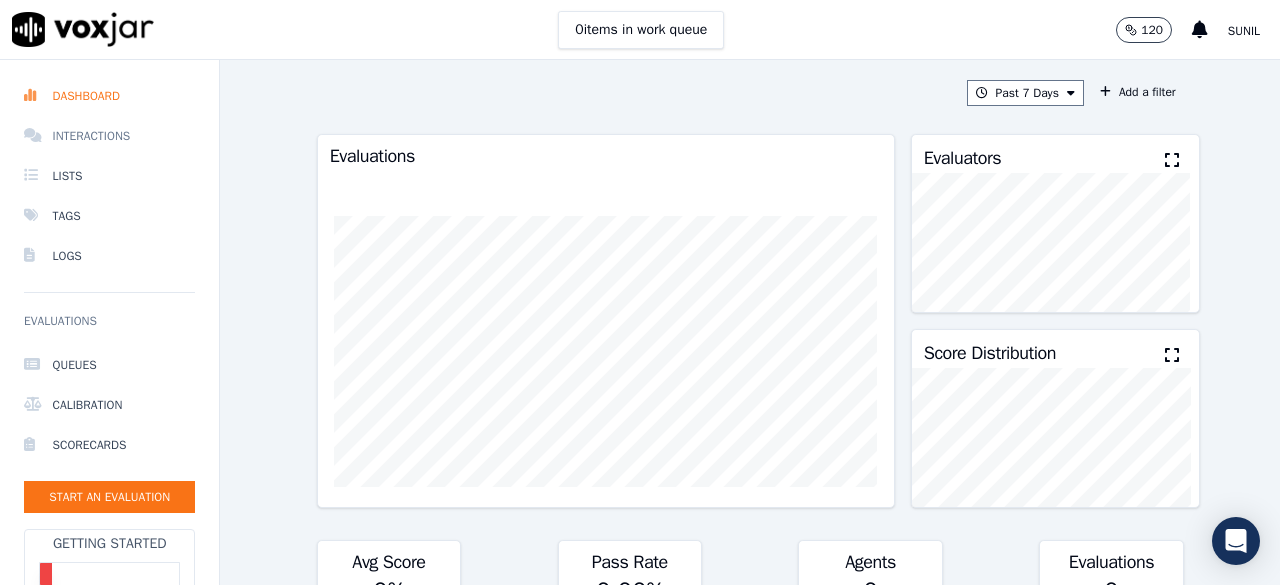 click on "Interactions" at bounding box center [109, 136] 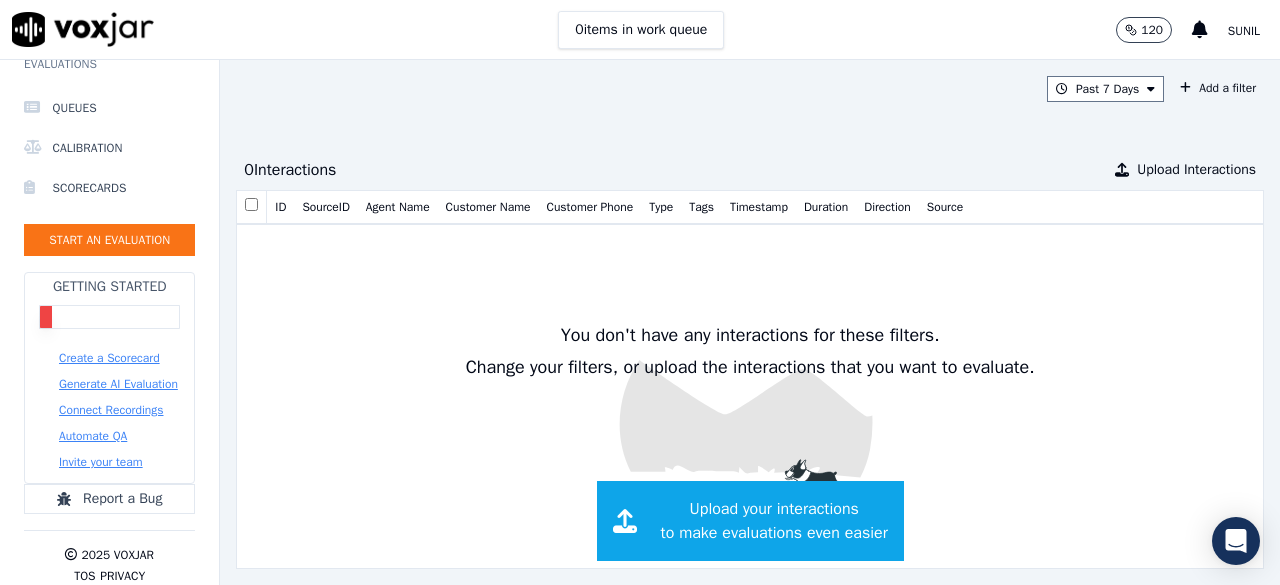 scroll, scrollTop: 261, scrollLeft: 0, axis: vertical 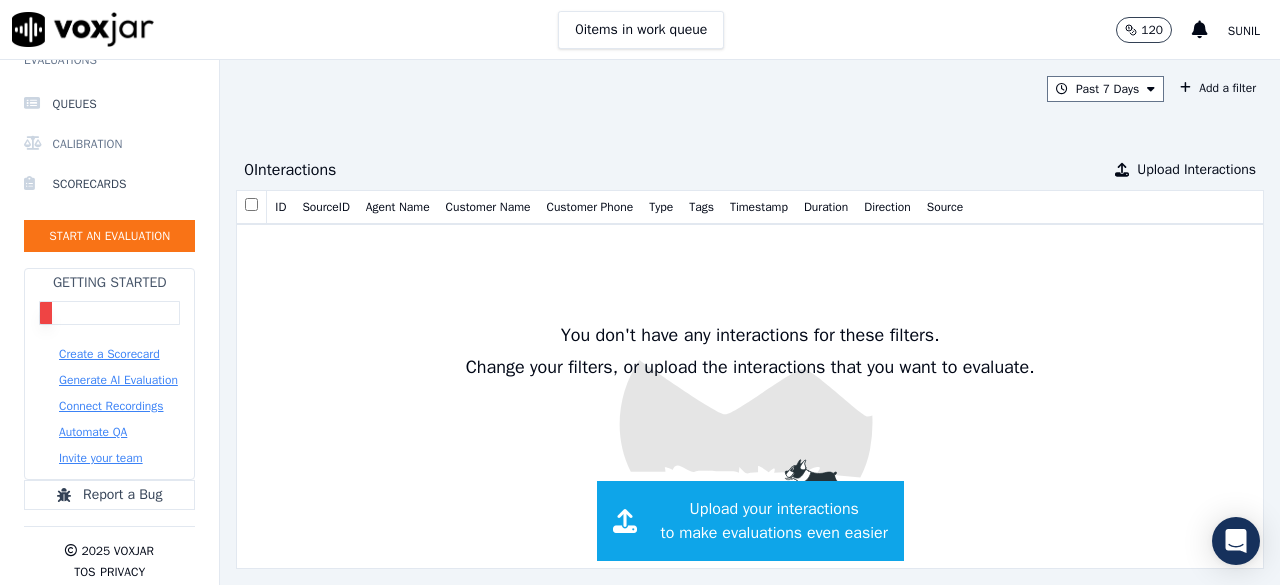 click on "Calibration" at bounding box center (109, 144) 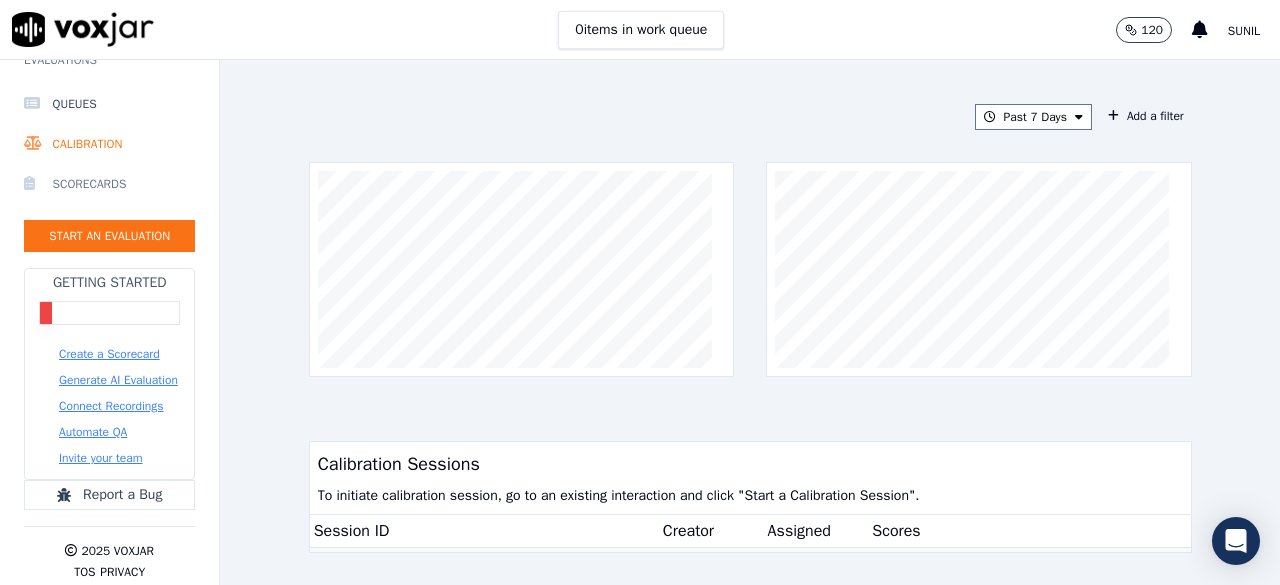click on "Scorecards" at bounding box center [109, 184] 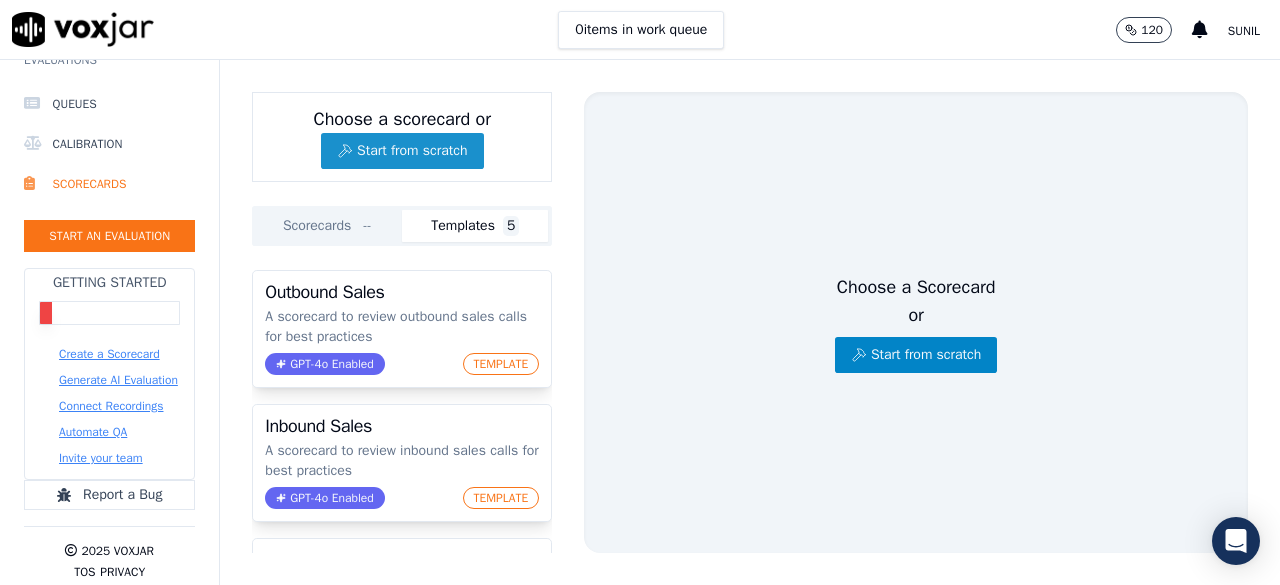 click on "Start from scratch" at bounding box center [402, 151] 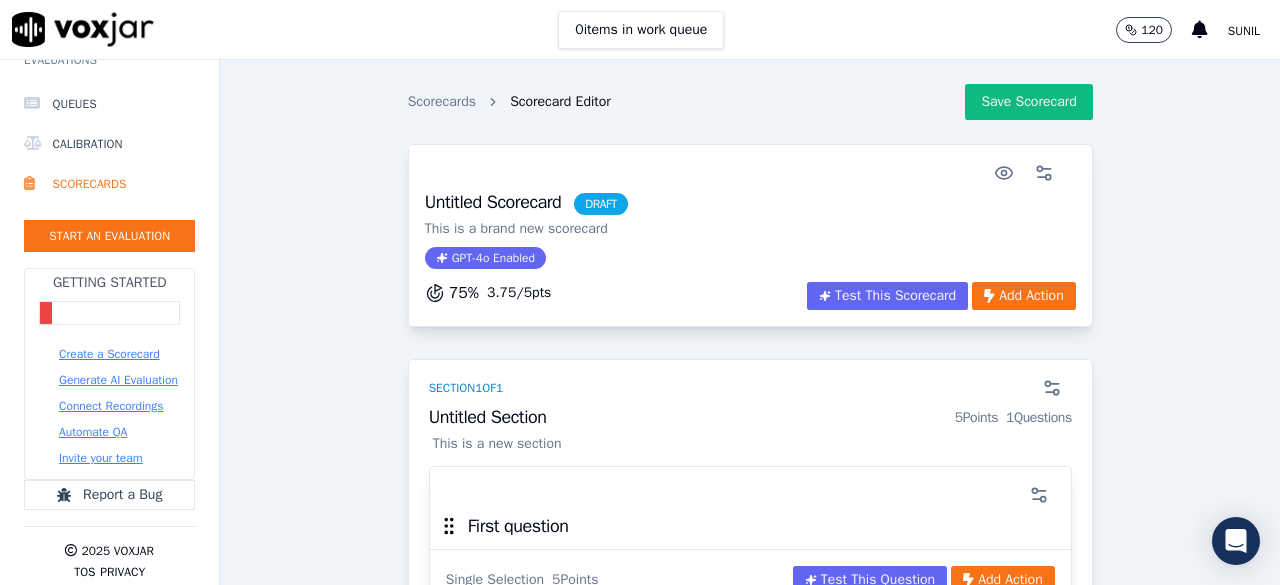 click on "Untitled Scorecard   DRAFT   This is a brand new scorecard     GPT-4o Enabled     75 %
3.75 / 5  pts
Test This Scorecard
Add Action     Section  1  of  1       Untitled Section   5  Points   1  Questions   This is a new section           First question       Single Selection   5  Points
Test This Question
Add Action       + New question    Question from Library     + Add a section" at bounding box center [750, 472] 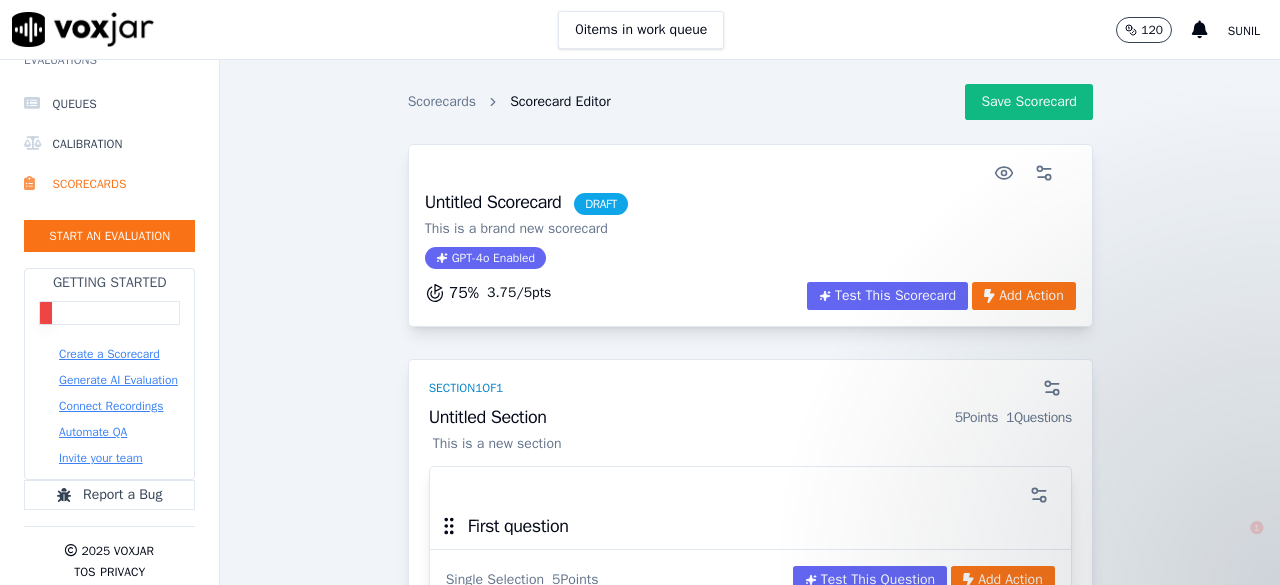 click on "DRAFT" at bounding box center [601, 204] 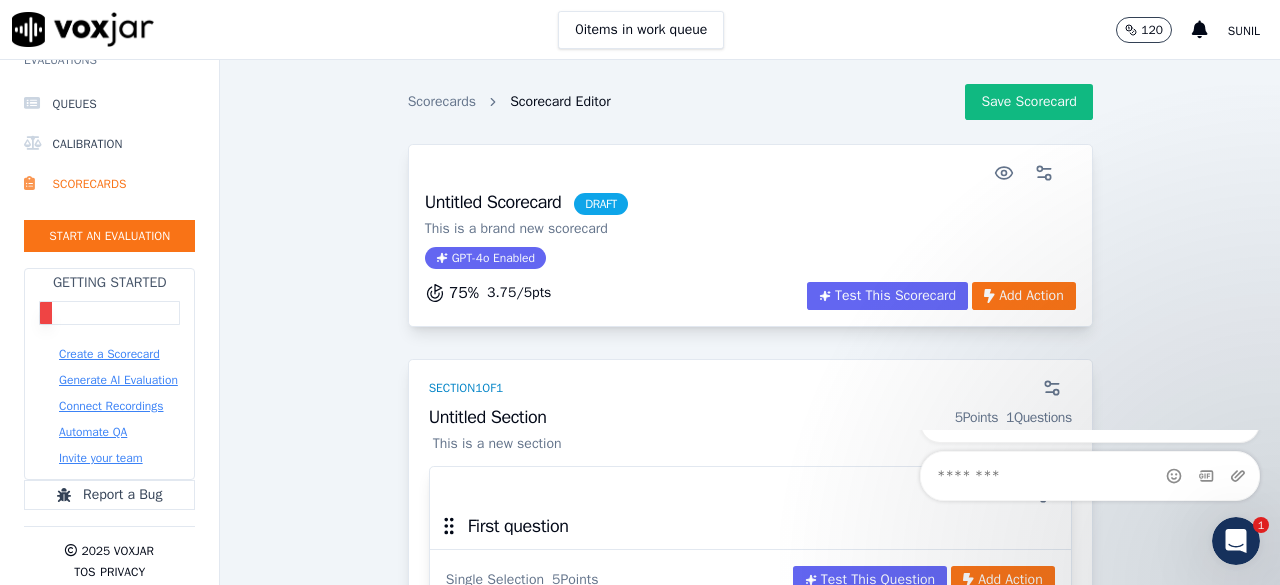 scroll, scrollTop: 0, scrollLeft: 0, axis: both 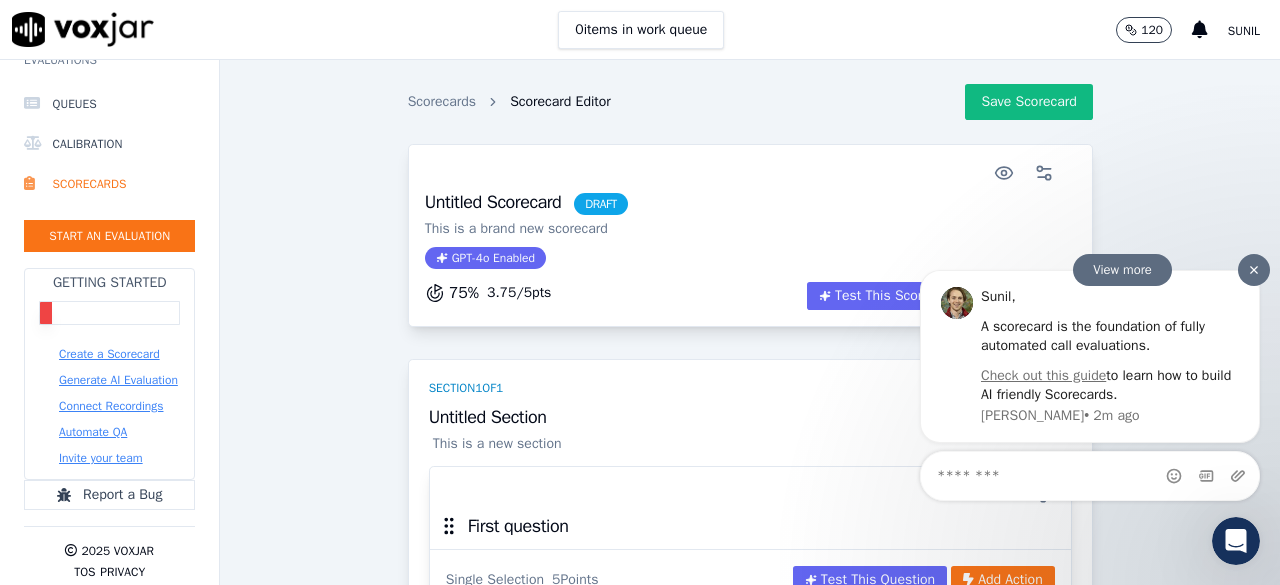 click on "View more" at bounding box center [1122, 269] 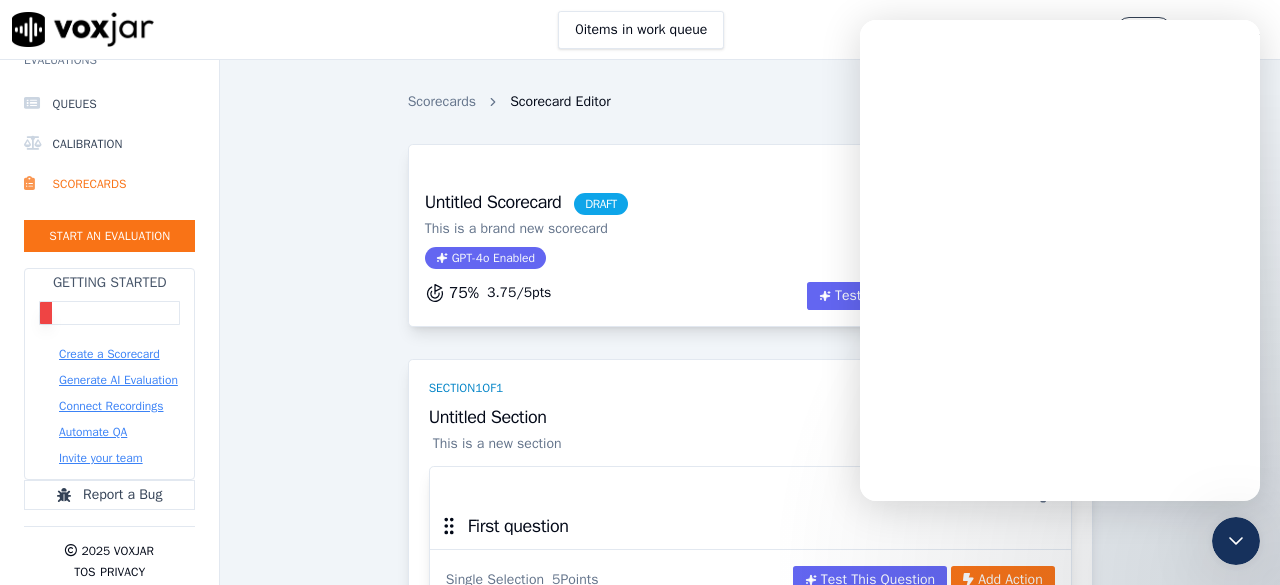 scroll, scrollTop: 0, scrollLeft: 0, axis: both 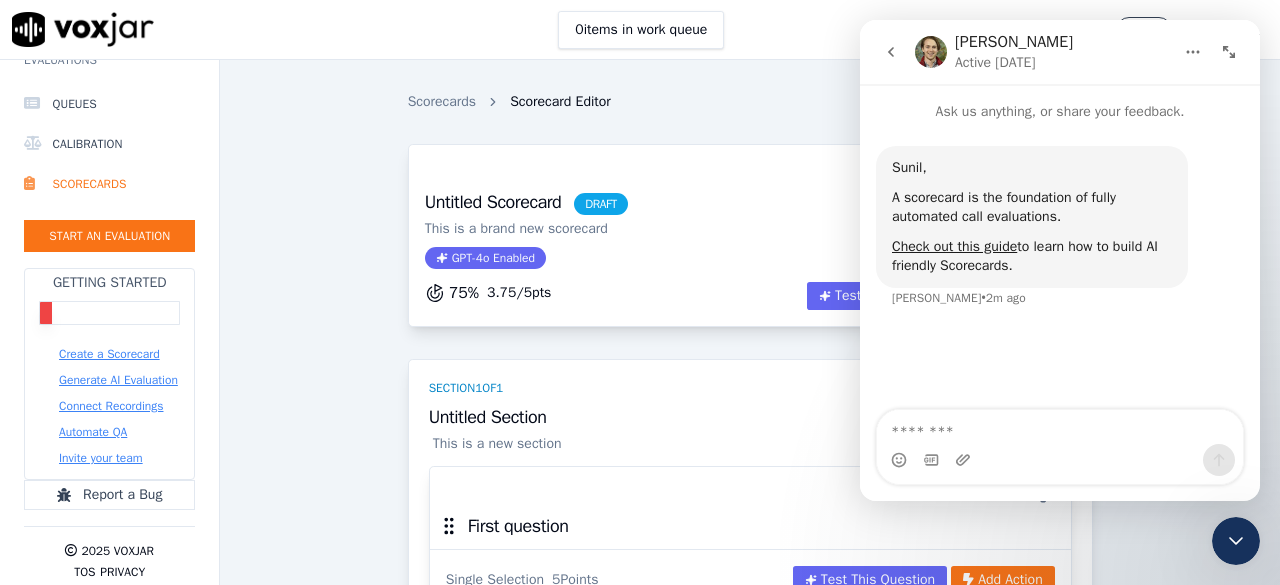 click at bounding box center (1060, 427) 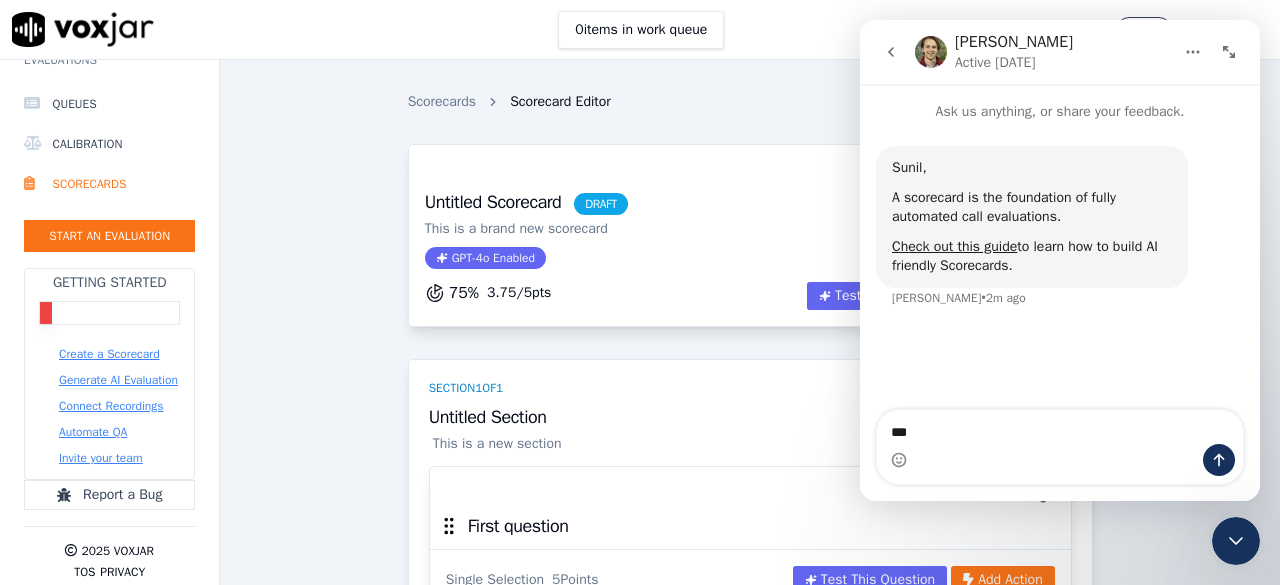type on "****" 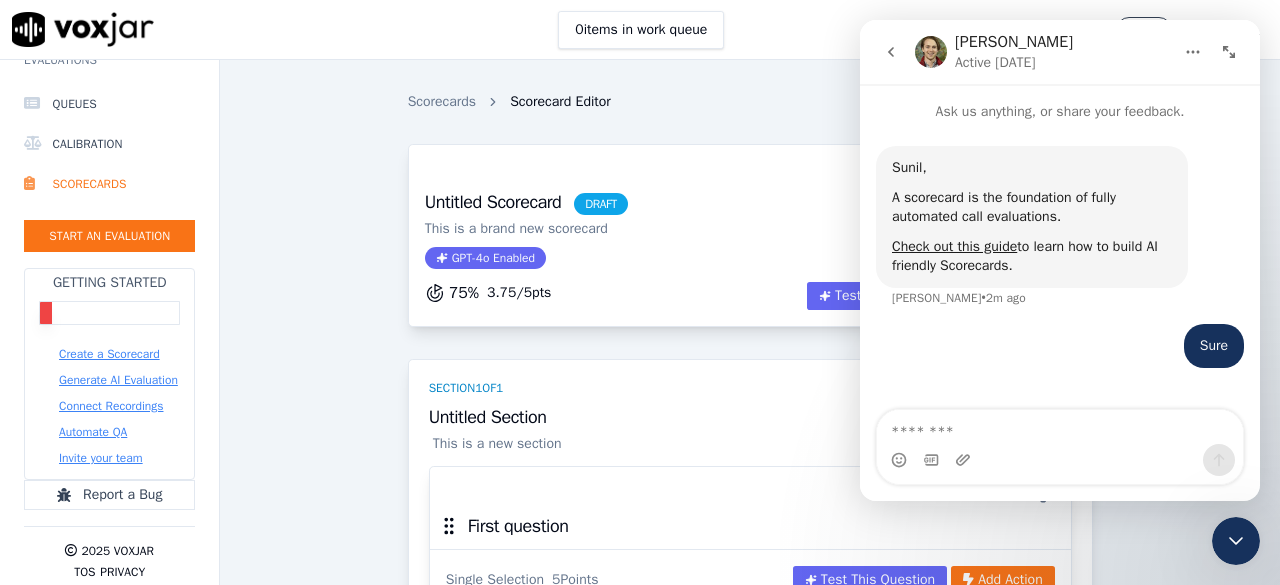 click 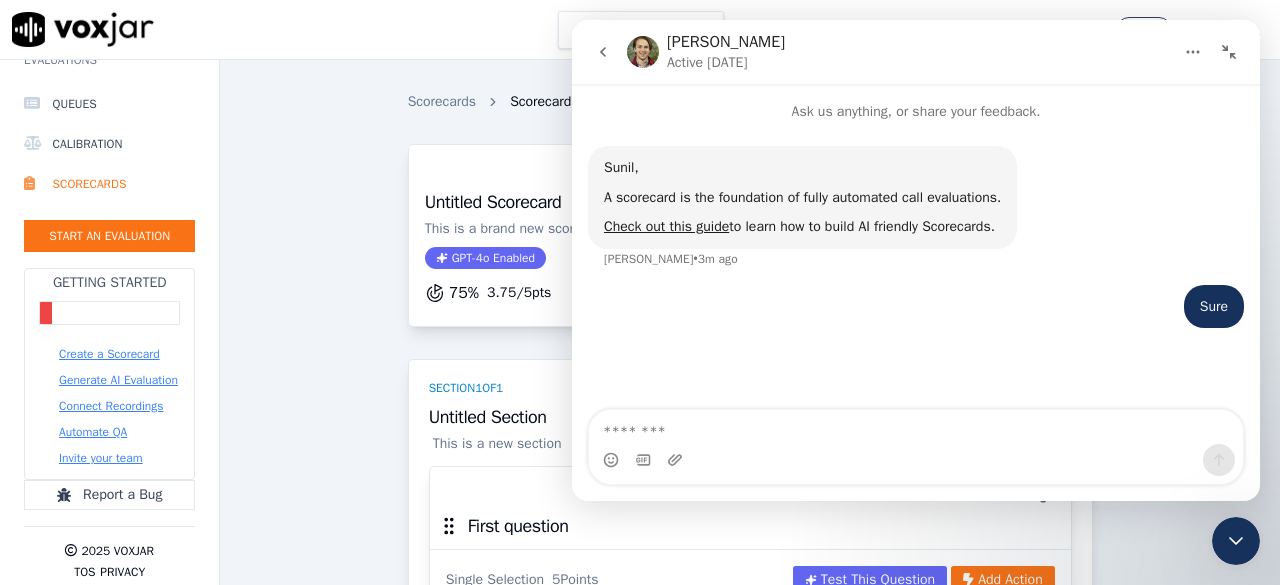 click 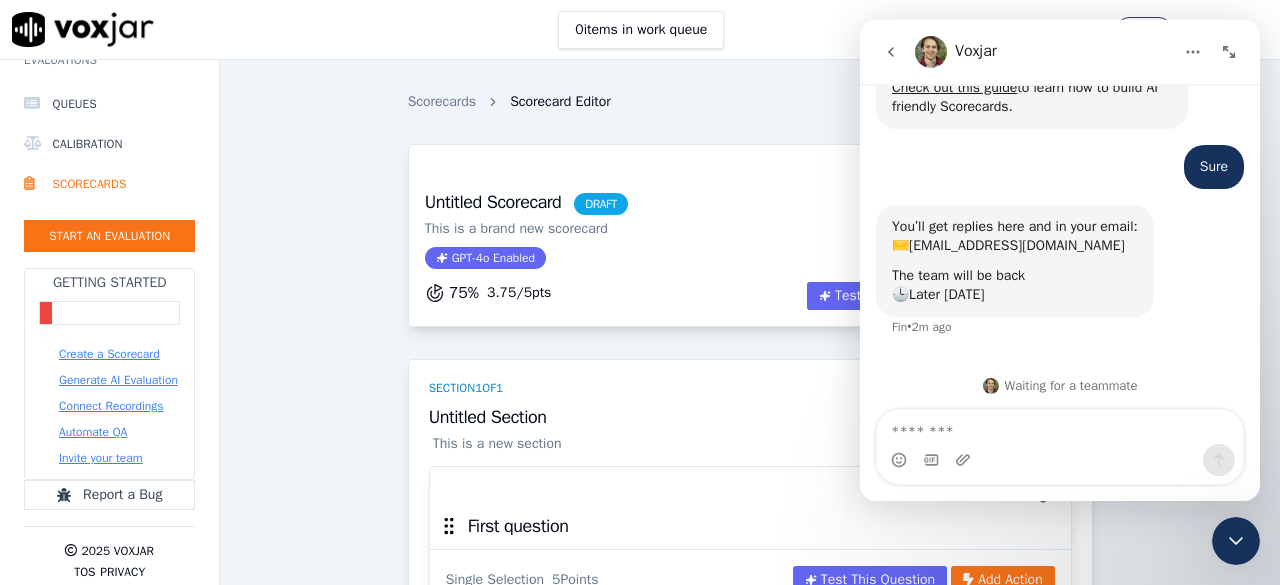 scroll, scrollTop: 162, scrollLeft: 0, axis: vertical 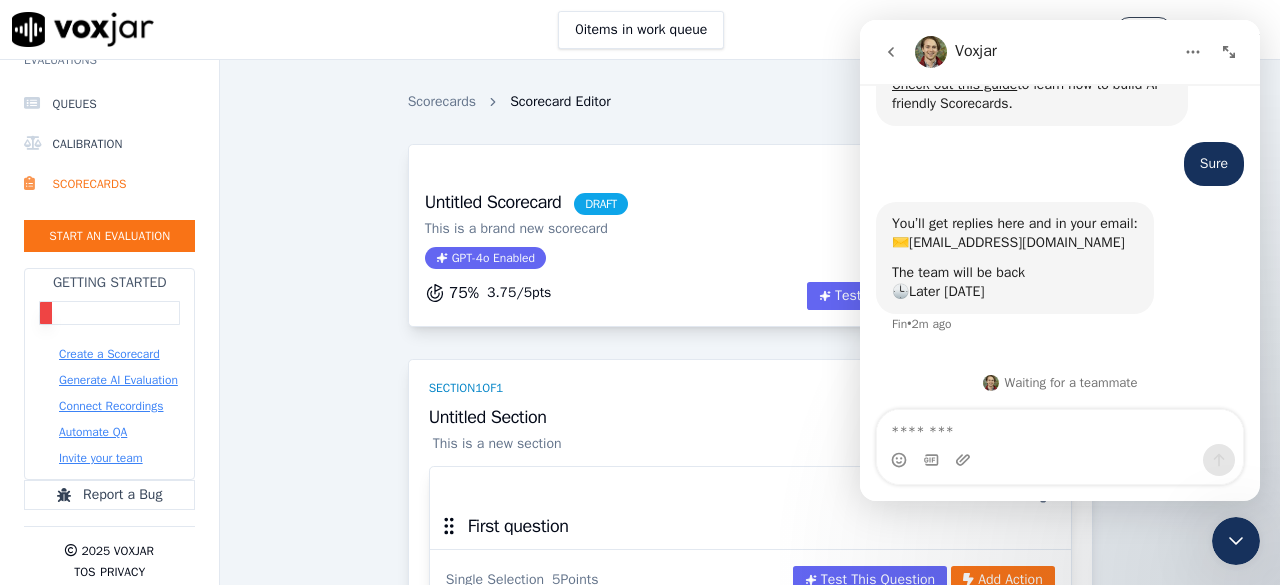 click at bounding box center [1060, 460] 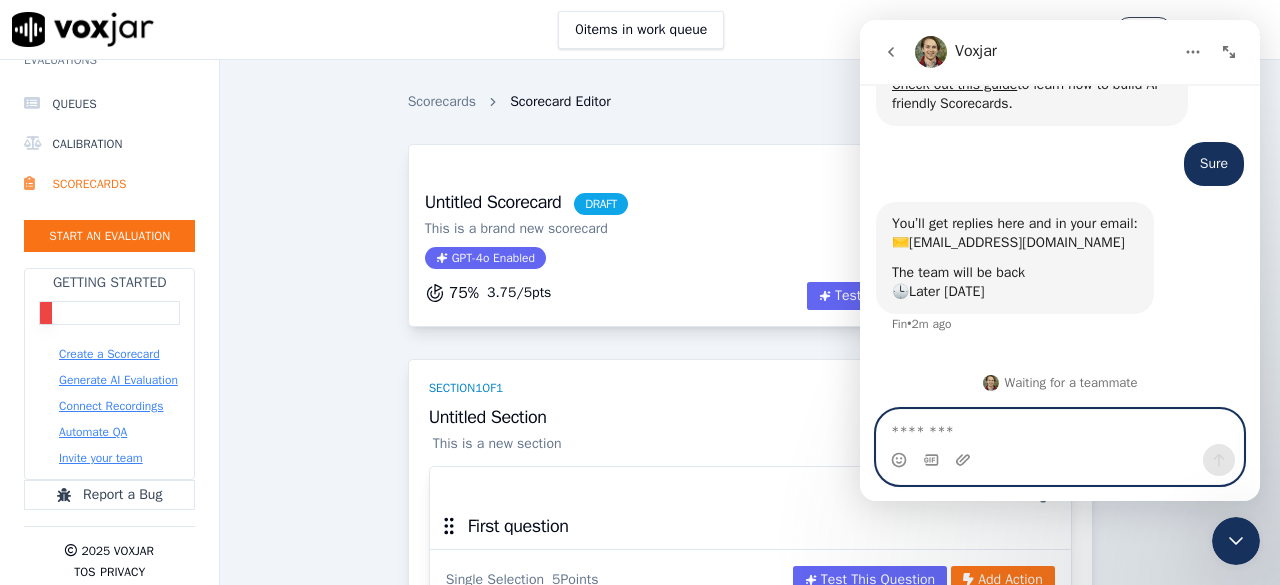 click at bounding box center (1060, 427) 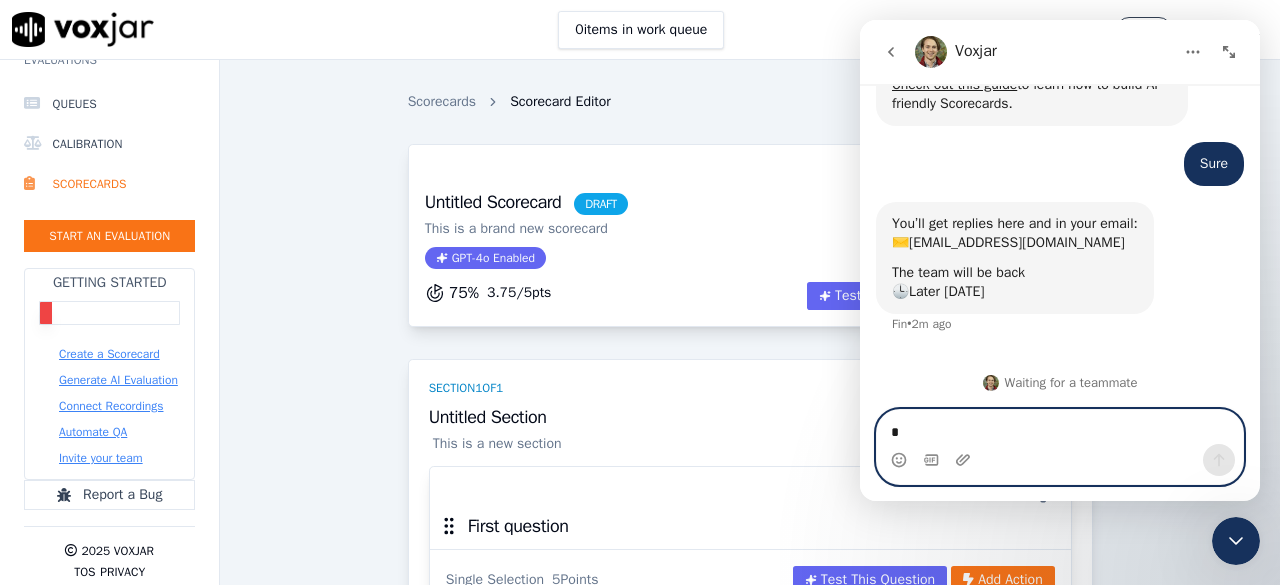 type on "**" 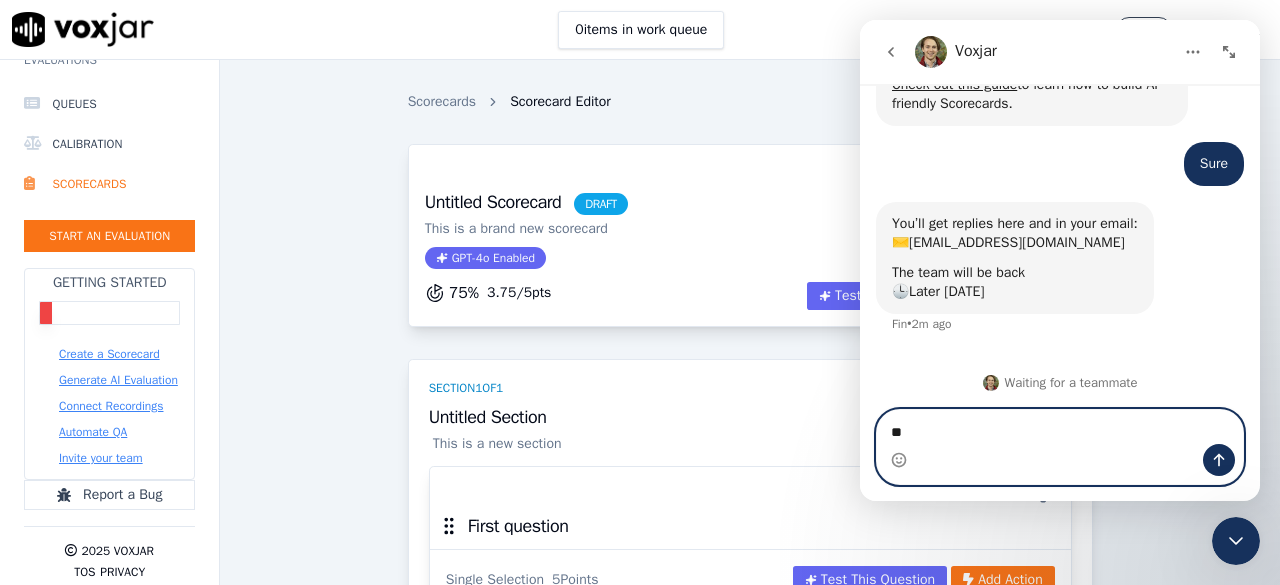type 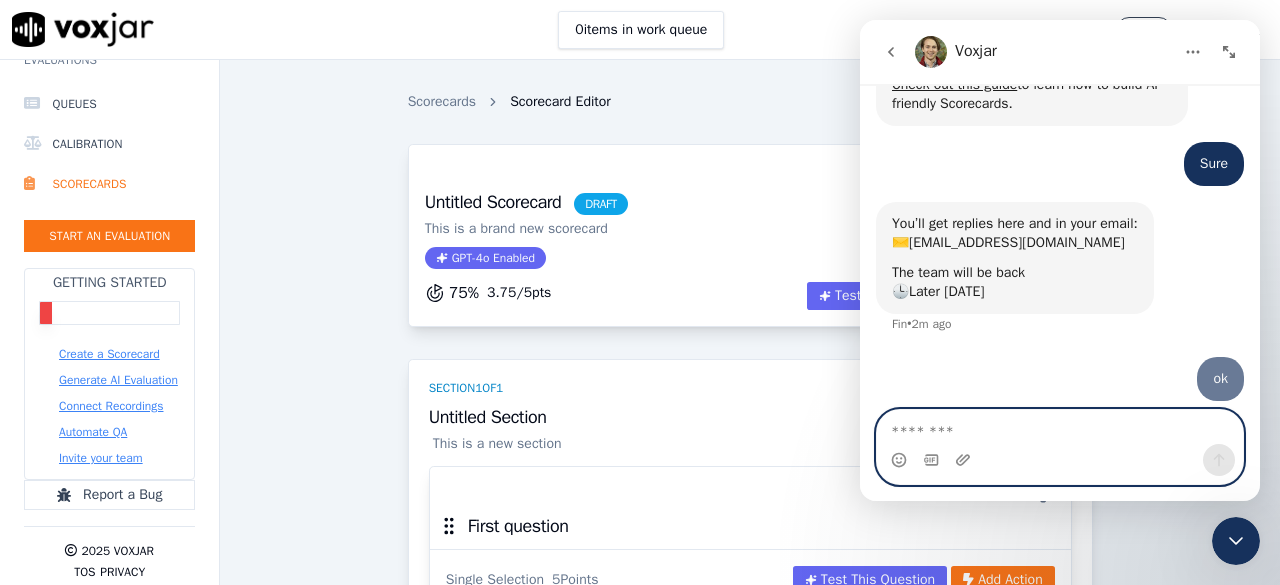 scroll, scrollTop: 222, scrollLeft: 0, axis: vertical 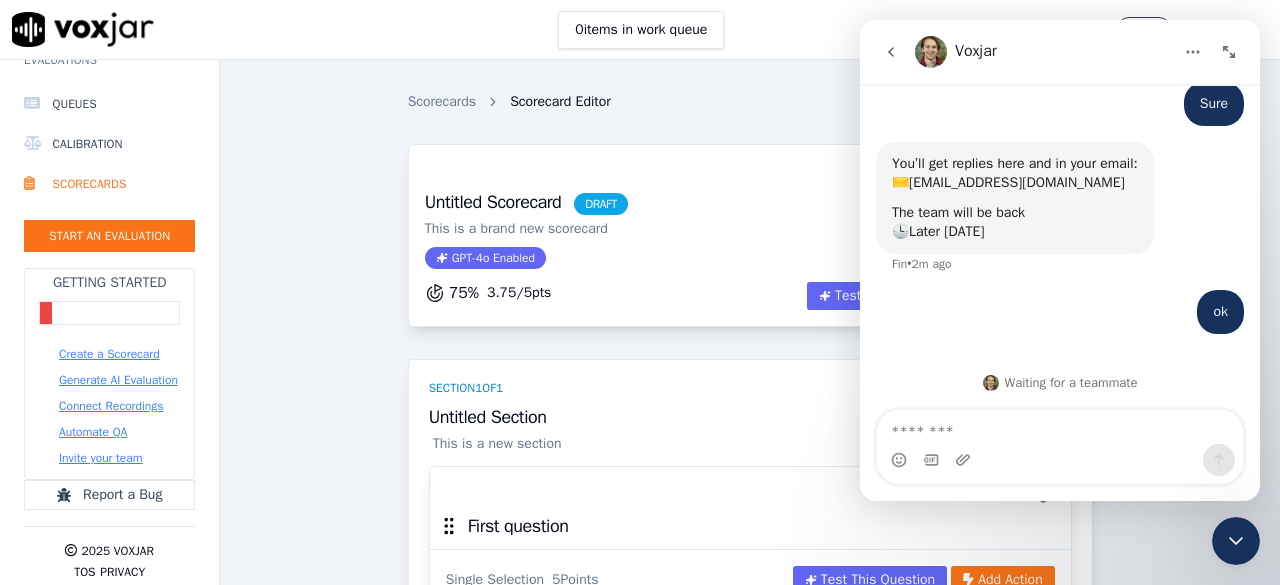 click 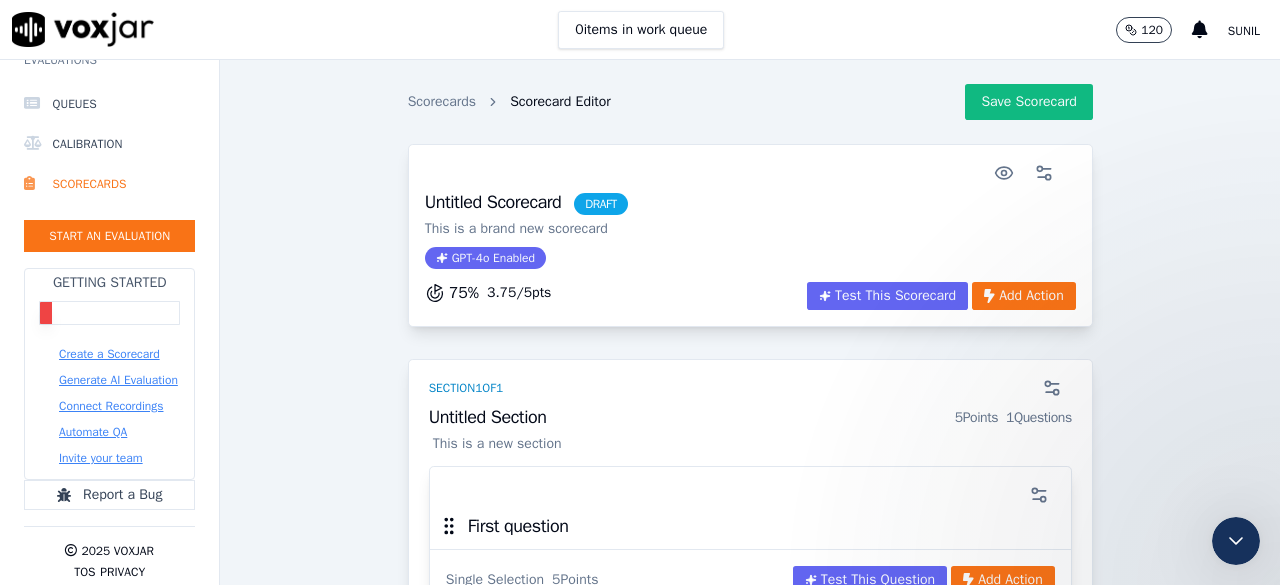 scroll, scrollTop: 0, scrollLeft: 0, axis: both 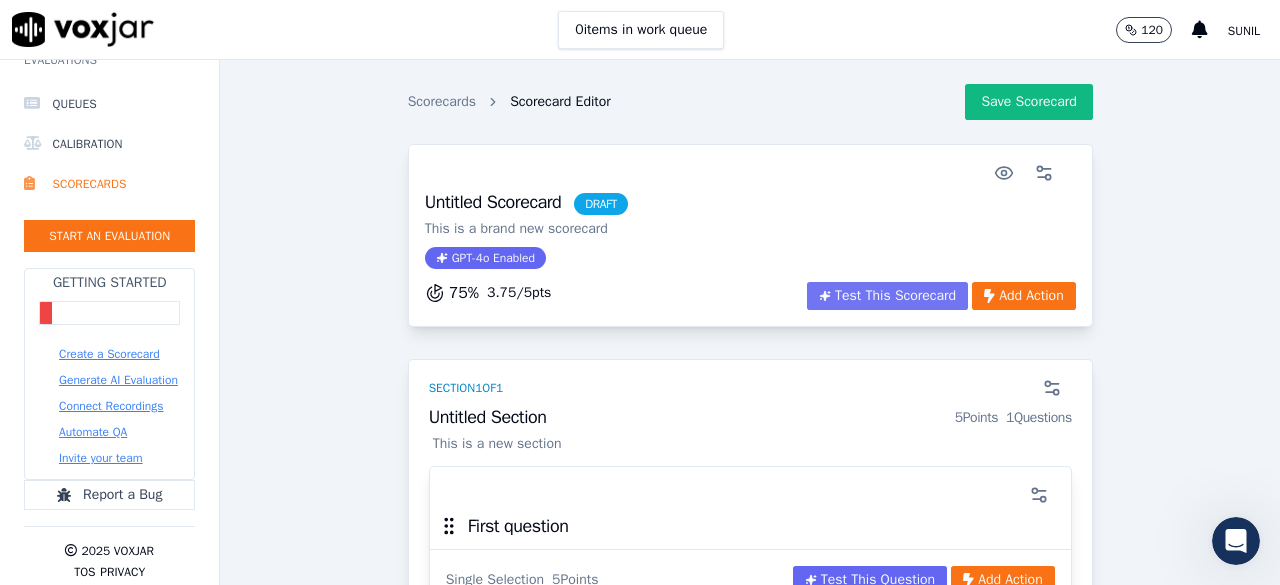 click on "Test This Scorecard" at bounding box center (887, 296) 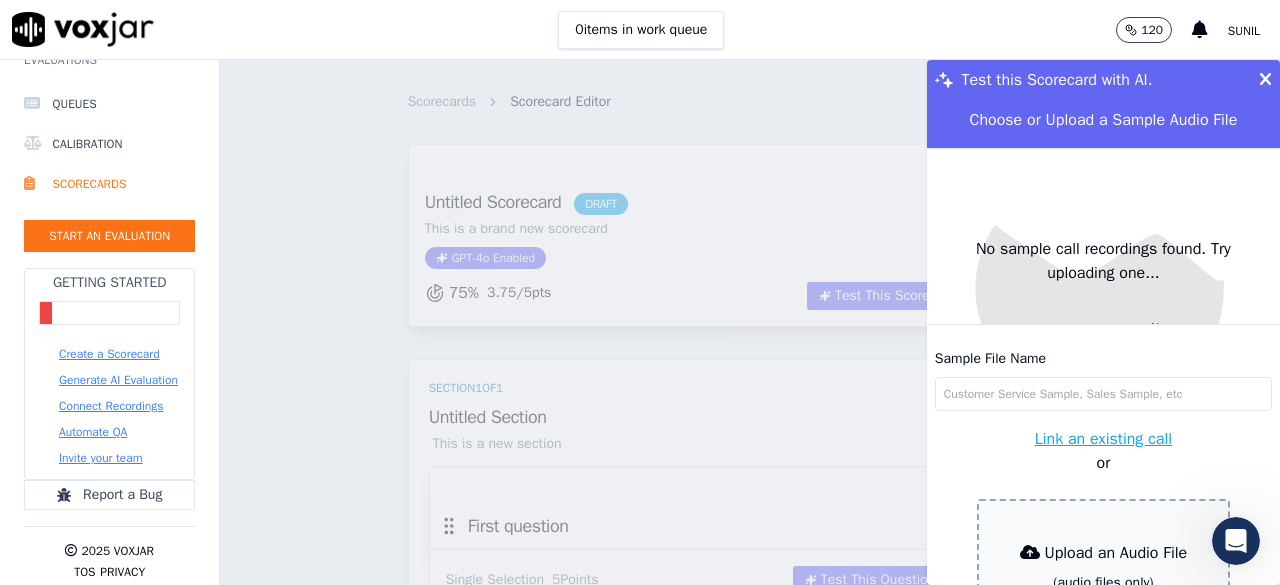 scroll, scrollTop: 0, scrollLeft: 0, axis: both 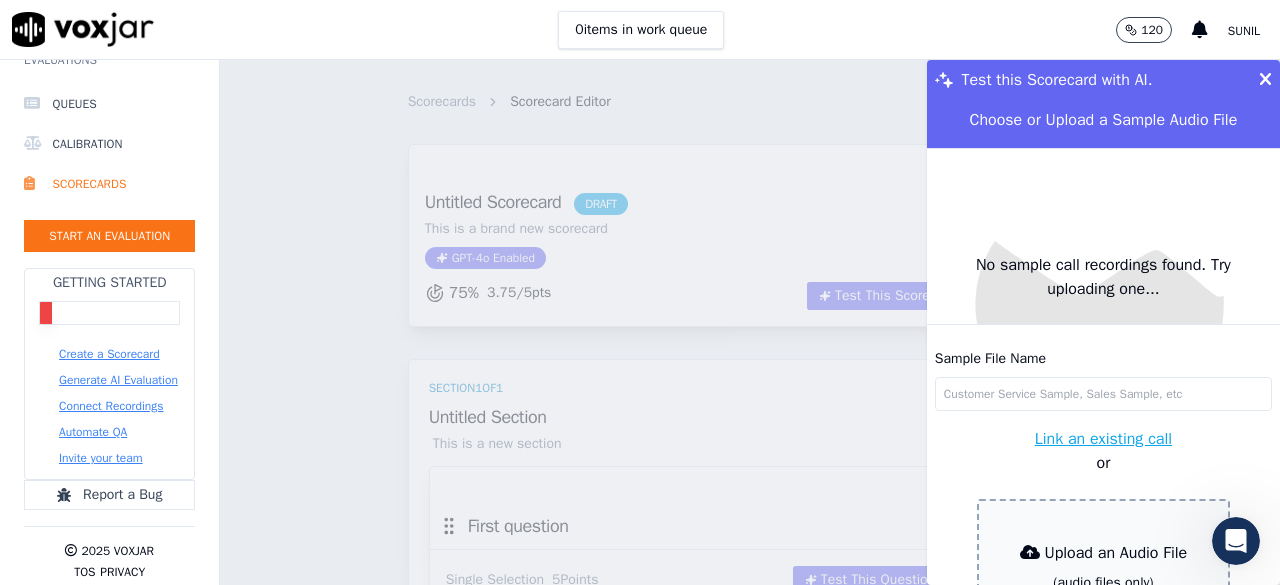click at bounding box center (1265, 80) 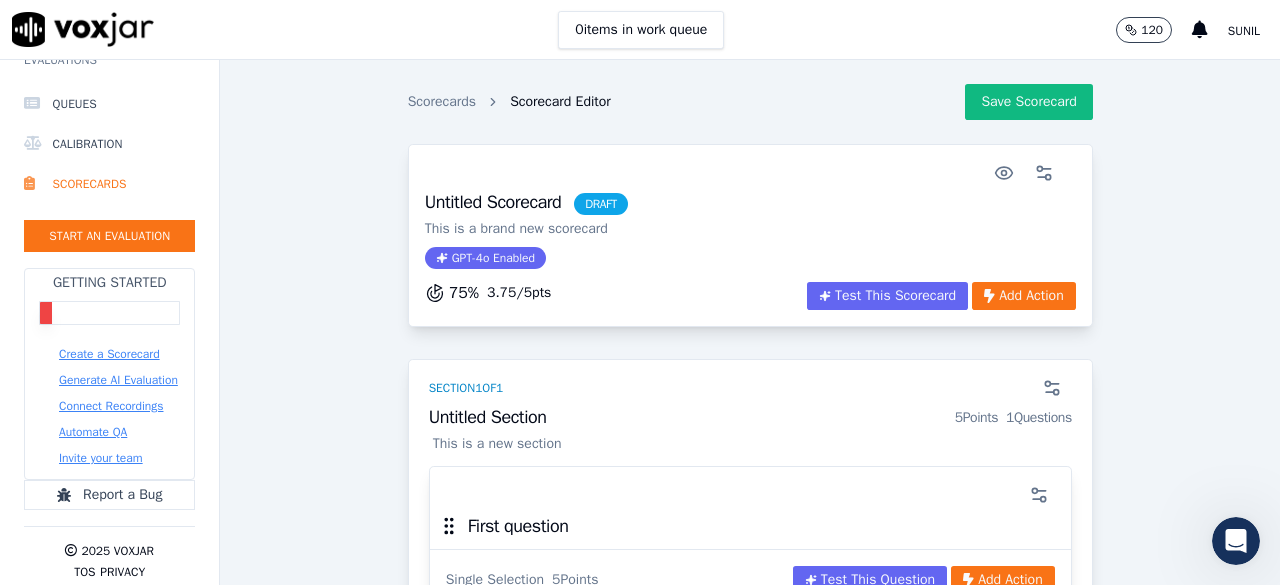 click on "Automate QA" at bounding box center [93, 432] 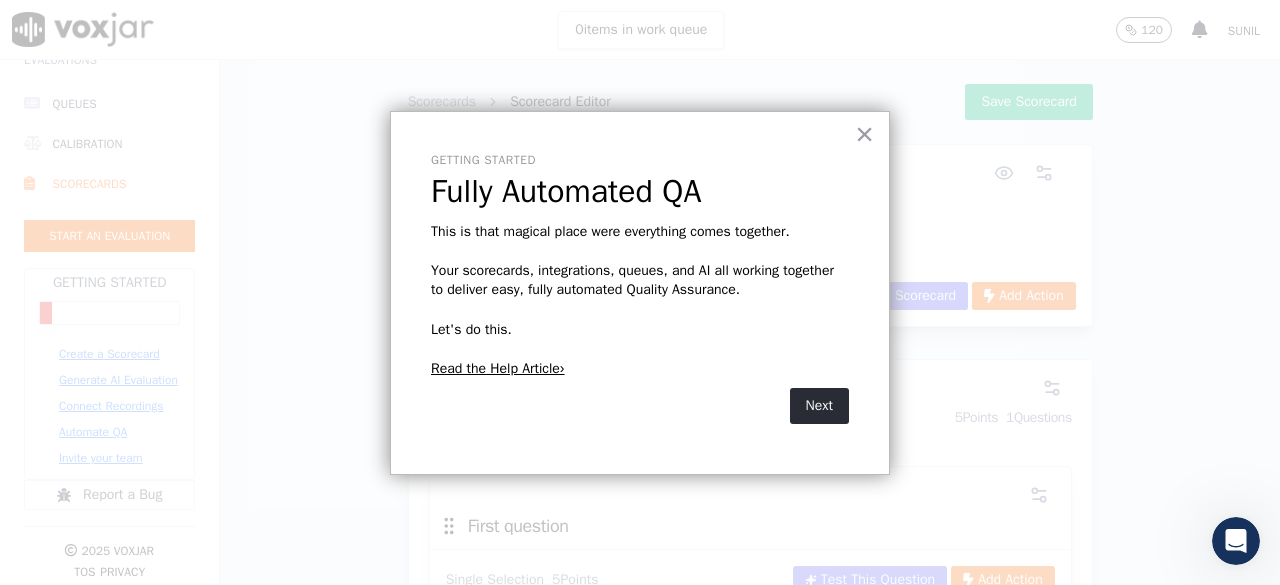click at bounding box center (640, 292) 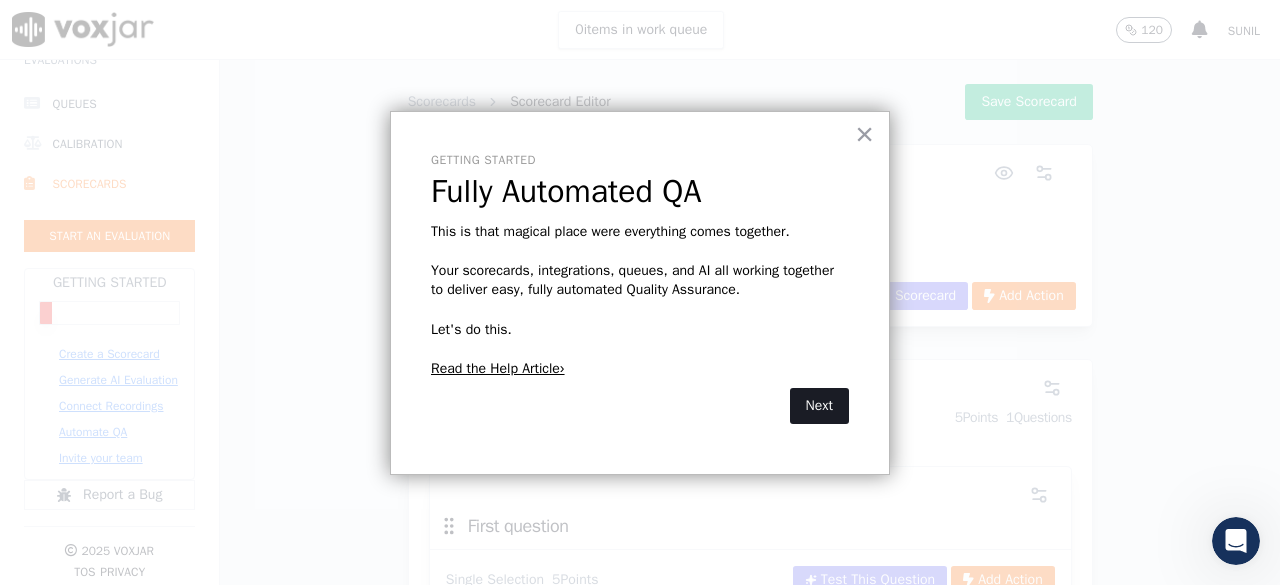 click on "Next" at bounding box center [819, 406] 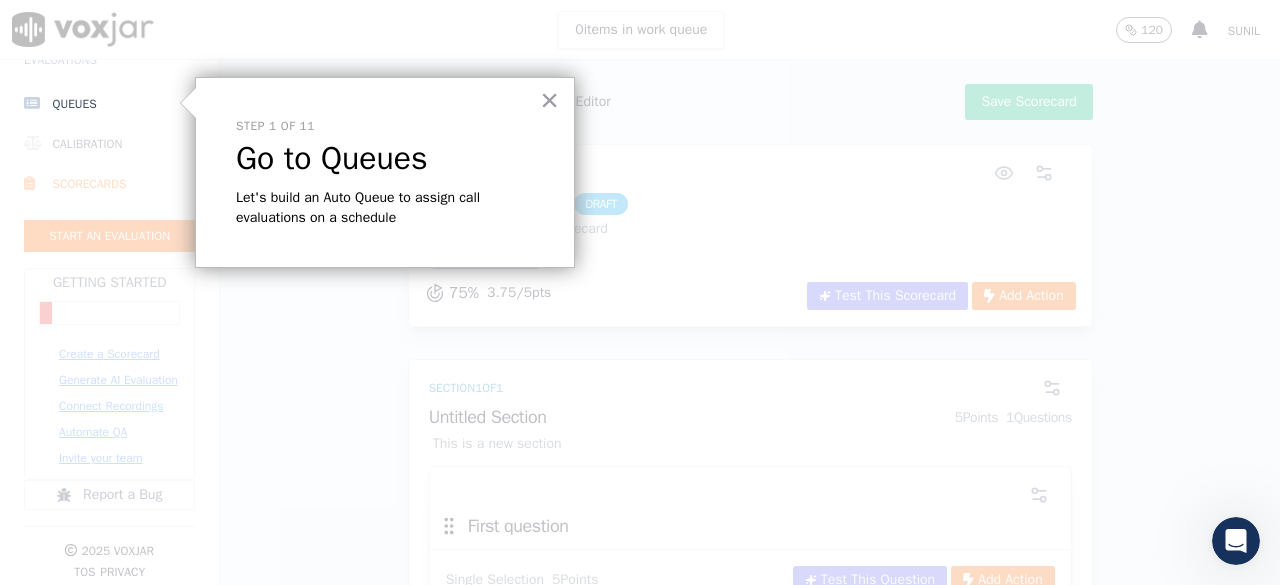 click on "Go to Queues" at bounding box center (385, 159) 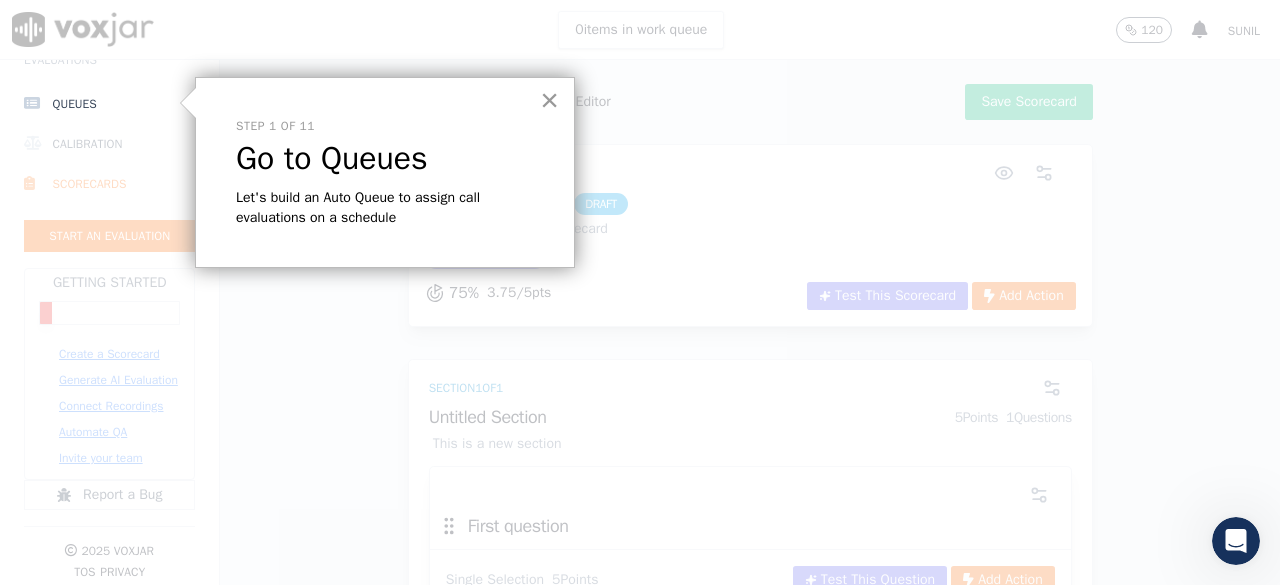 click on "×" at bounding box center [549, 100] 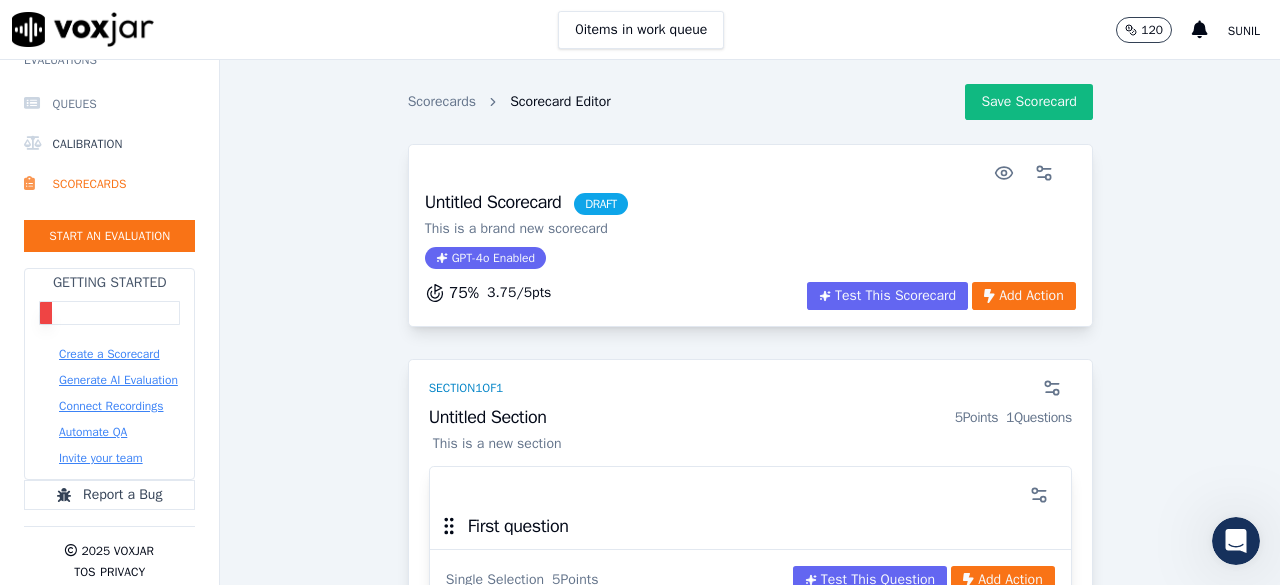 click on "Queues" at bounding box center (109, 104) 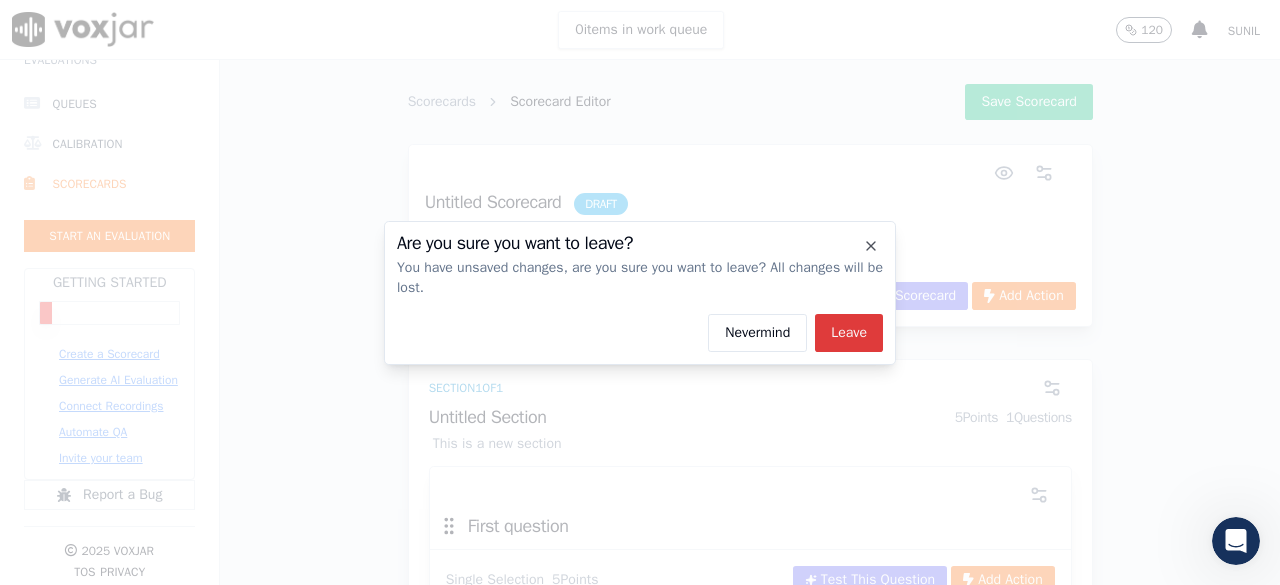 click on "Leave" 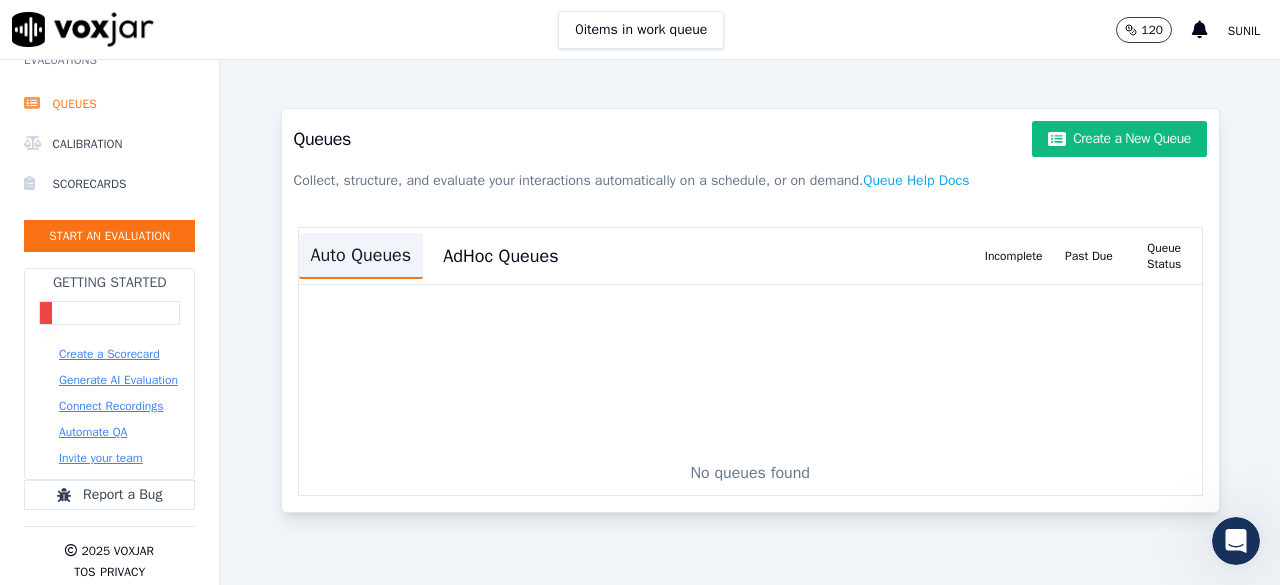 click on "Auto Queues" at bounding box center (361, 256) 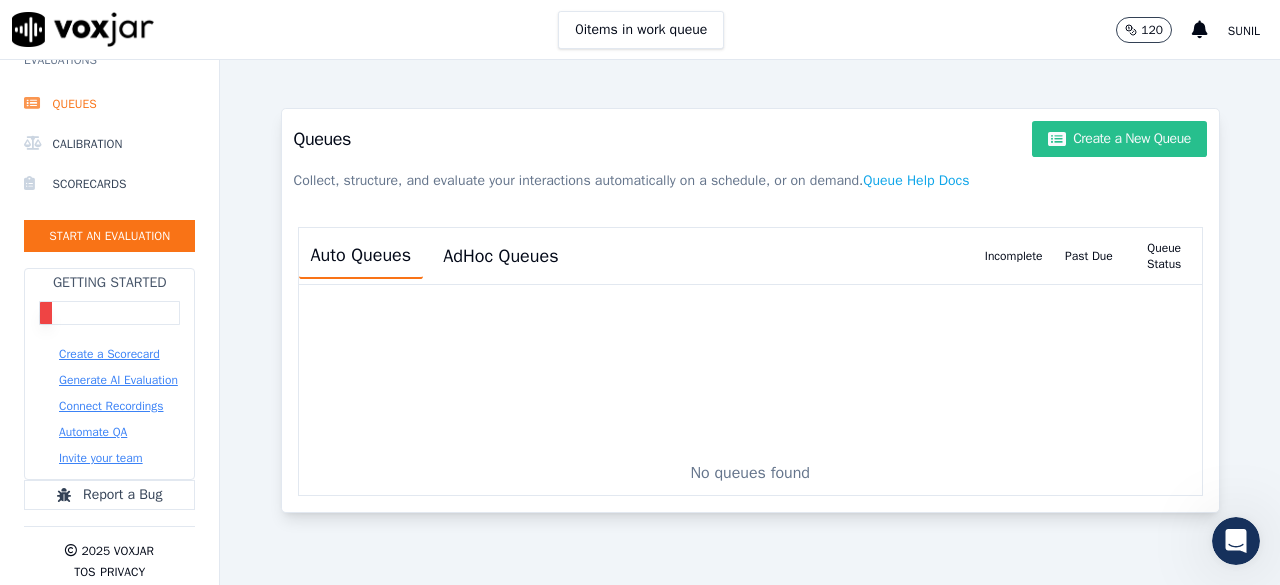 click on "Create a New Queue" at bounding box center [1119, 139] 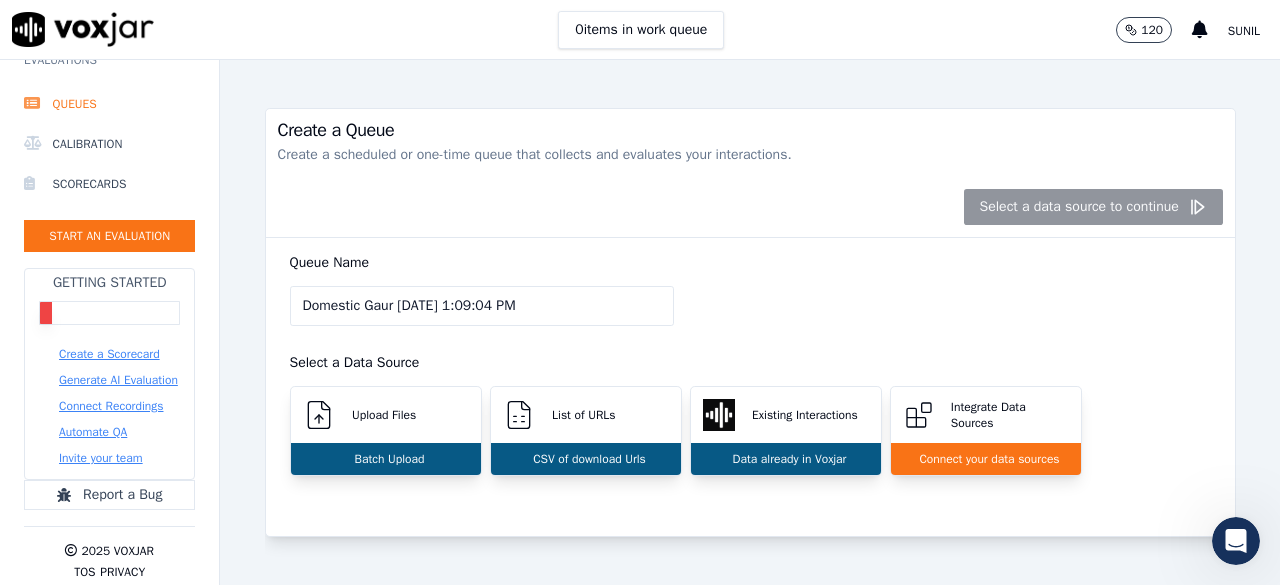 drag, startPoint x: 390, startPoint y: 298, endPoint x: 136, endPoint y: 304, distance: 254.07086 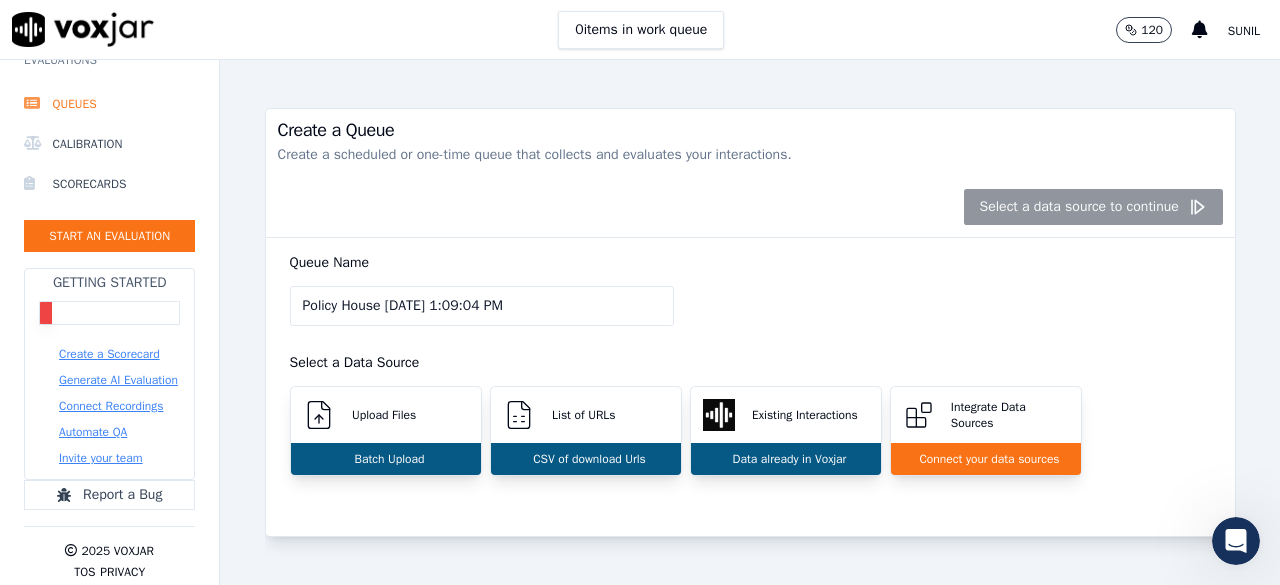type on "Policy House 7/8/2025, 1:09:04 PM" 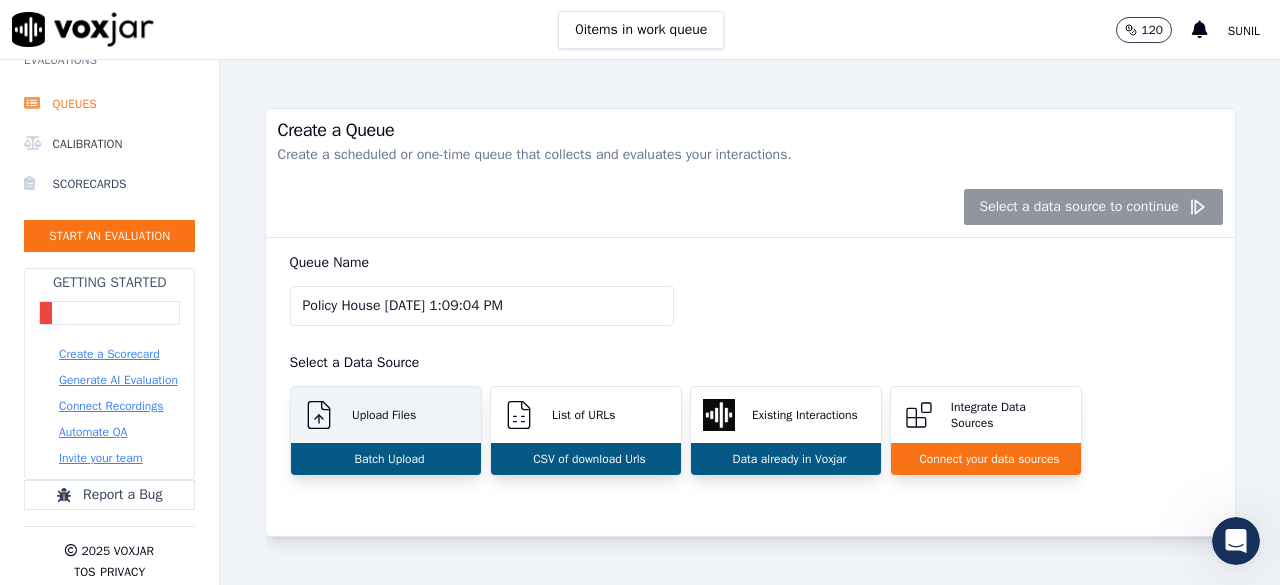 click on "Batch Upload" at bounding box center [386, 459] 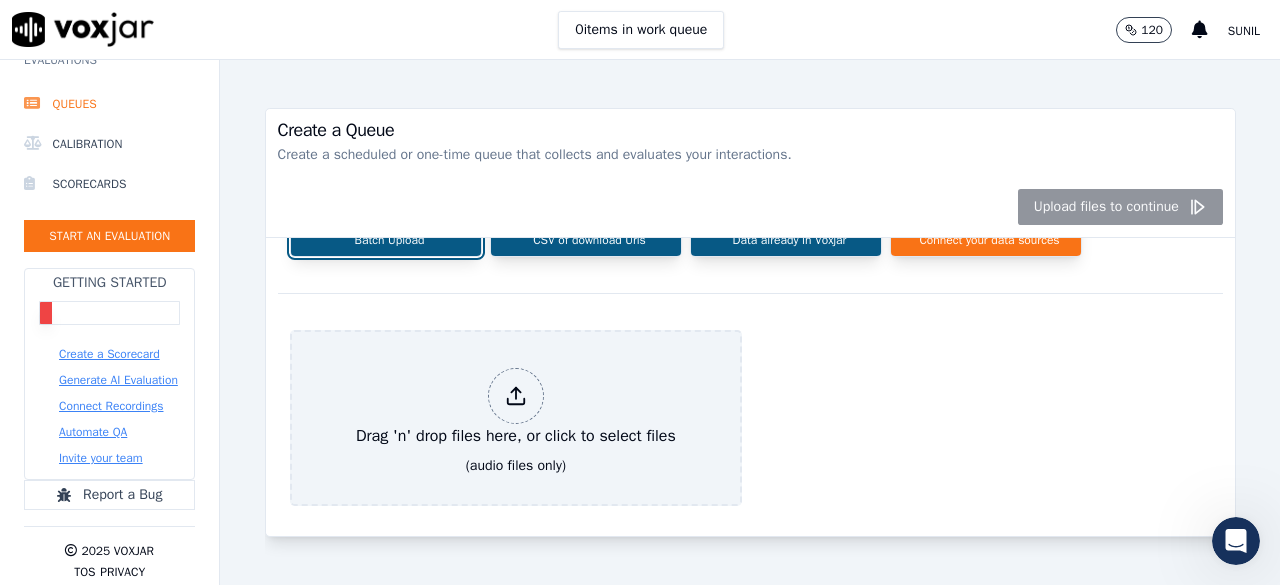 scroll, scrollTop: 274, scrollLeft: 0, axis: vertical 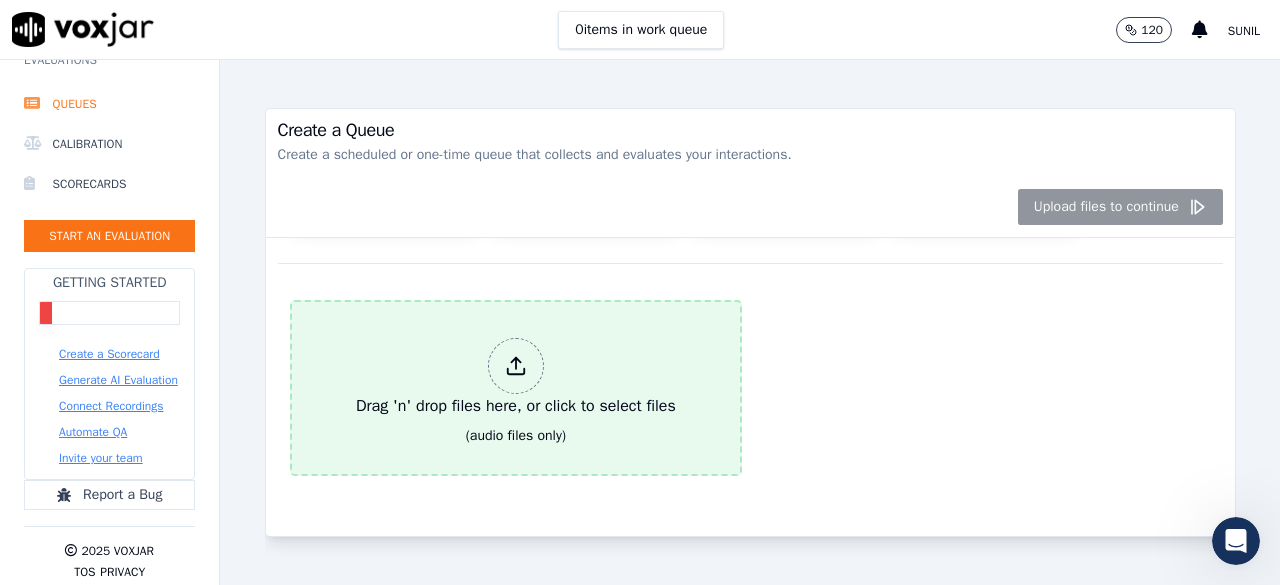 click at bounding box center [516, 366] 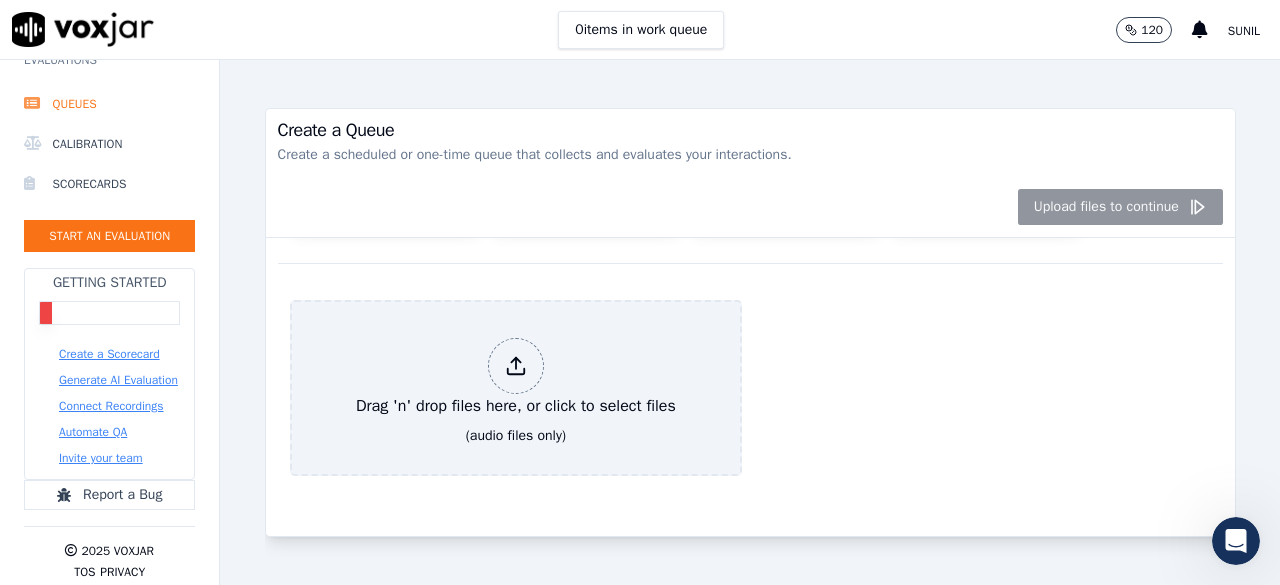 type 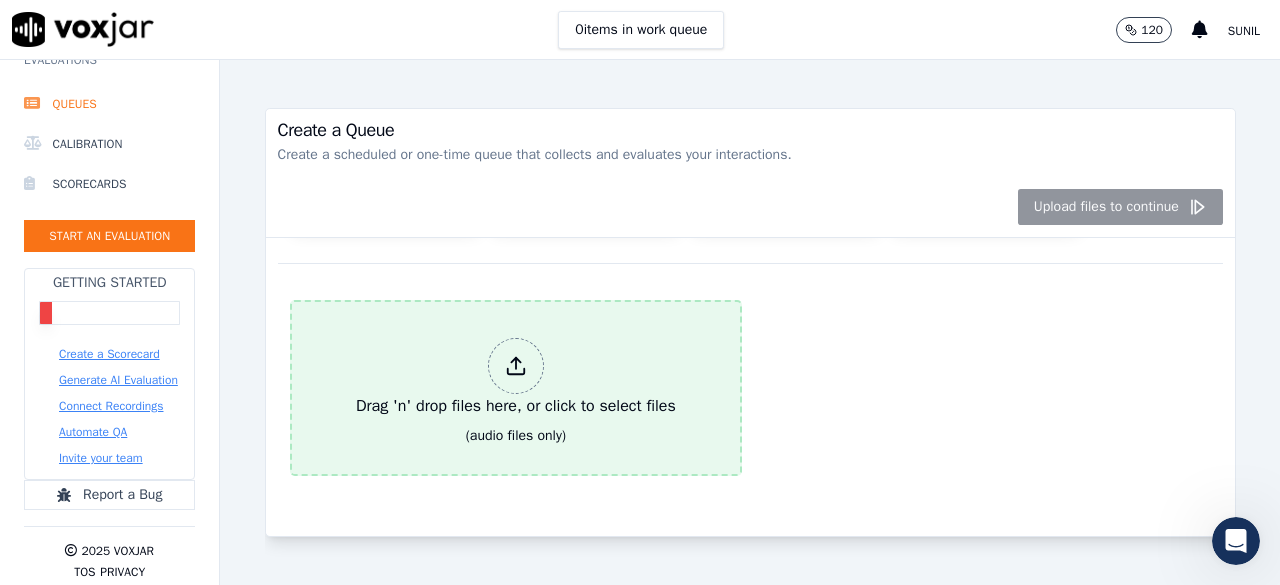 click 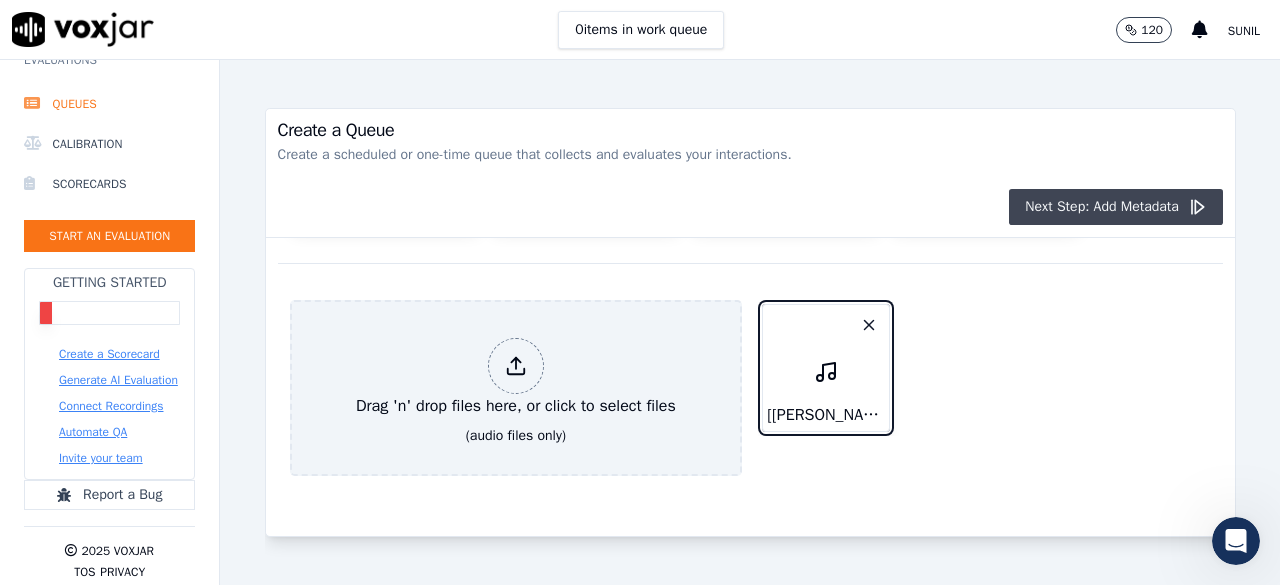 click on "Next Step: Add Metadata" at bounding box center [1116, 207] 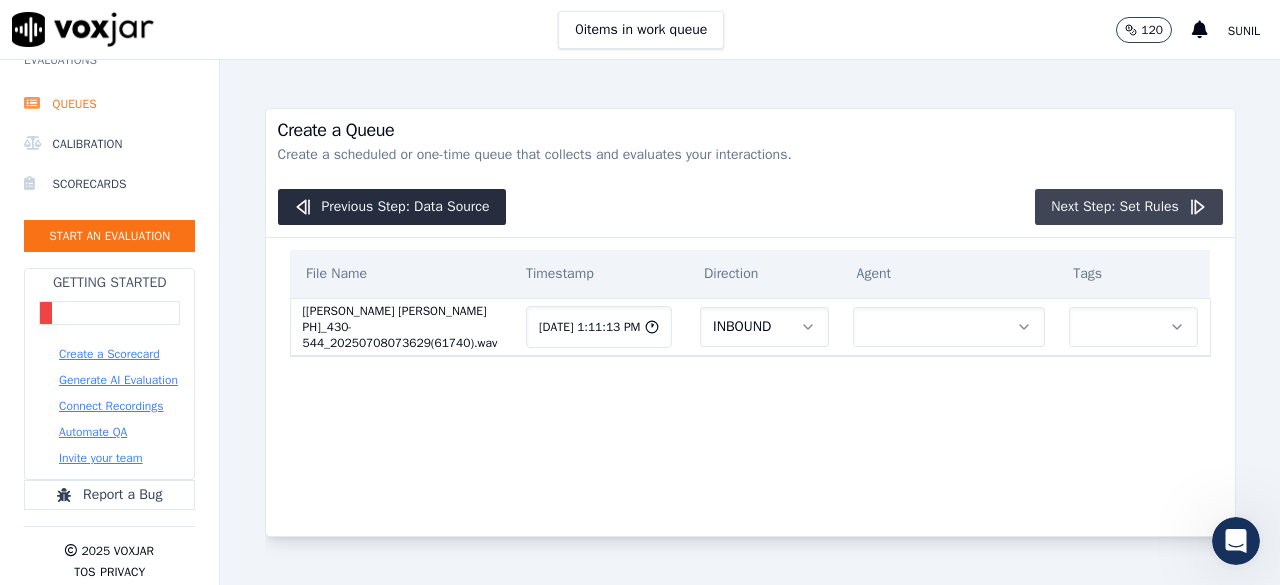 scroll, scrollTop: 0, scrollLeft: 0, axis: both 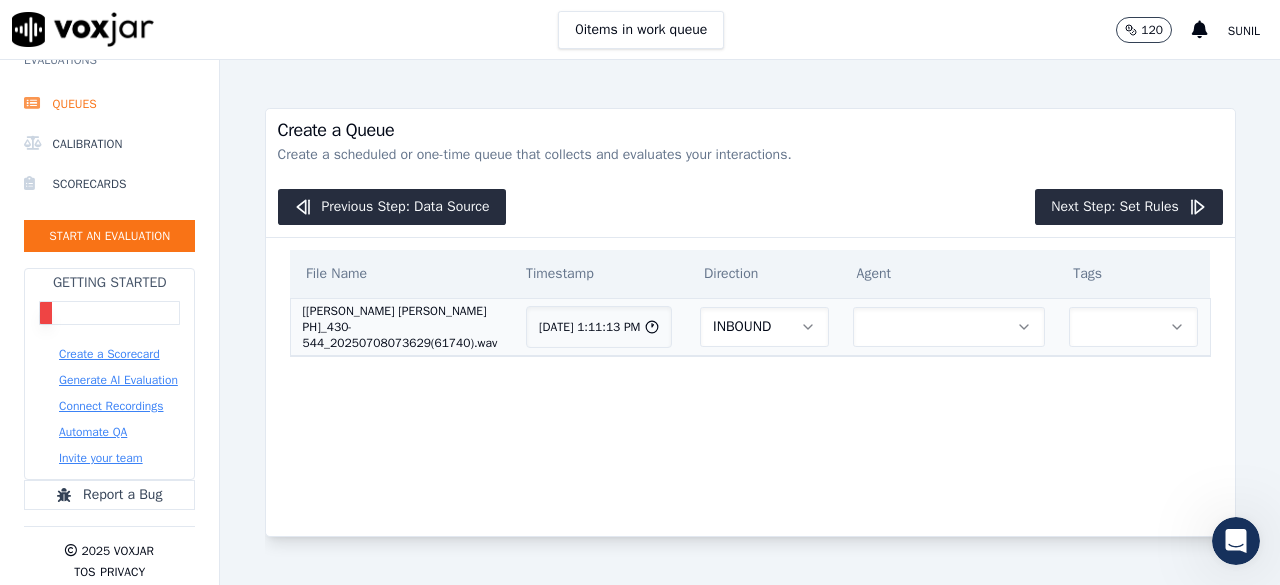 click 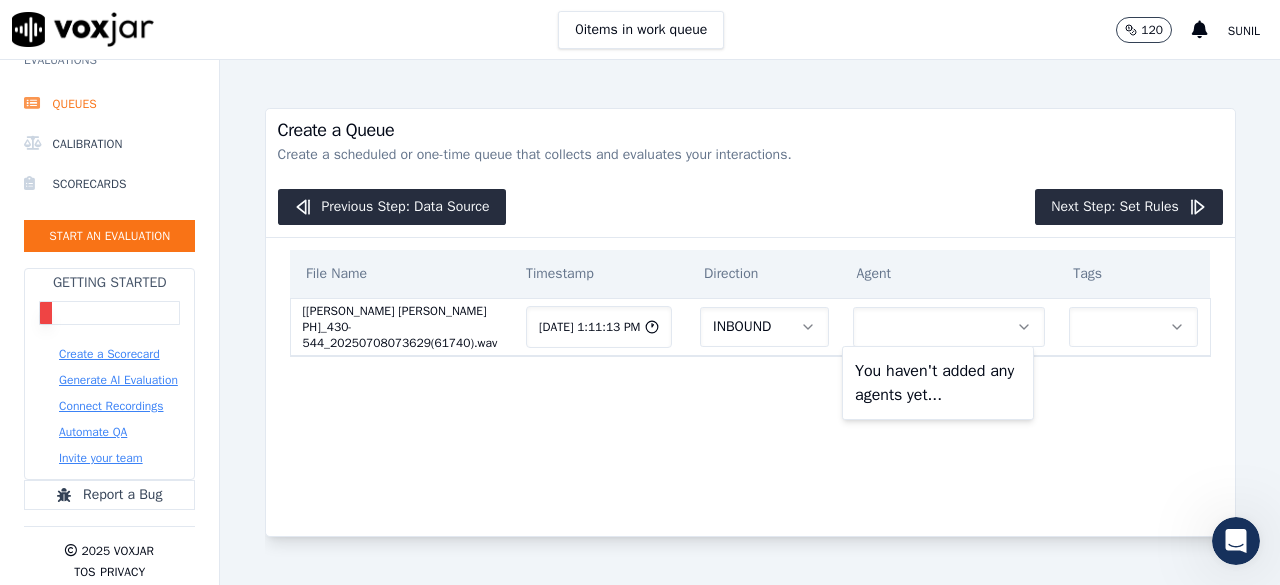 click on "You haven't added any agents yet..." at bounding box center [938, 383] 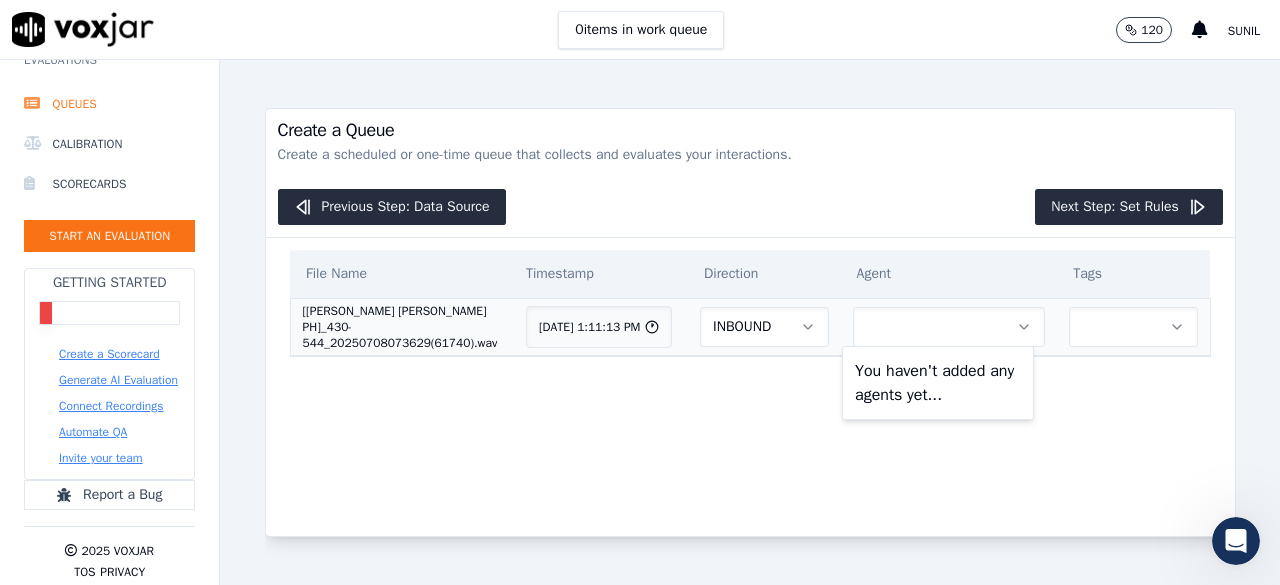 click at bounding box center (949, 327) 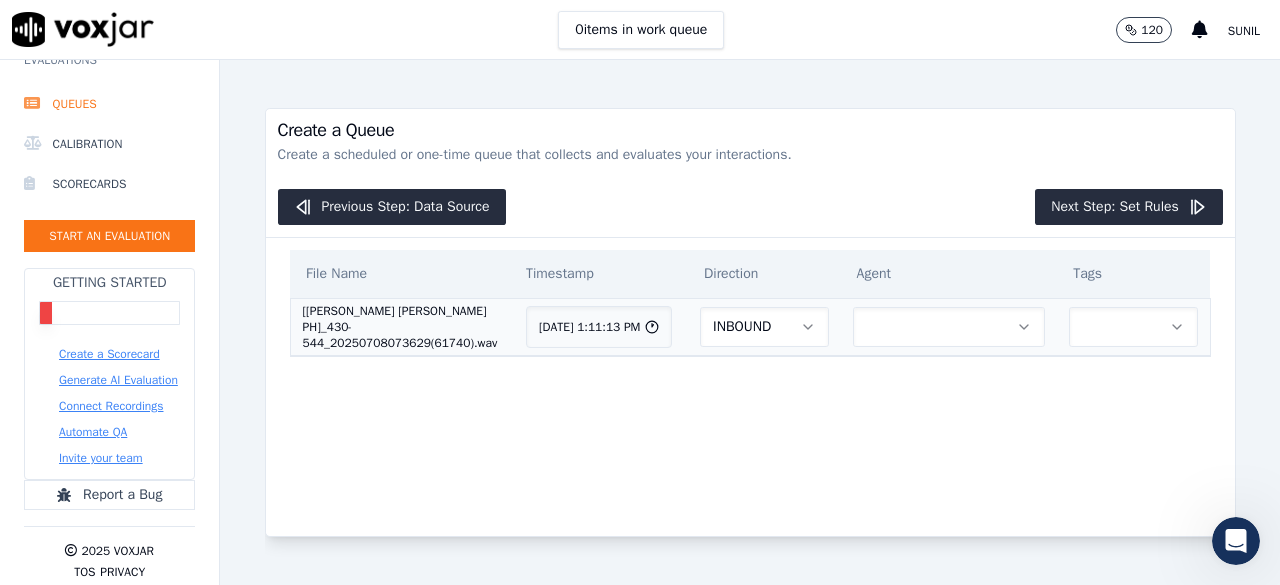 click at bounding box center (949, 327) 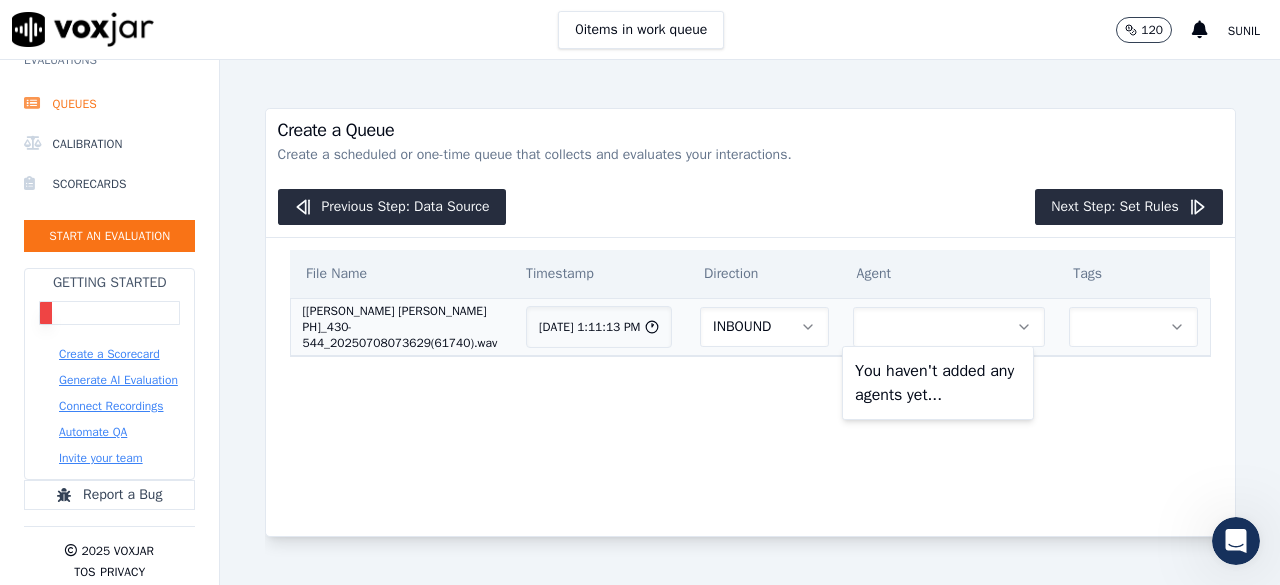 type 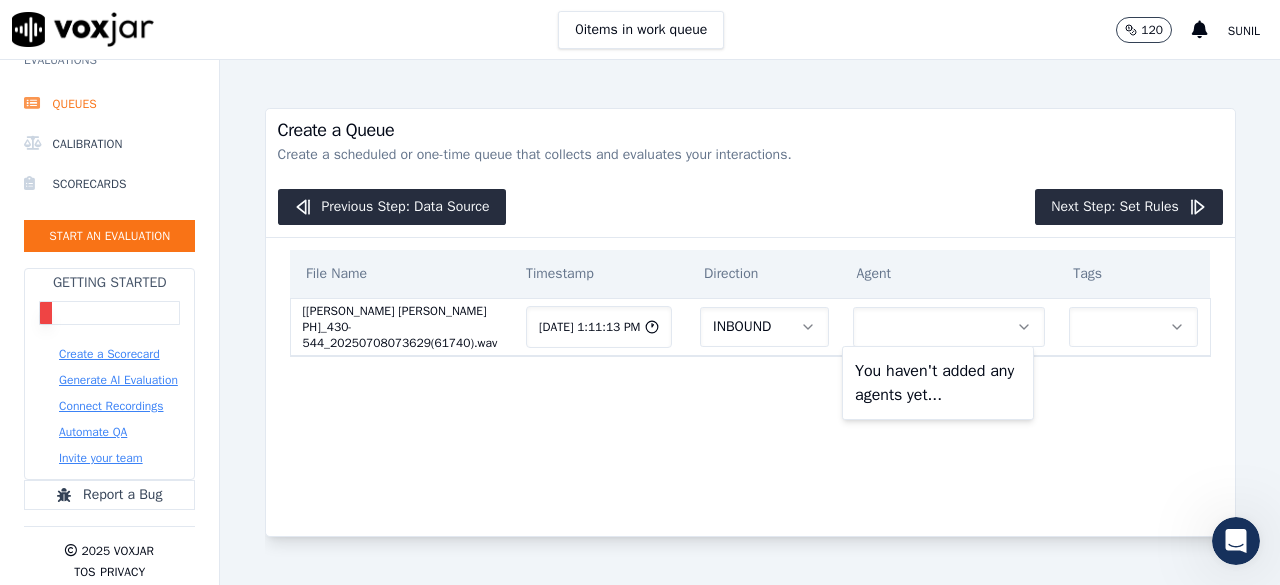 scroll, scrollTop: 0, scrollLeft: 46, axis: horizontal 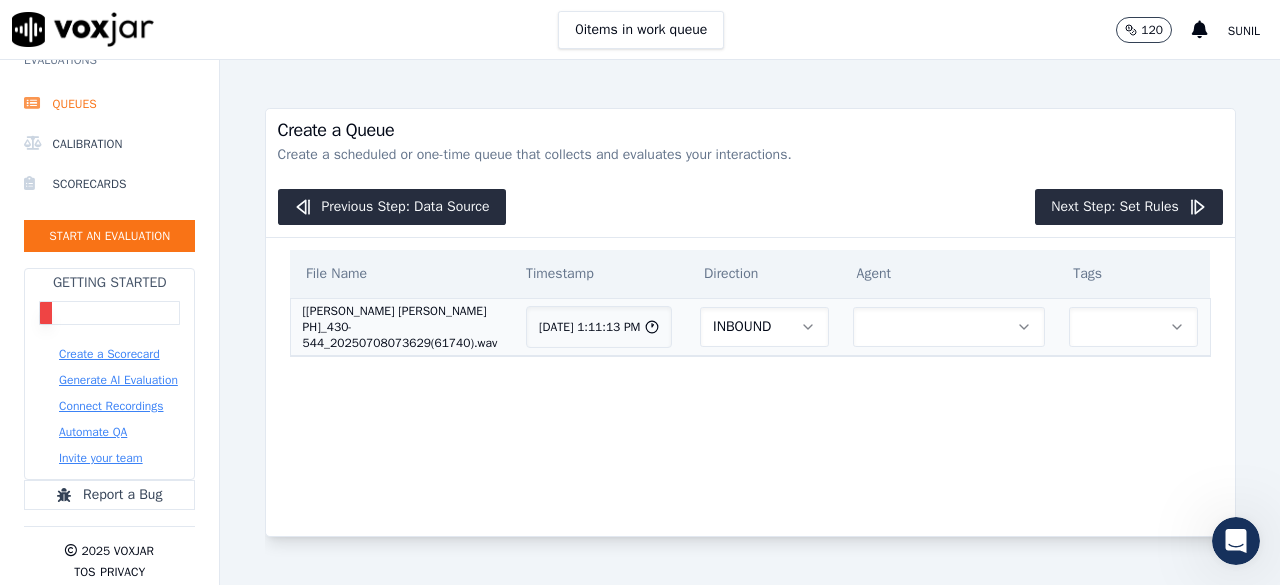 click at bounding box center (949, 327) 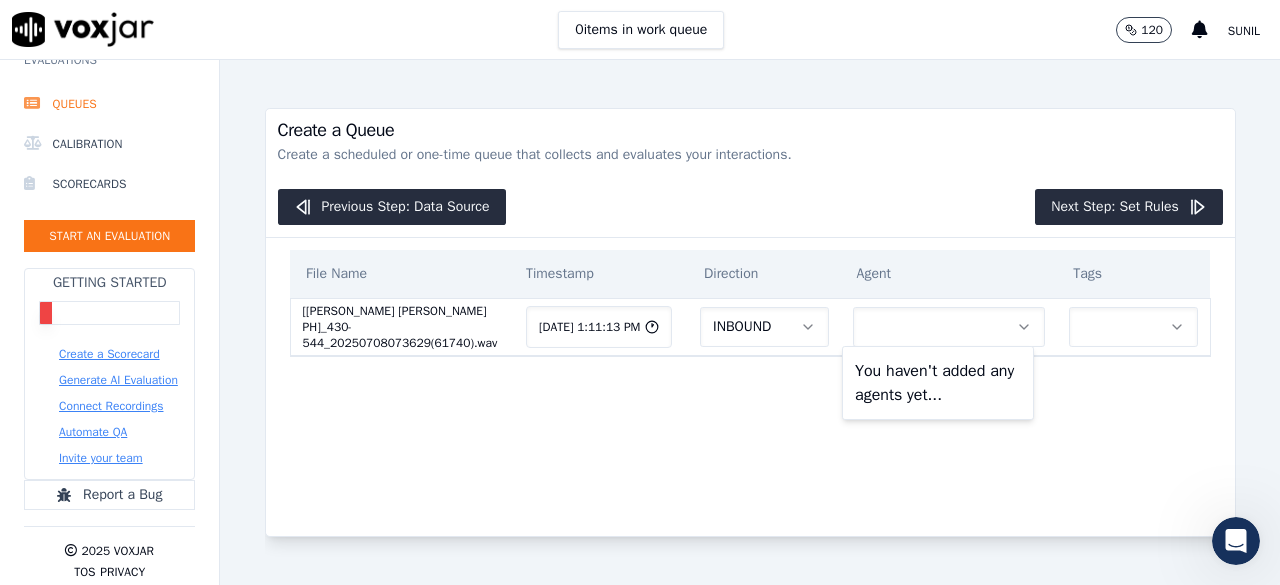 click on "You haven't added any agents yet..." at bounding box center [938, 383] 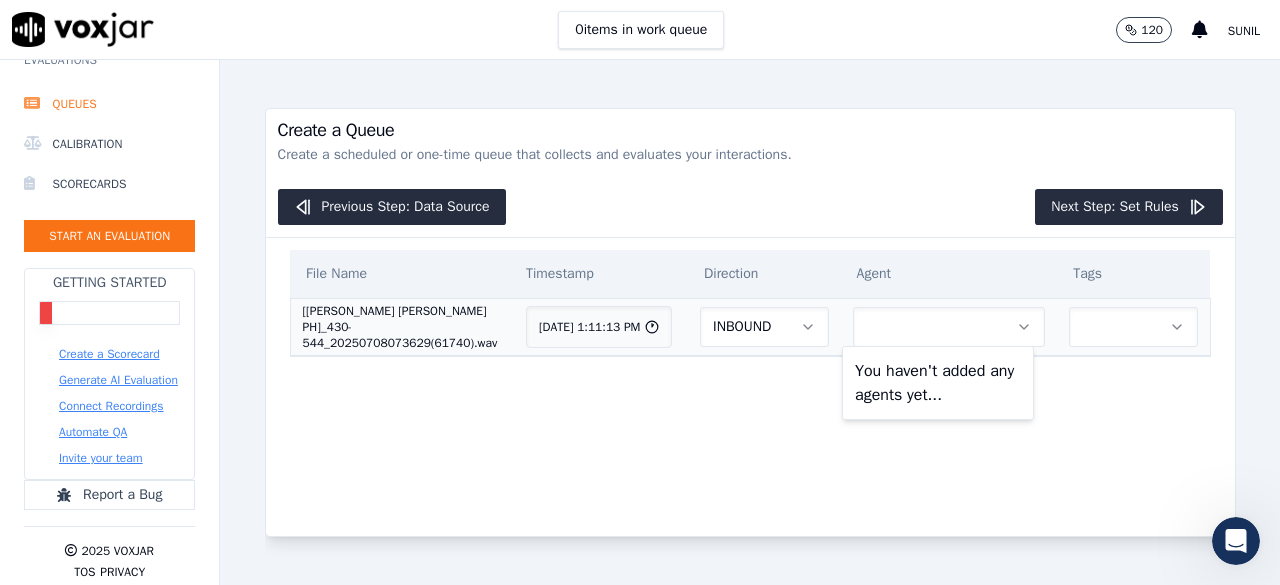 click at bounding box center [949, 327] 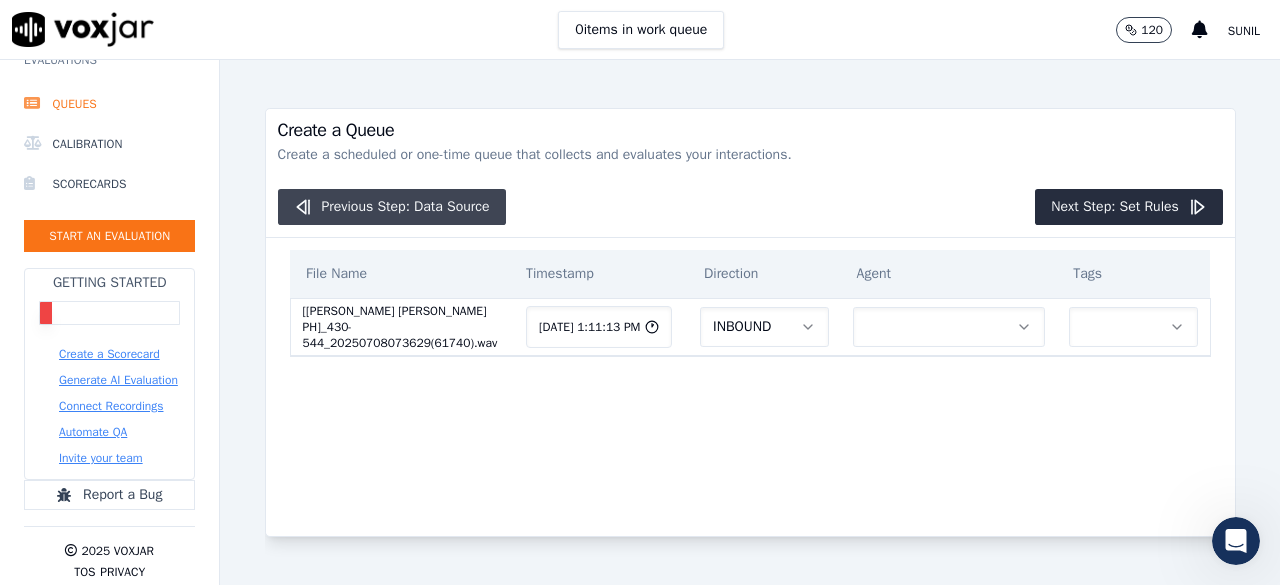 click on "Previous Step: Data Source" at bounding box center [392, 207] 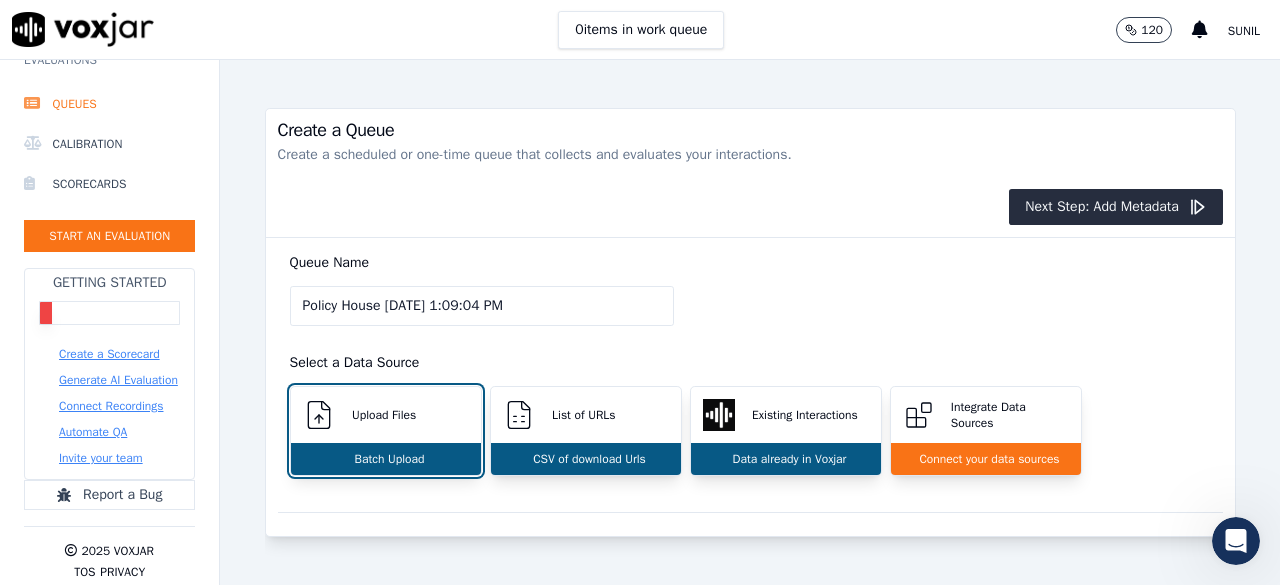 click on "Queue Name   Policy House 7/8/2025, 1:09:04 PM     Select a Data Source     Upload Files   Batch Upload       List of URLs   CSV of download Urls       Existing Interactions   Data already in Voxjar       Integrate Data Sources   Connect your data sources" at bounding box center (750, 375) 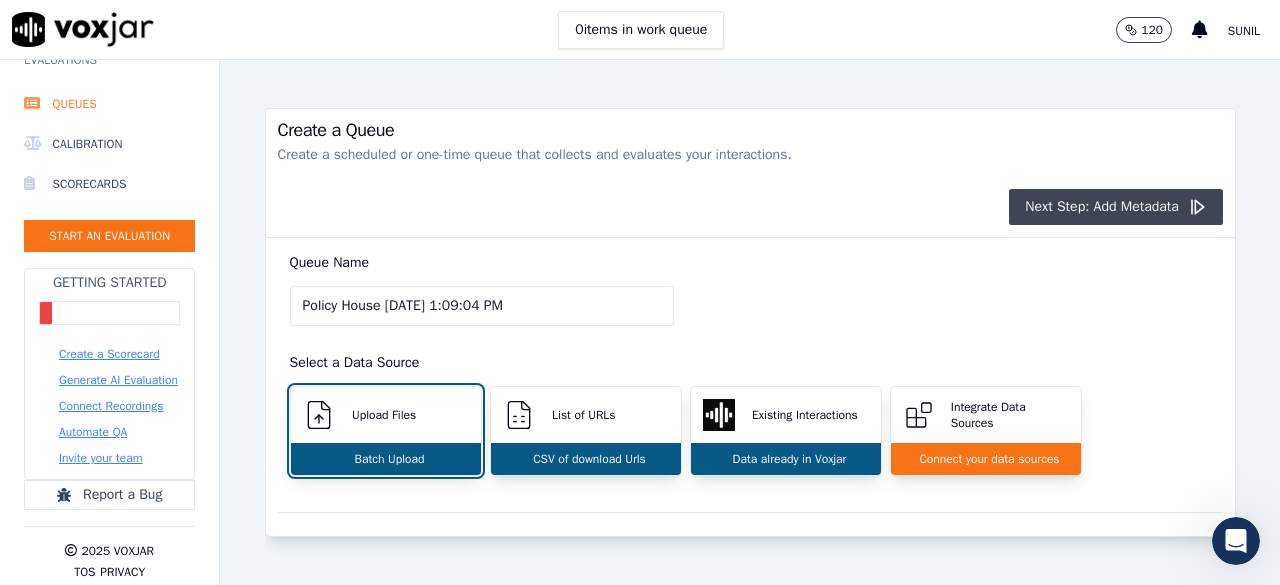 click on "Next Step: Add Metadata" at bounding box center (1116, 207) 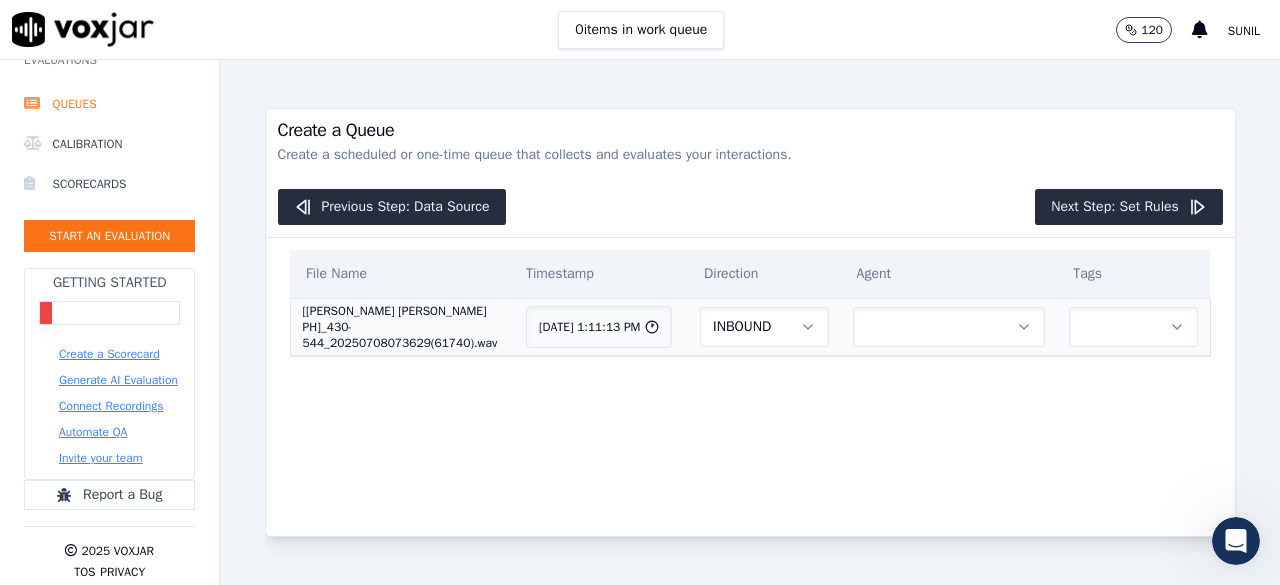 click at bounding box center (949, 327) 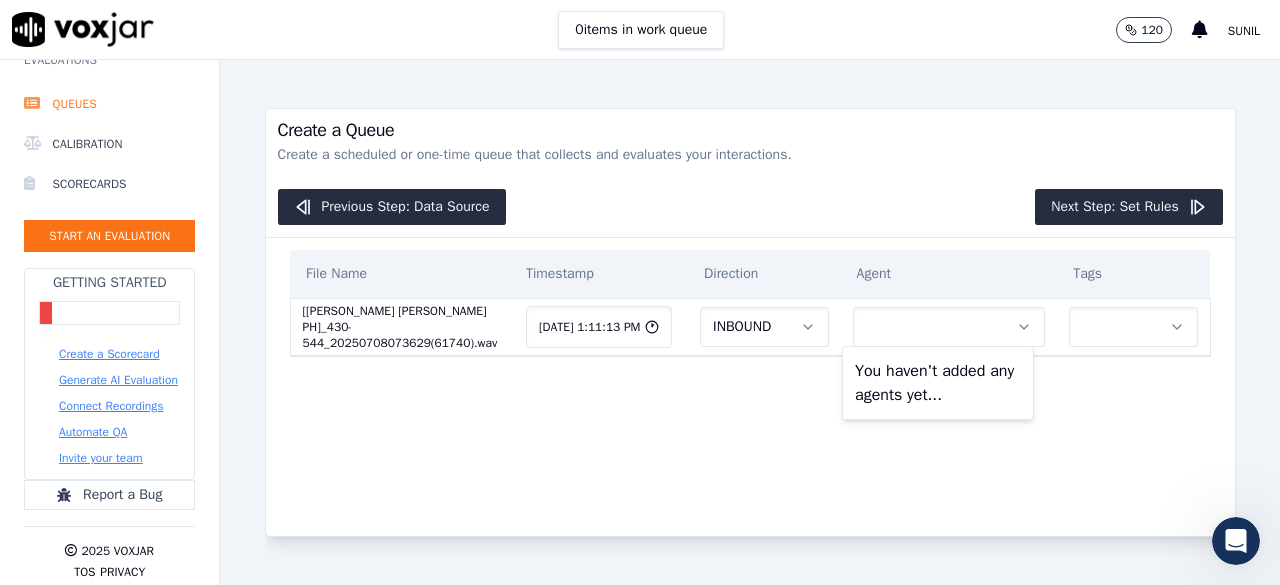 click on "You haven't added any agents yet..." at bounding box center [938, 383] 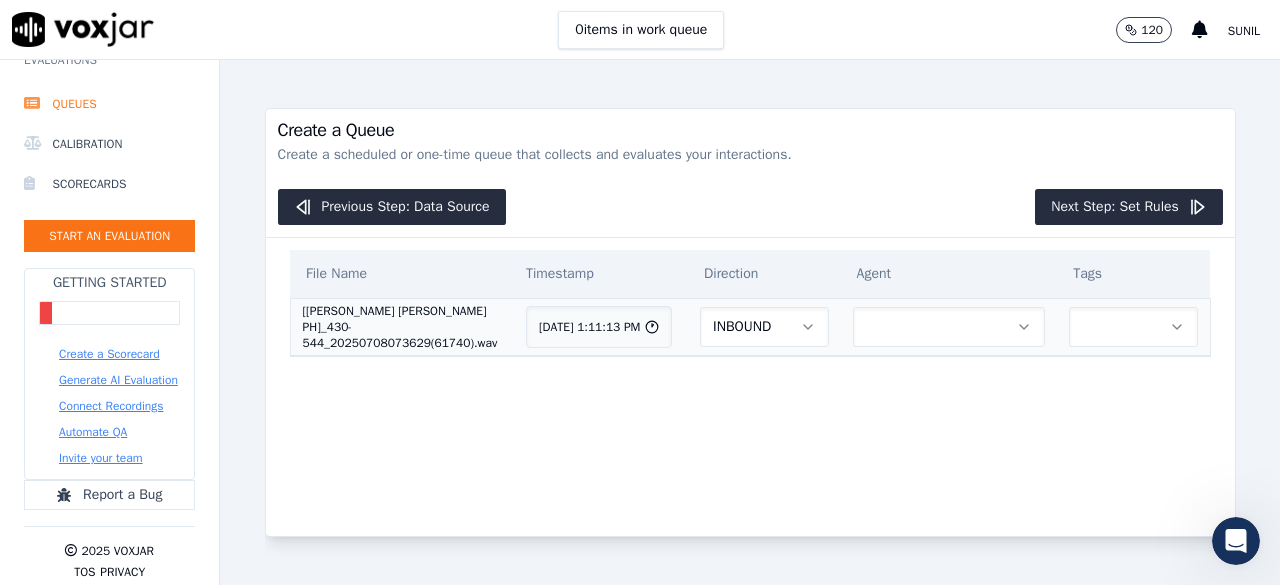 click at bounding box center [1133, 327] 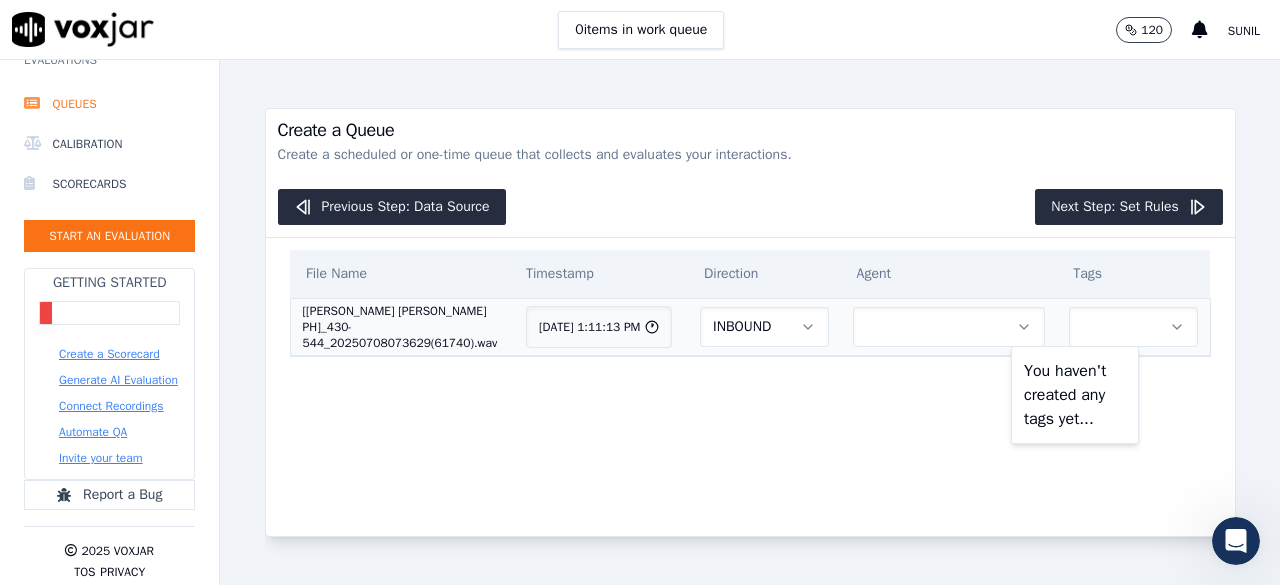 click at bounding box center (1133, 327) 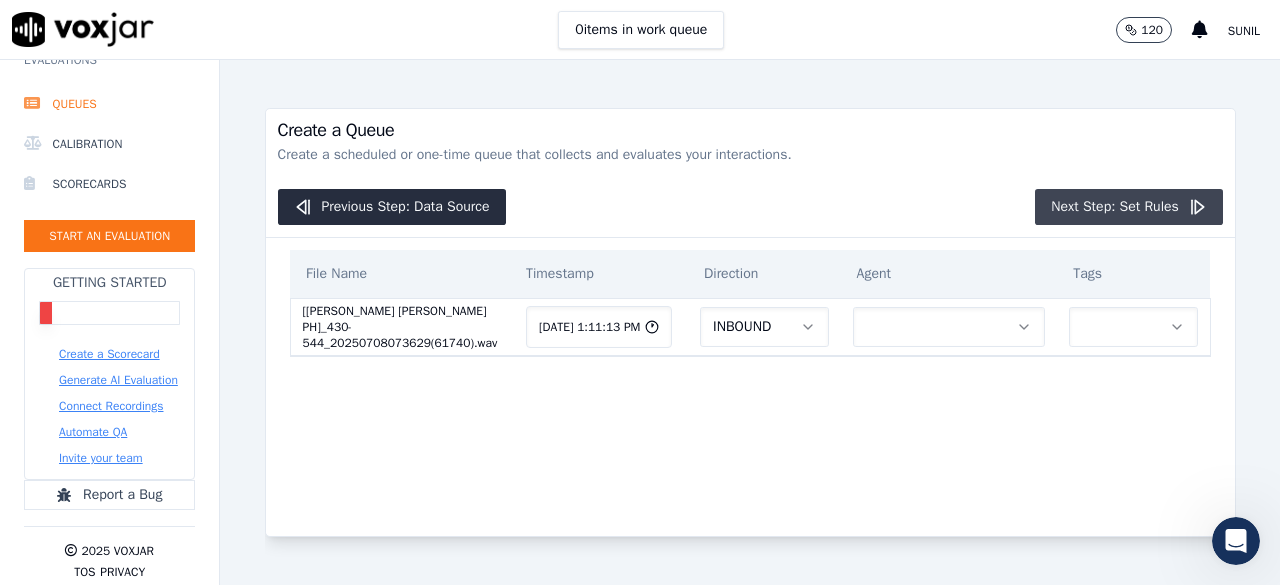 click on "Next Step: Set Rules" 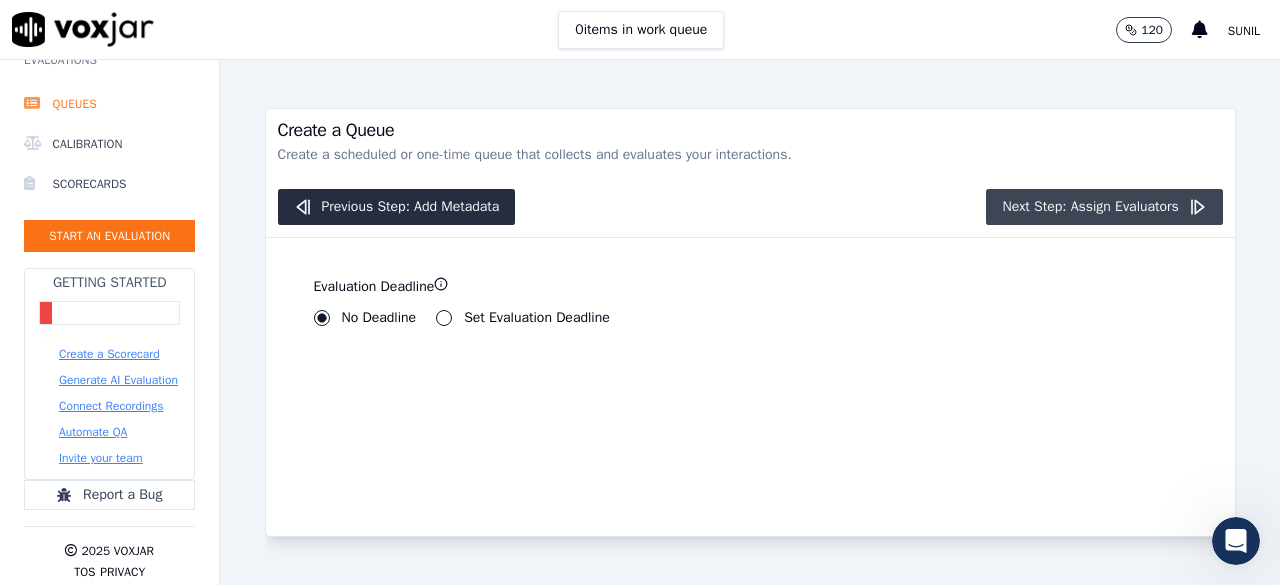 click on "Next Step: Assign Evaluators" 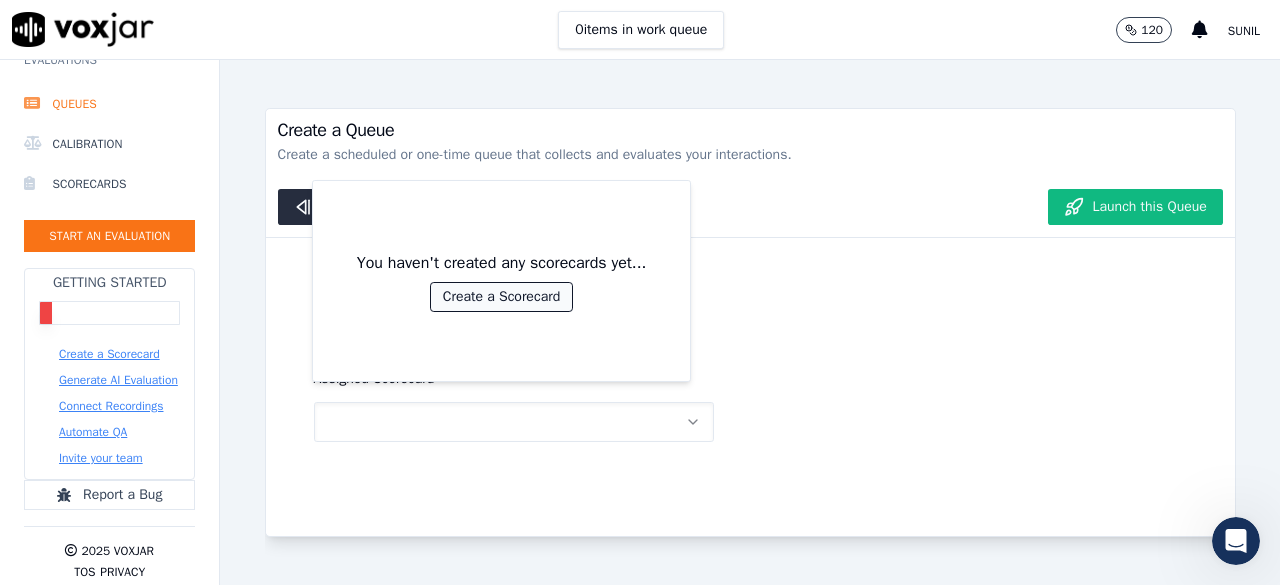click on "Create a Scorecard" at bounding box center [501, 297] 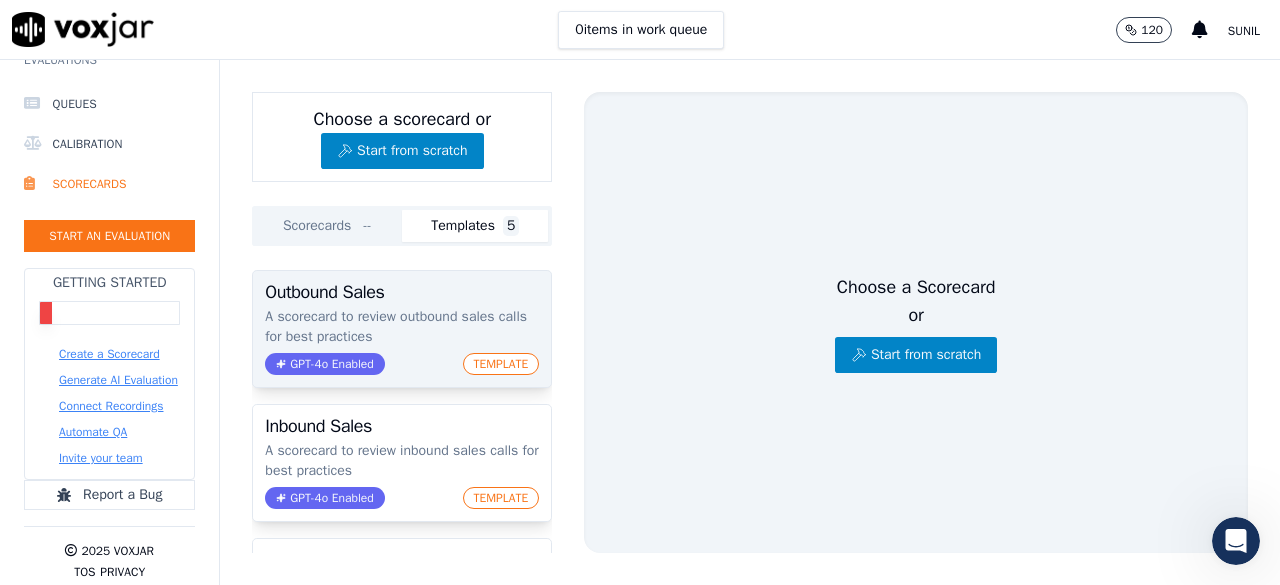 click on "A scorecard to review outbound sales calls for best practices" 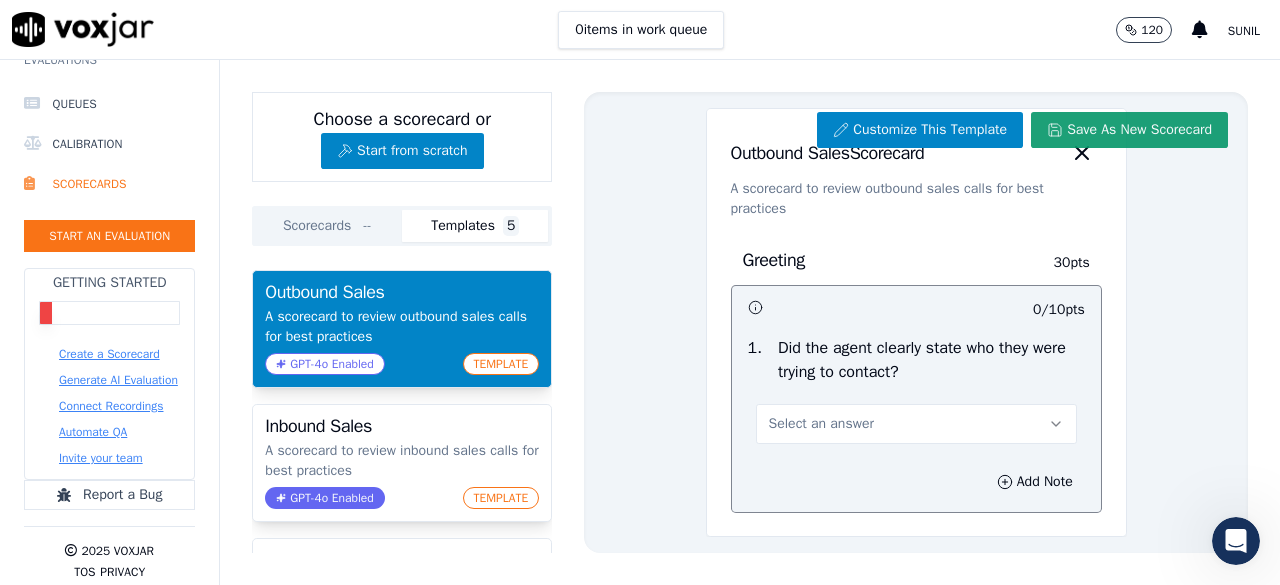 click on "Save As New Scorecard" 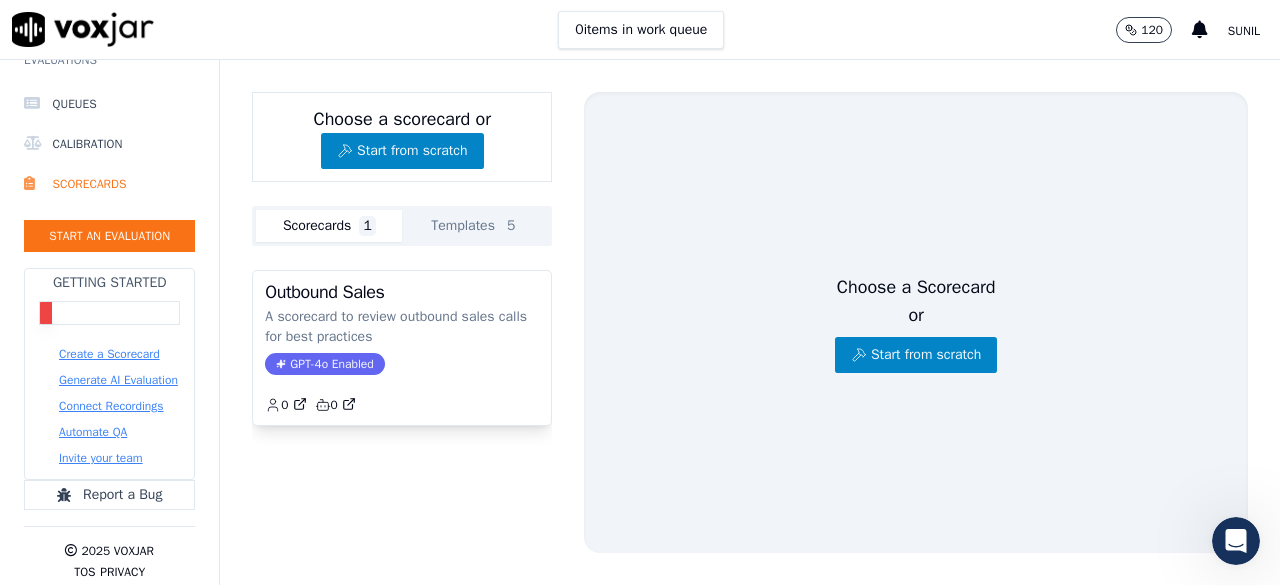 click on "Scorecards  1" at bounding box center (329, 226) 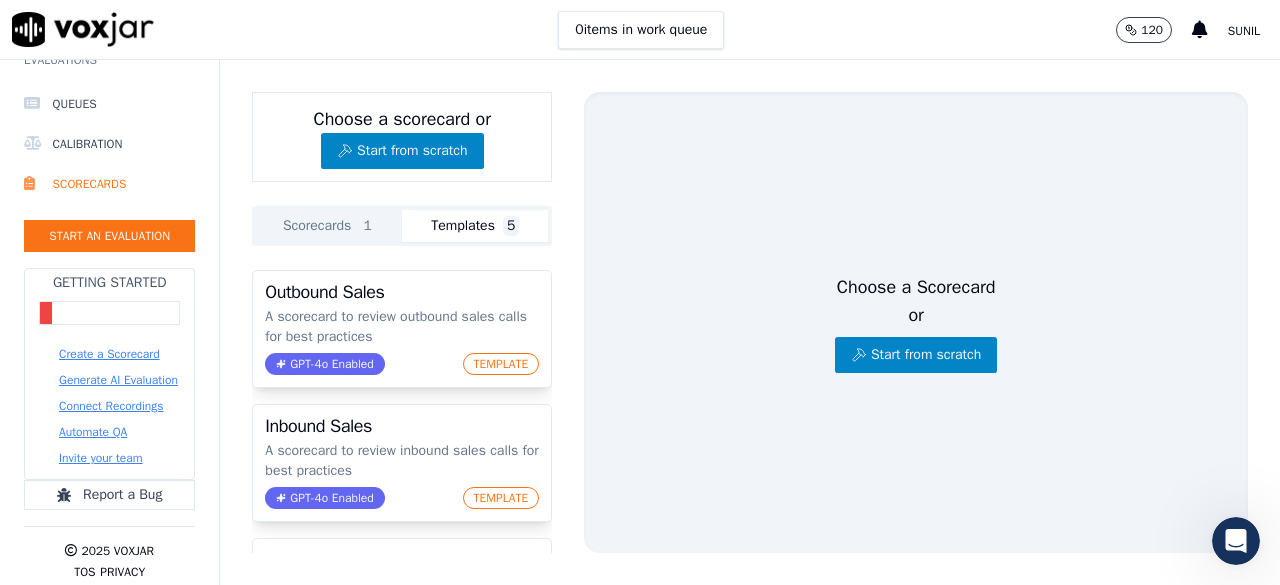 click on "Templates  5" 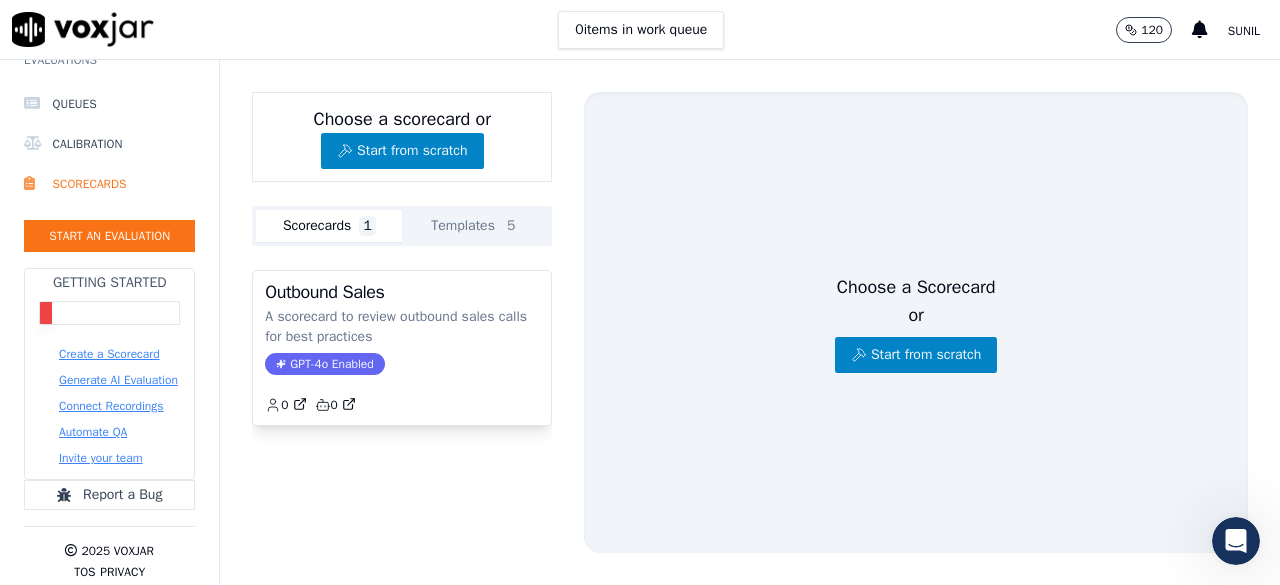 click on "Scorecards  1" at bounding box center (329, 226) 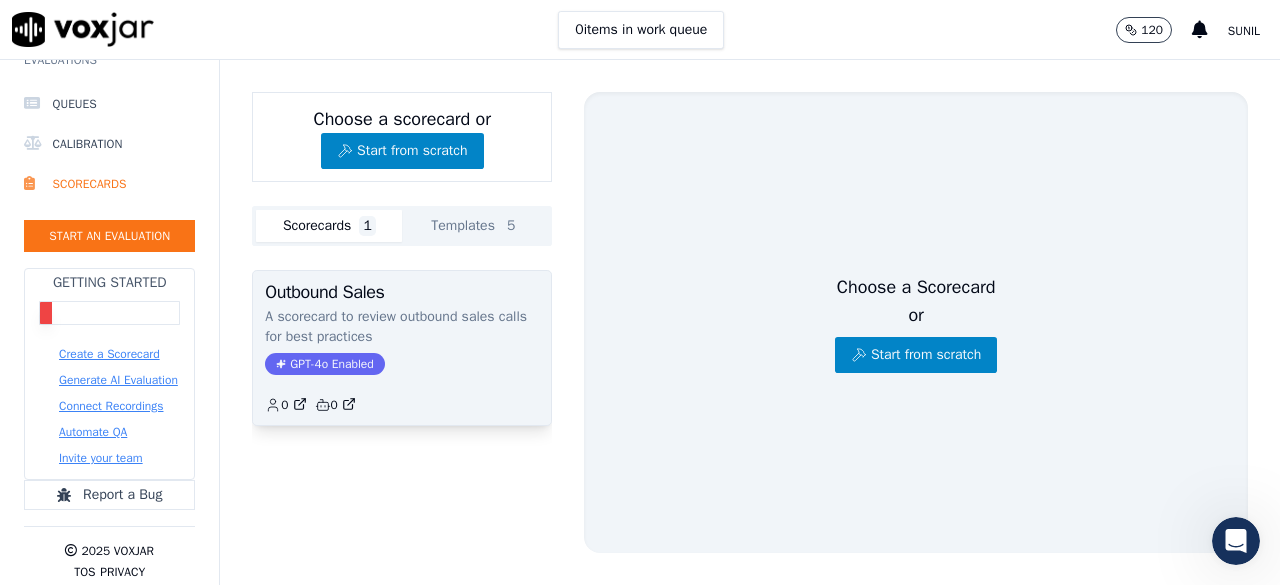 click on "Outbound Sales" at bounding box center [402, 292] 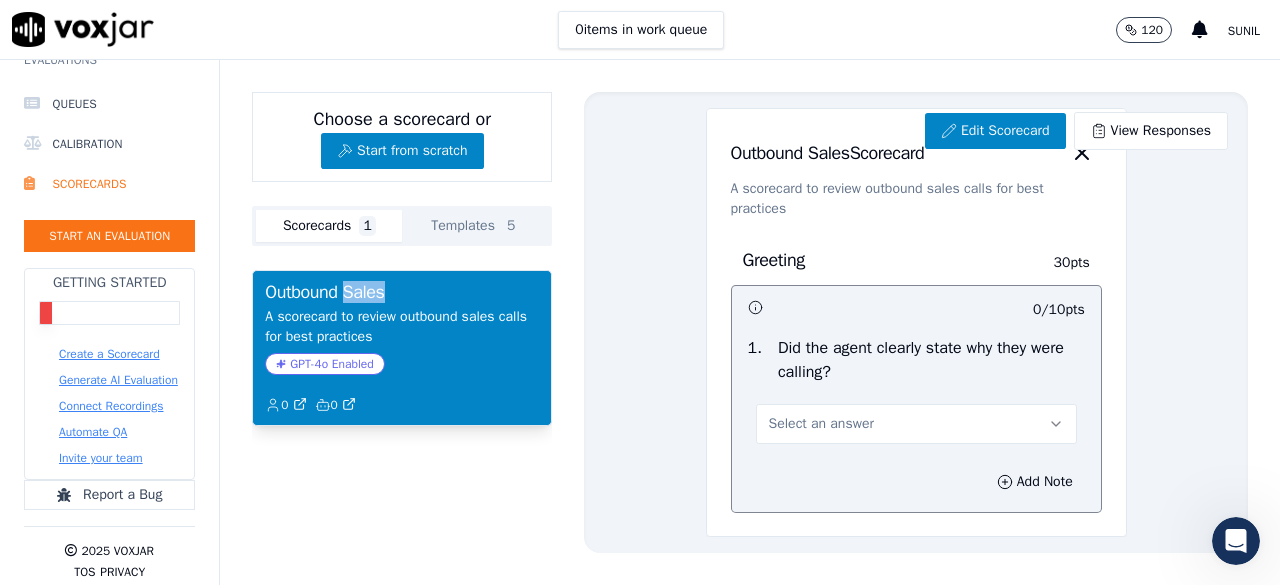 click on "Outbound Sales" at bounding box center [402, 292] 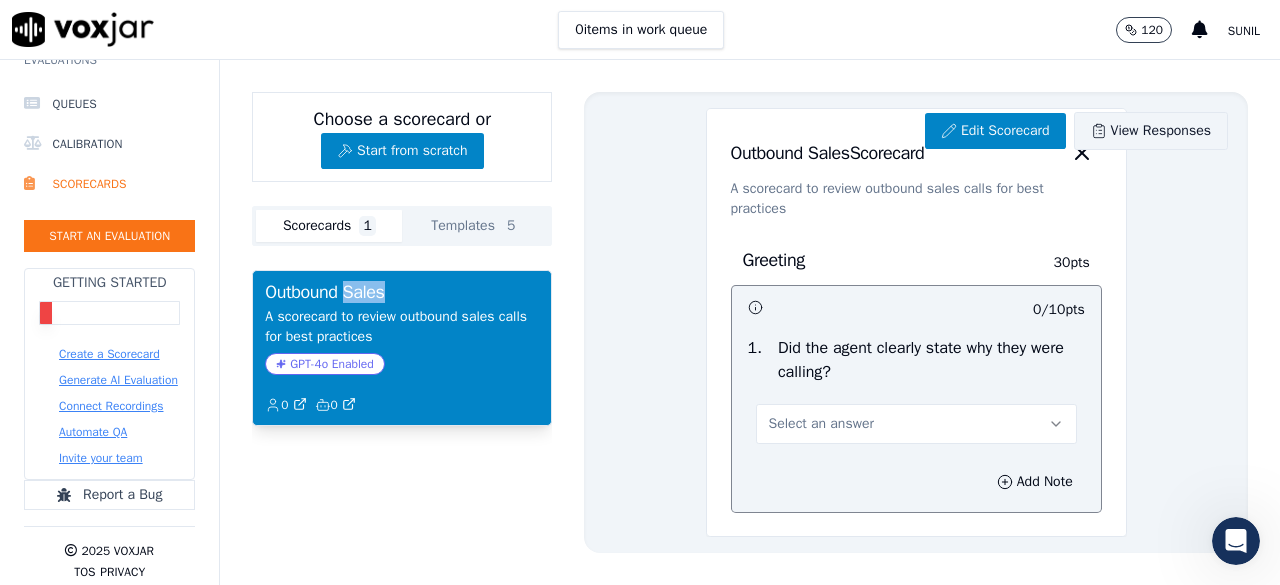 click on "View Responses" at bounding box center [1151, 131] 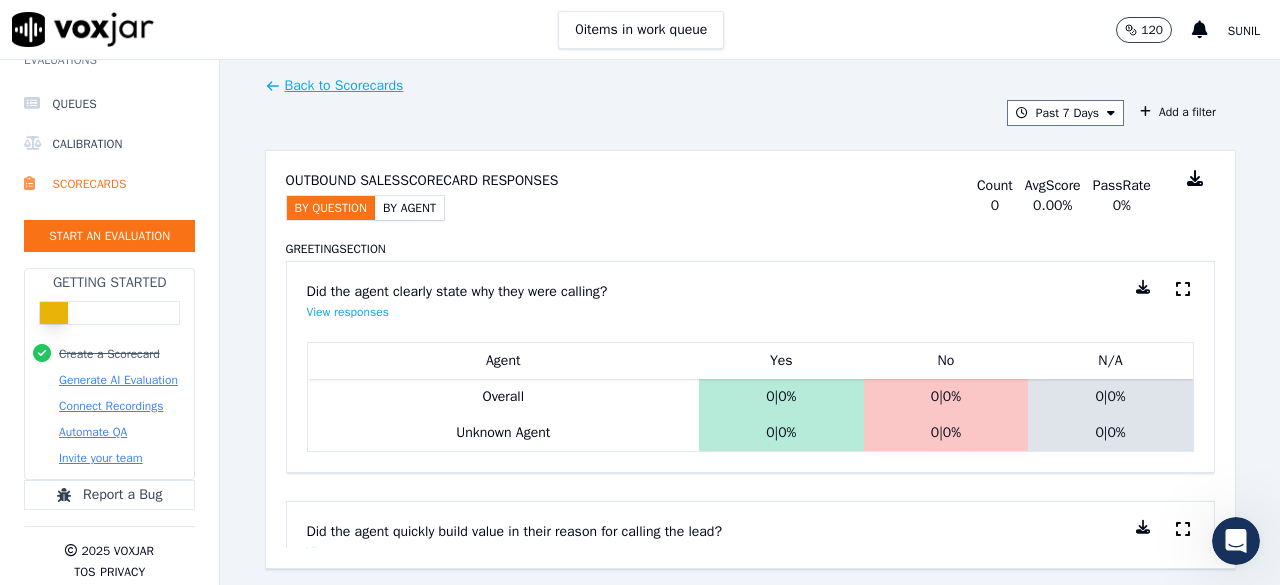 click on "By Agent" at bounding box center (409, 208) 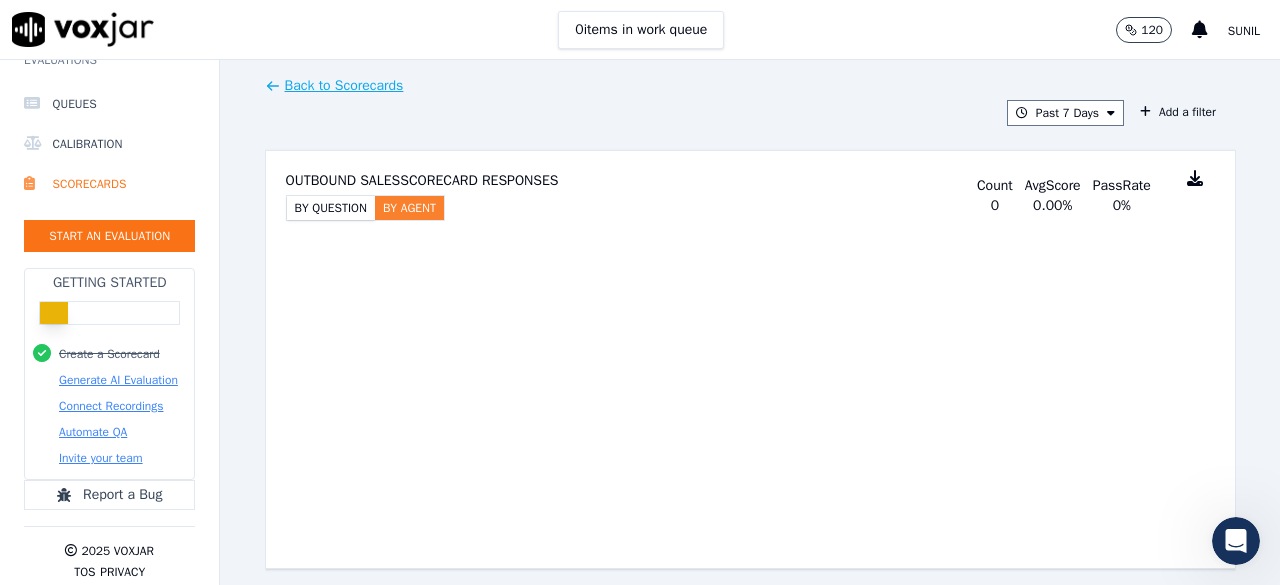 click on "By Question" at bounding box center [331, 208] 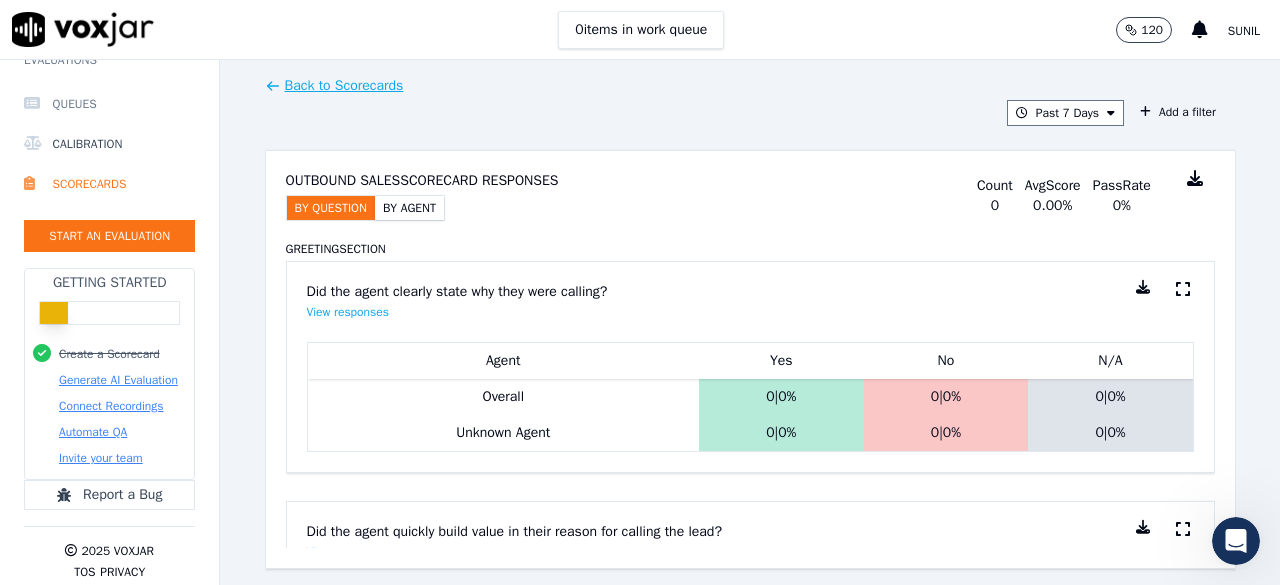 click on "Queues" at bounding box center [109, 104] 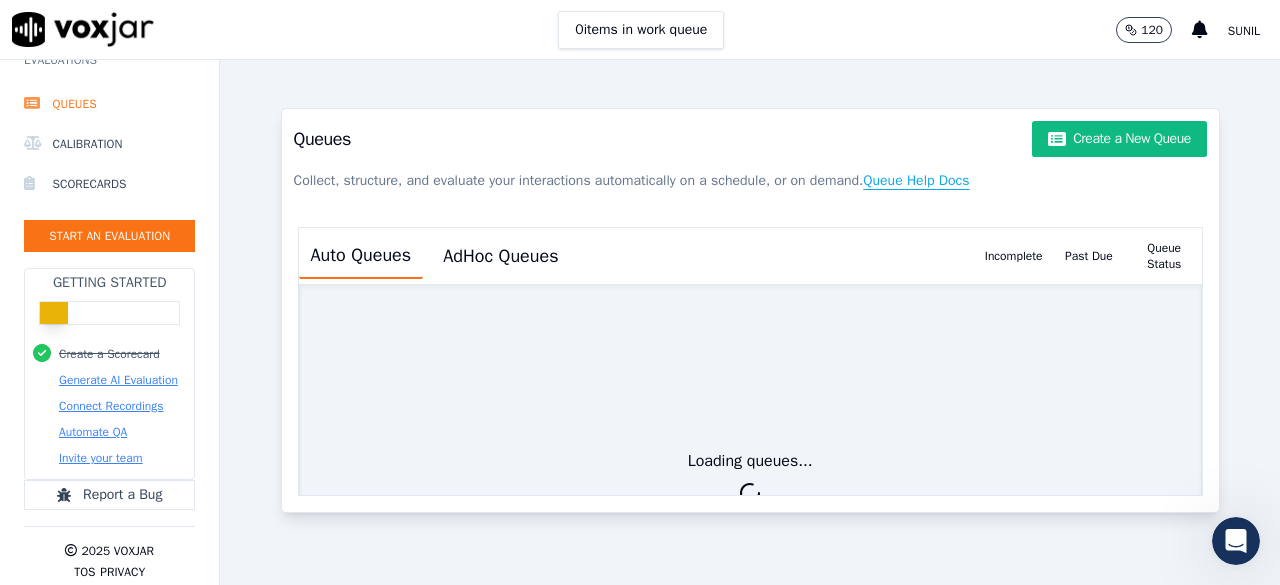click on "Queue Help Docs" at bounding box center (916, 181) 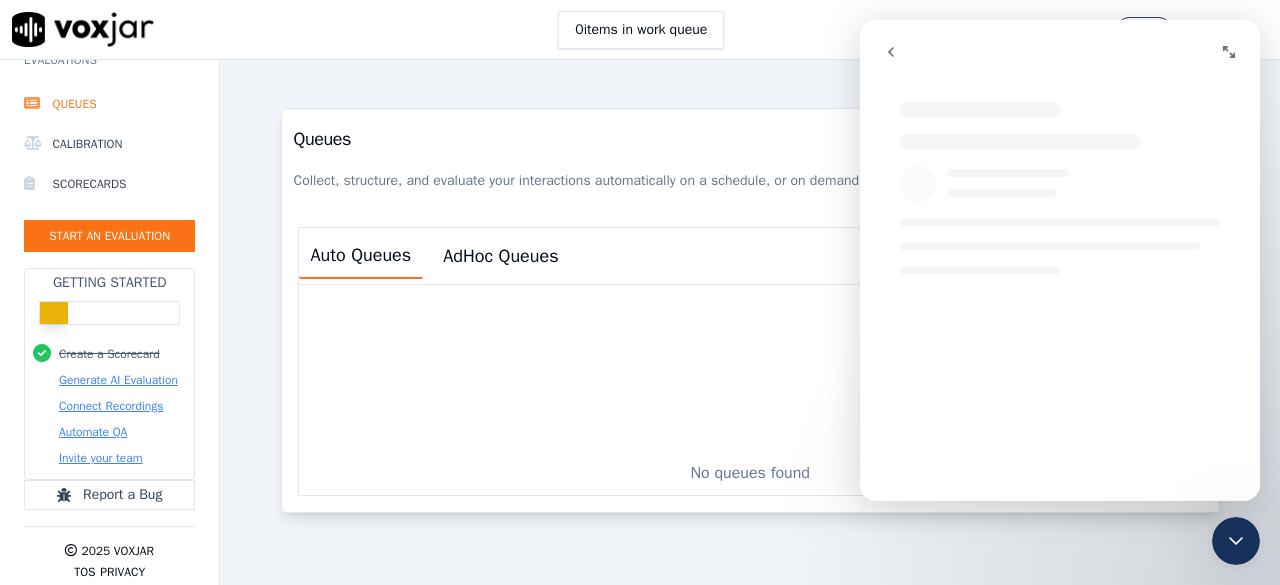 click 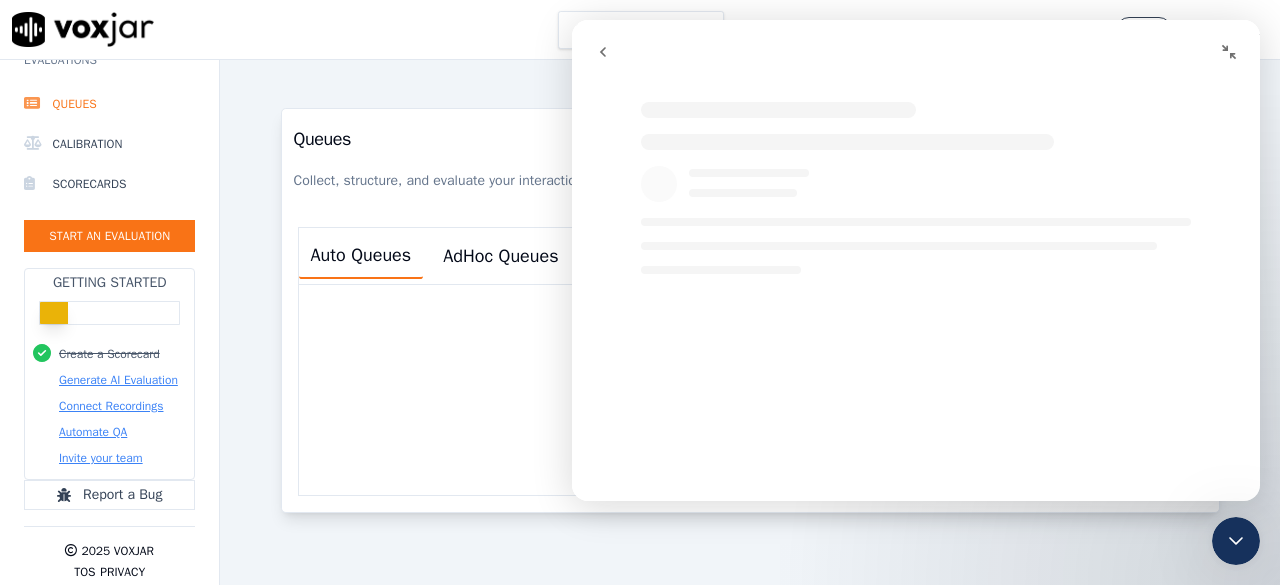 click 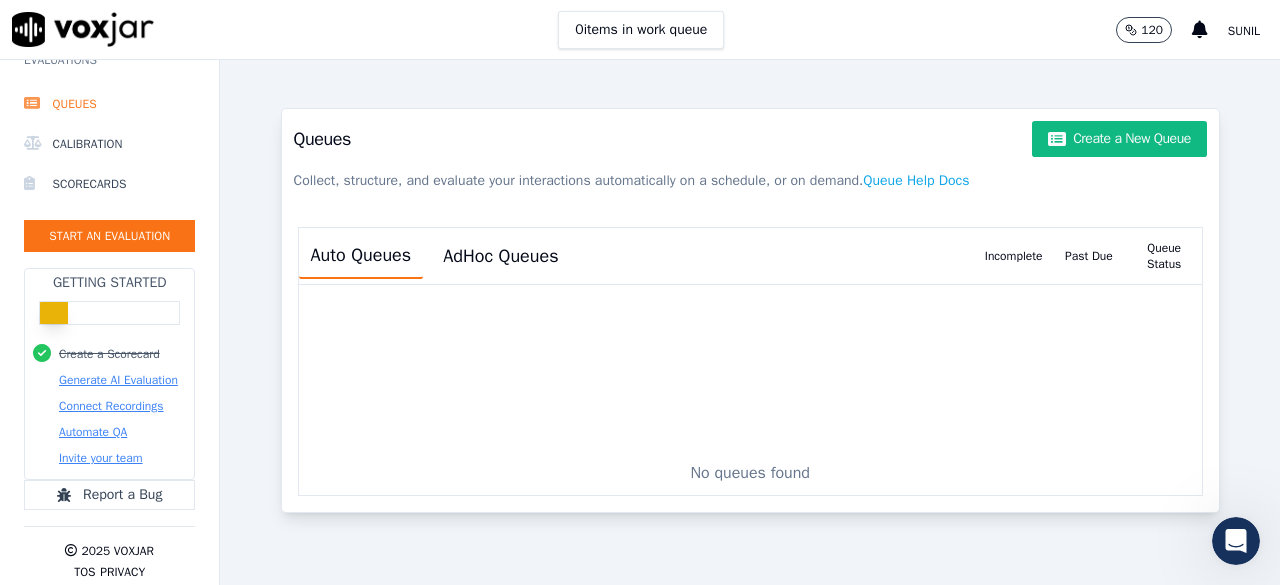 scroll, scrollTop: 183, scrollLeft: 0, axis: vertical 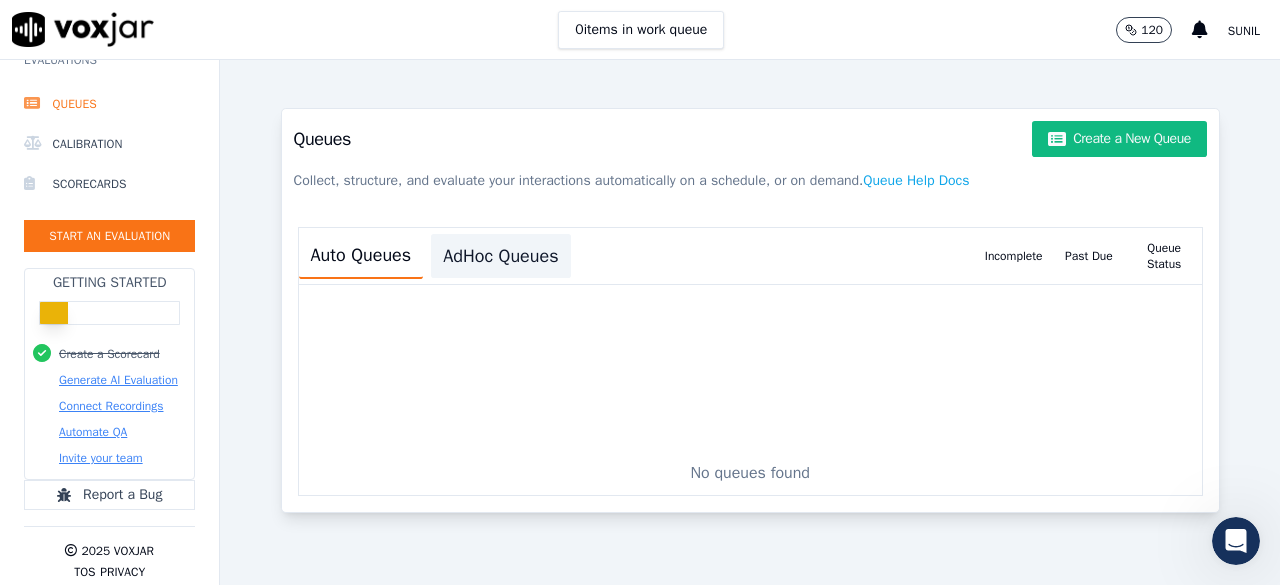 click on "AdHoc Queues" 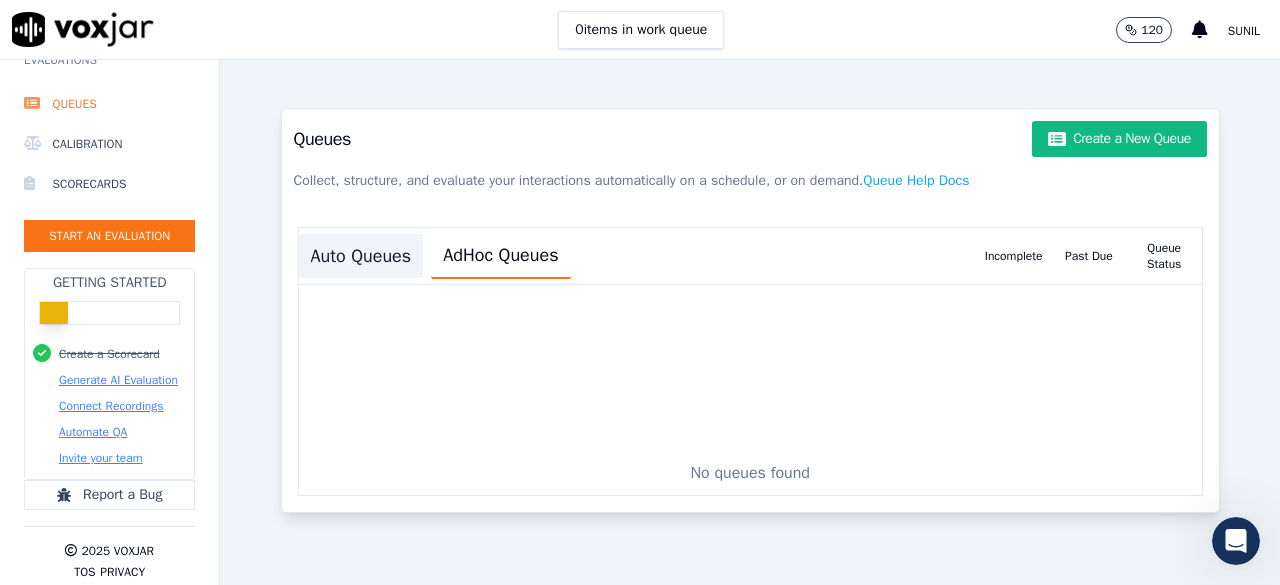 click on "Auto Queues" at bounding box center [361, 256] 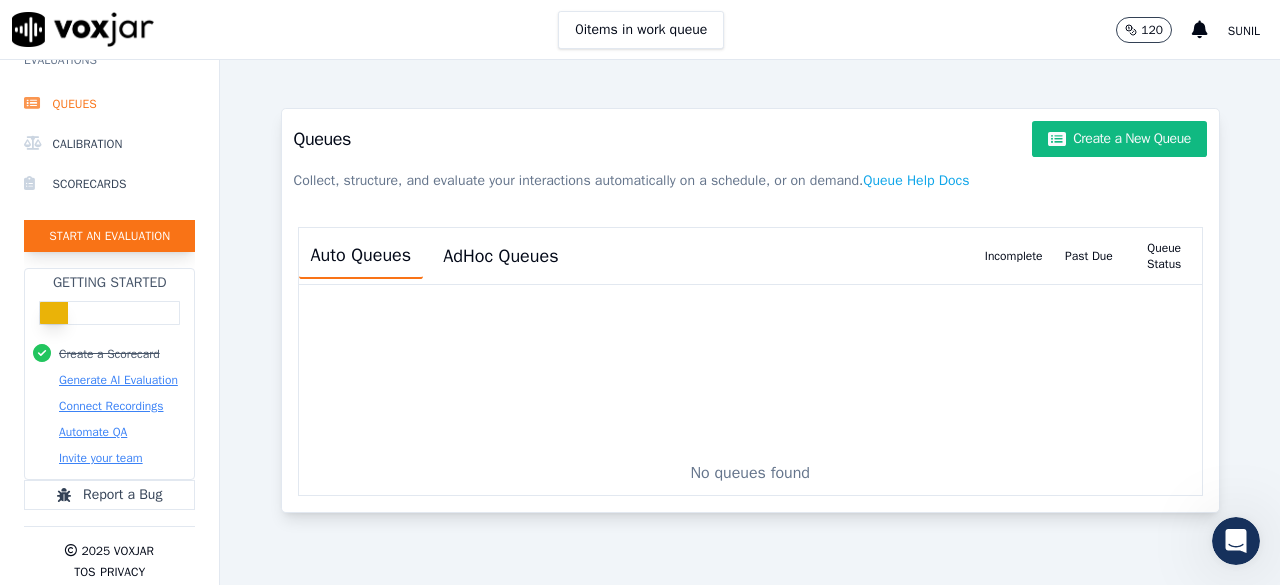 click on "Start an Evaluation" 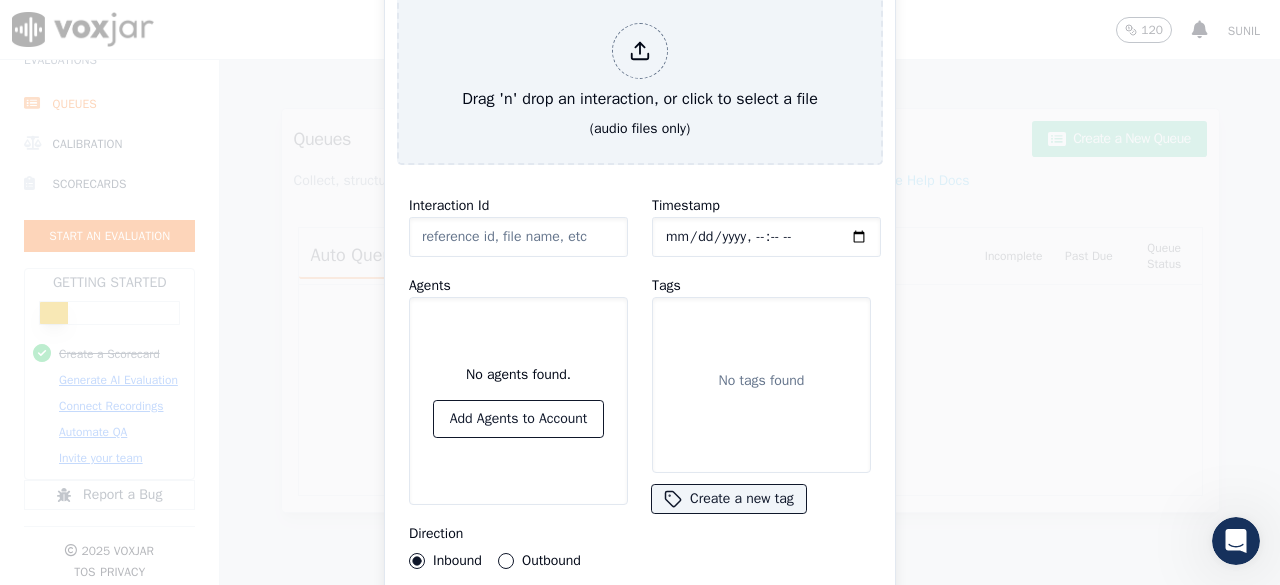 click on "Interaction Id" 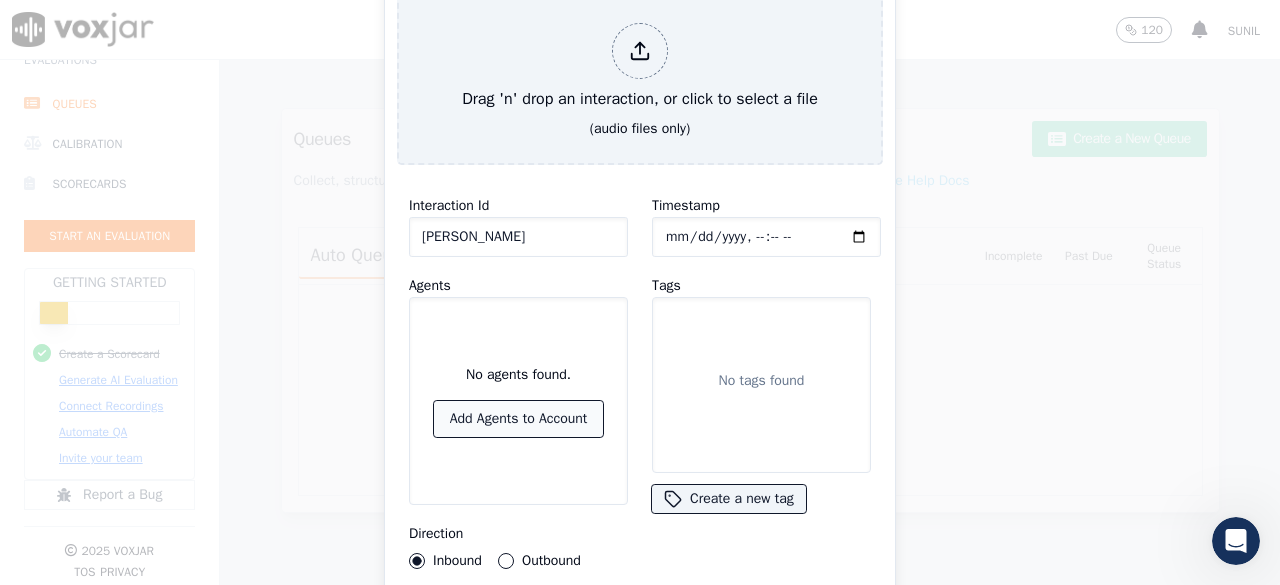 click on "Add Agents to Account" at bounding box center (519, 419) 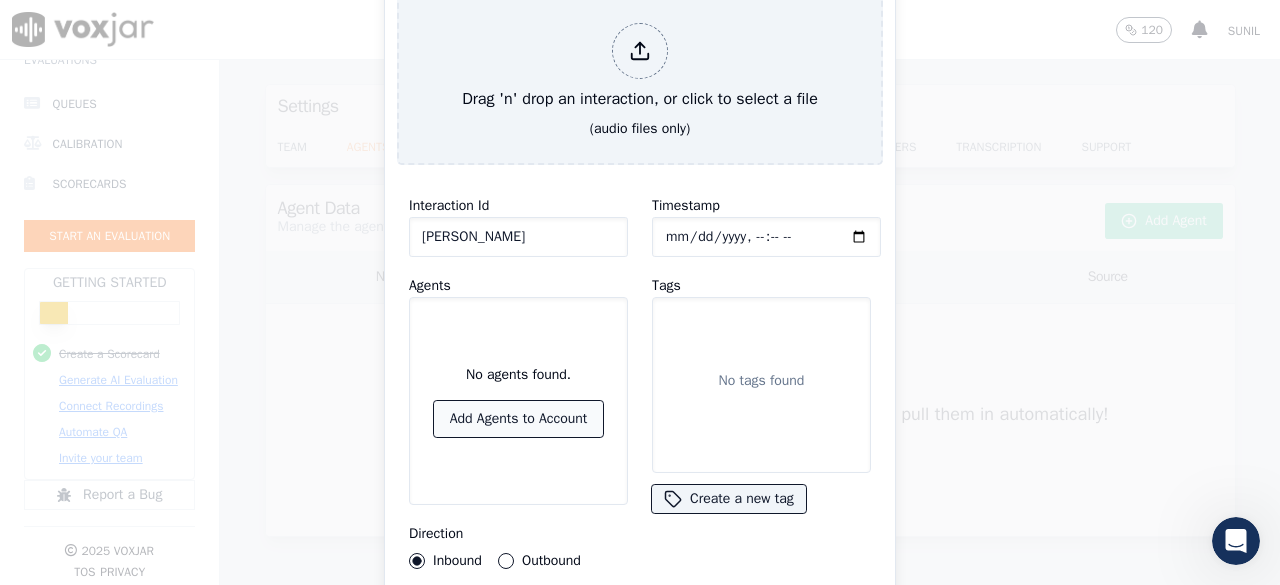 click on "Add Agents to Account" at bounding box center [519, 419] 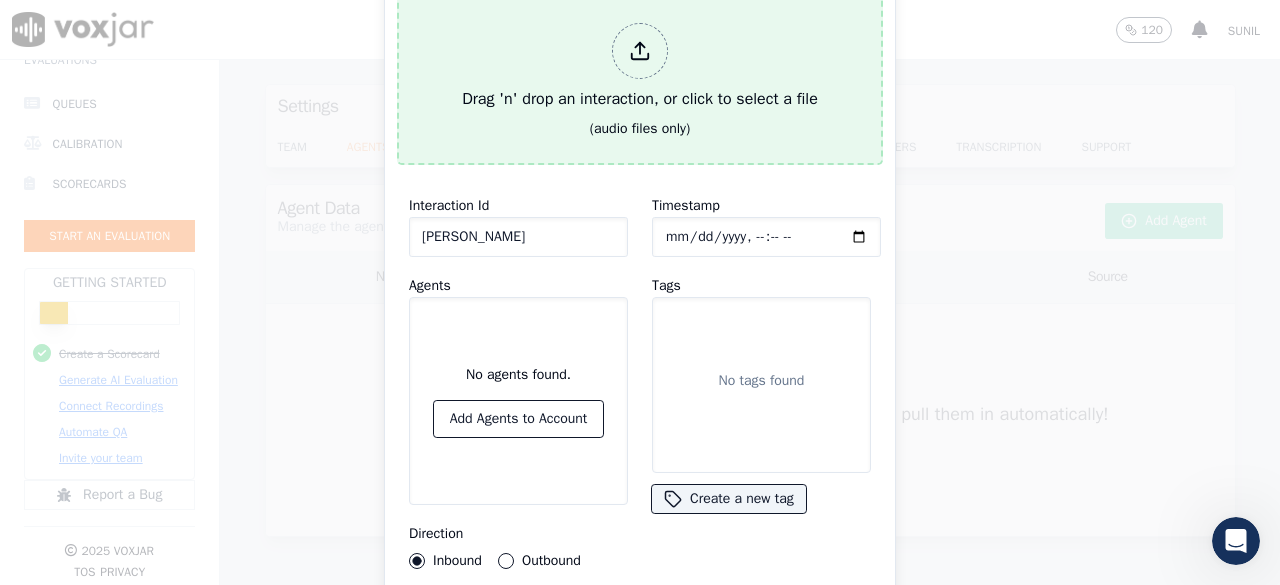 click on "Drag 'n' drop an interaction, or click to select a file" at bounding box center [640, 67] 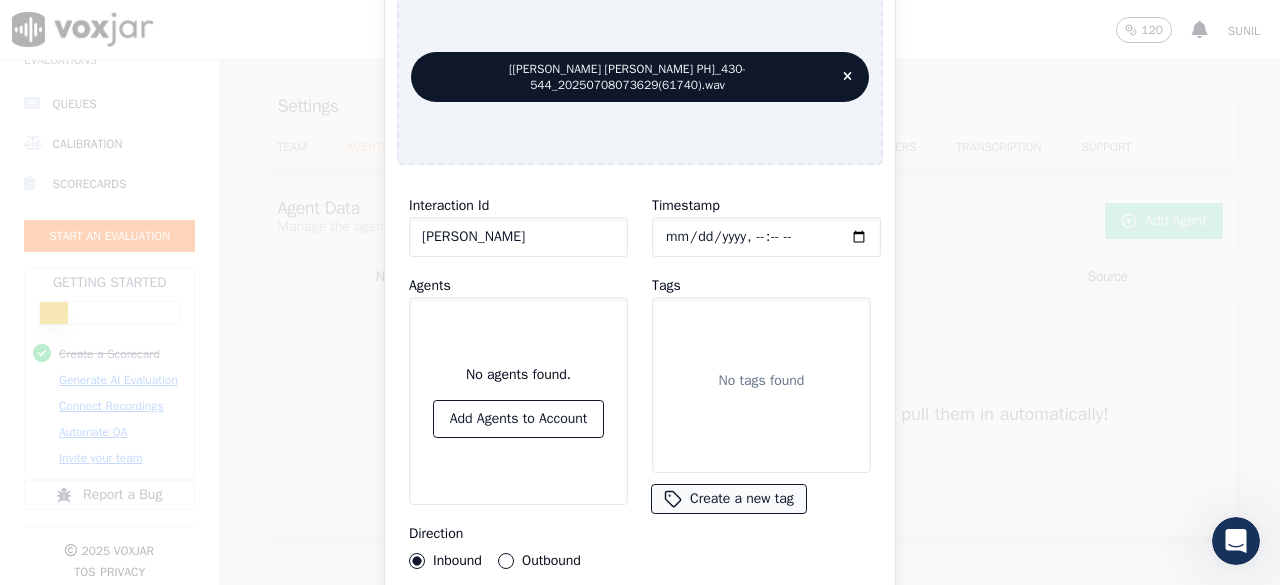 click on "Create a new tag" 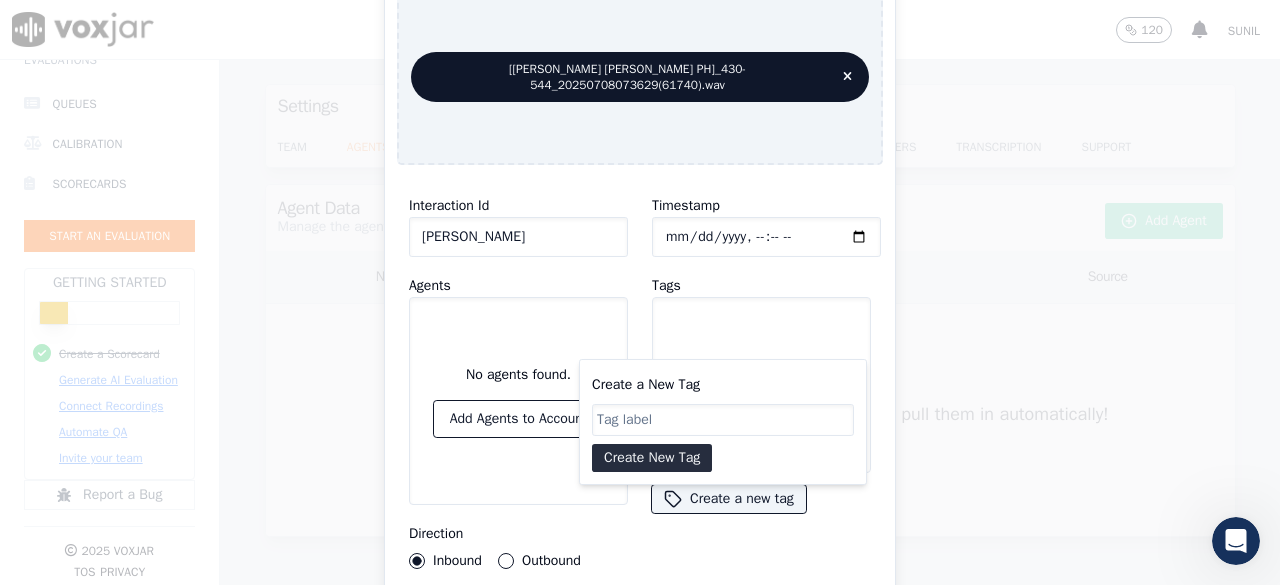 click on "Create a New Tag" 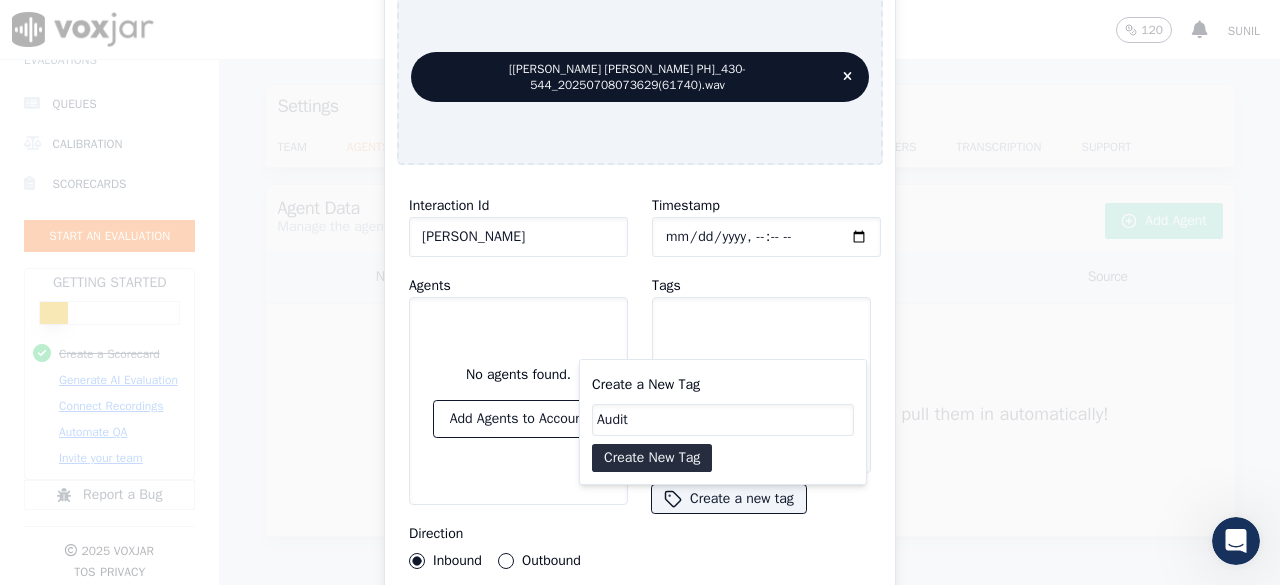 click on "Tags   No tags found
Create a new tag   Create a New Tag   Audit     Create New Tag" at bounding box center (761, 394) 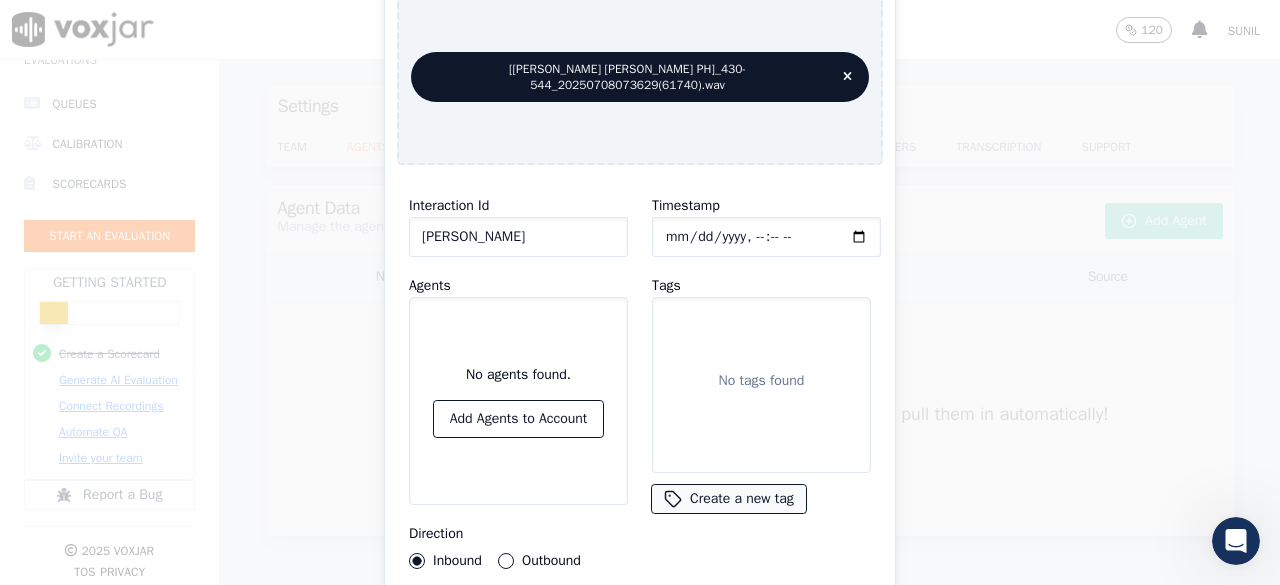 click on "Create a new tag" 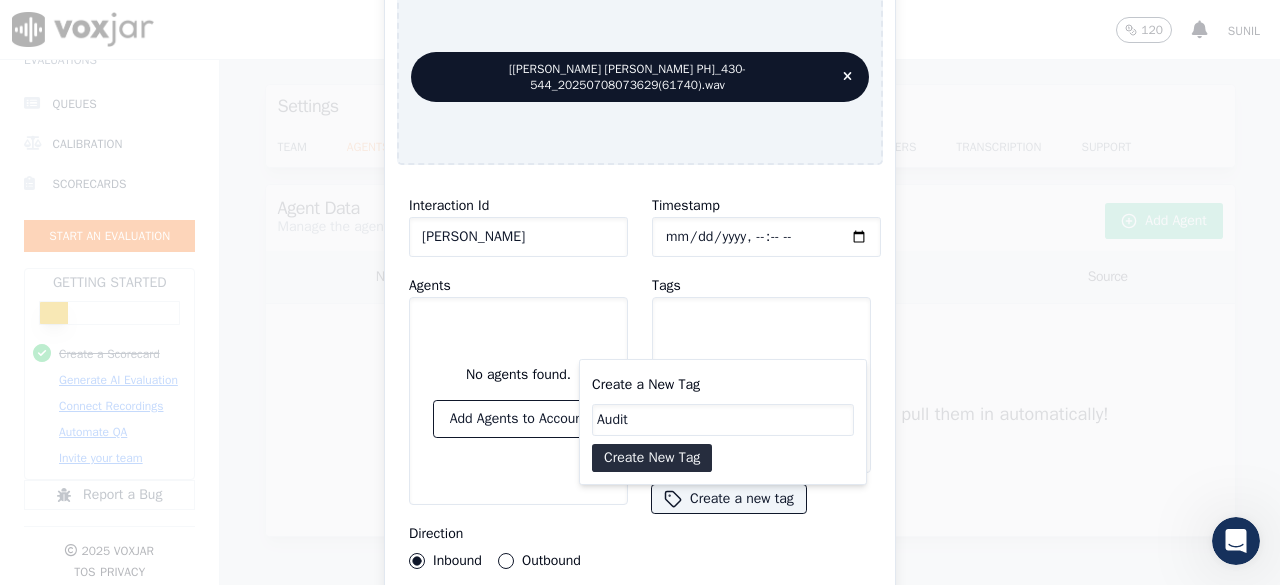 click on "Audit" 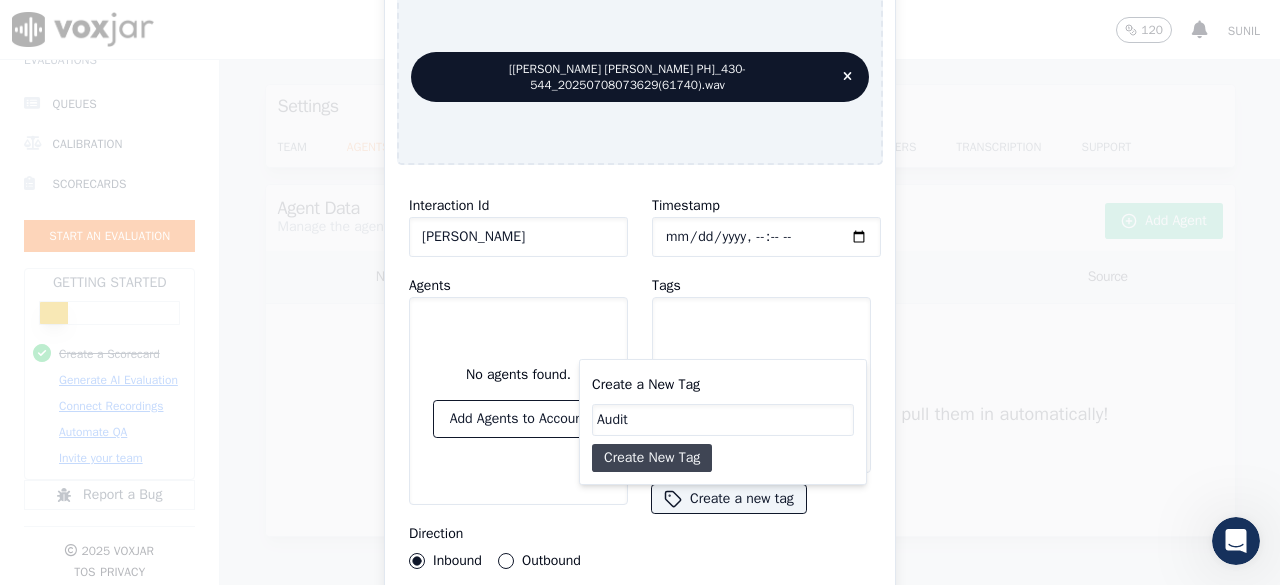 click on "Create New Tag" 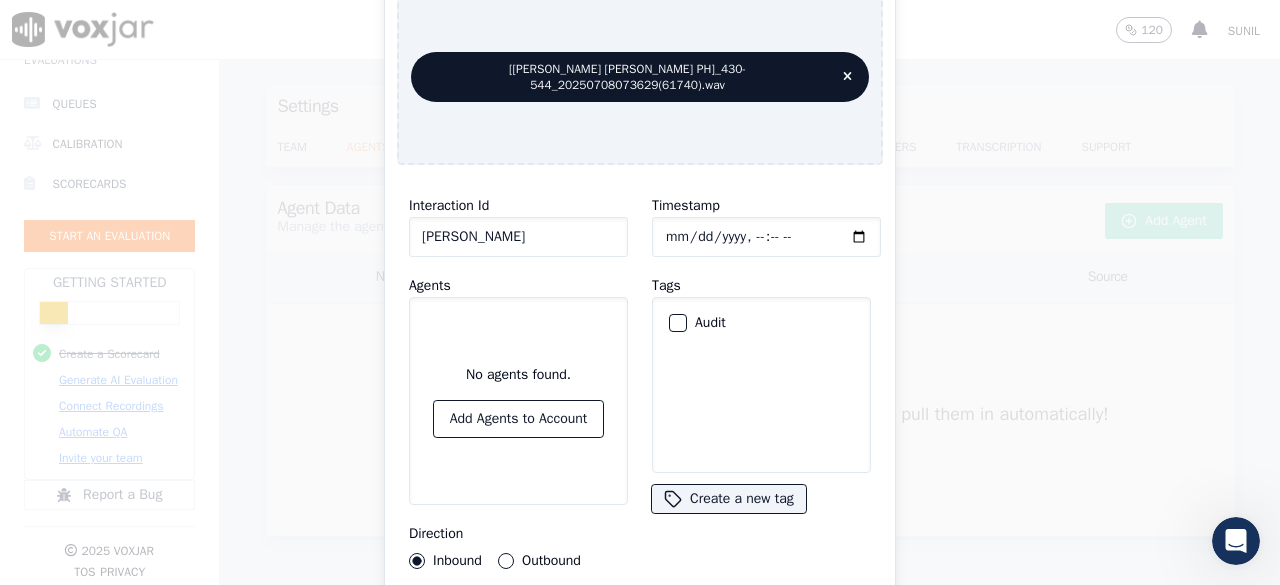 click at bounding box center (677, 323) 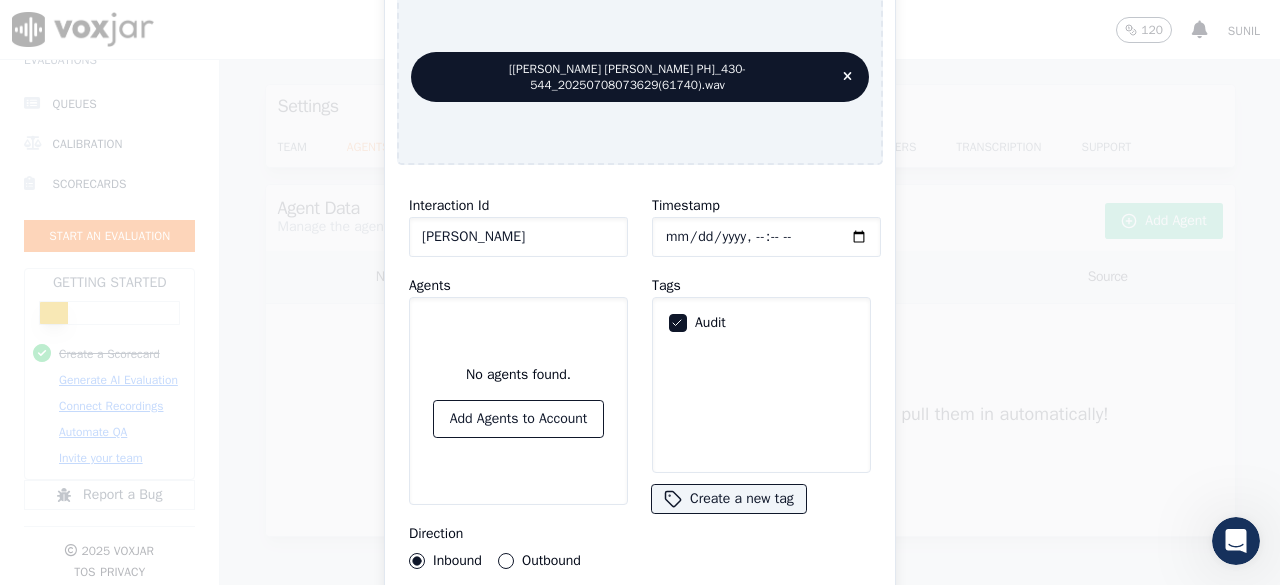 click 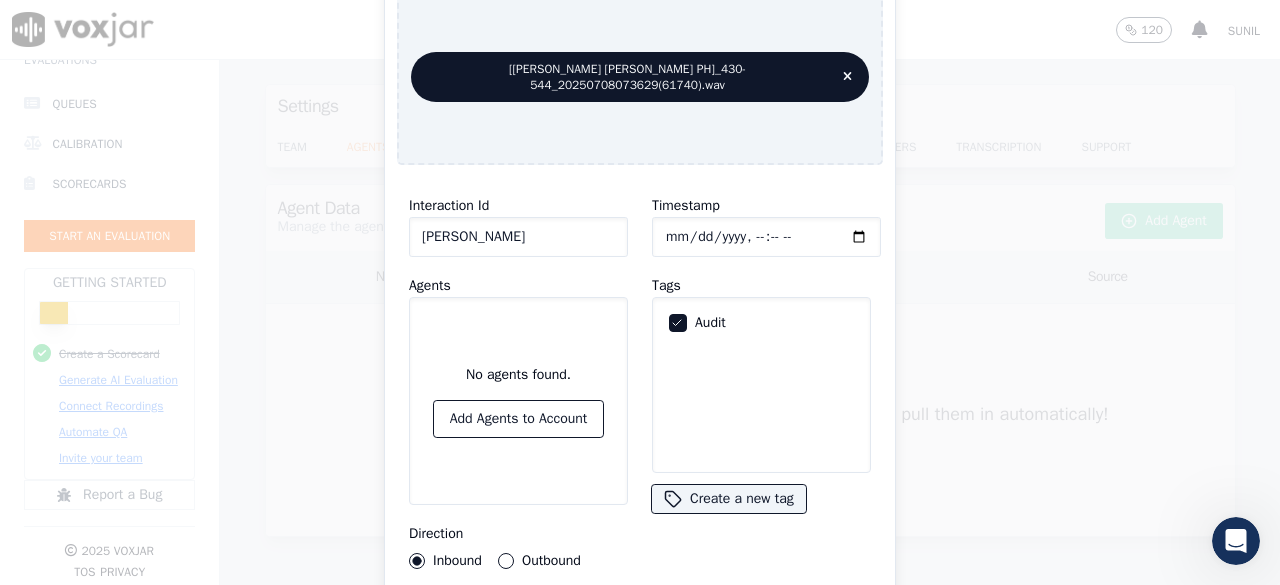 click on "Outbound" at bounding box center (506, 561) 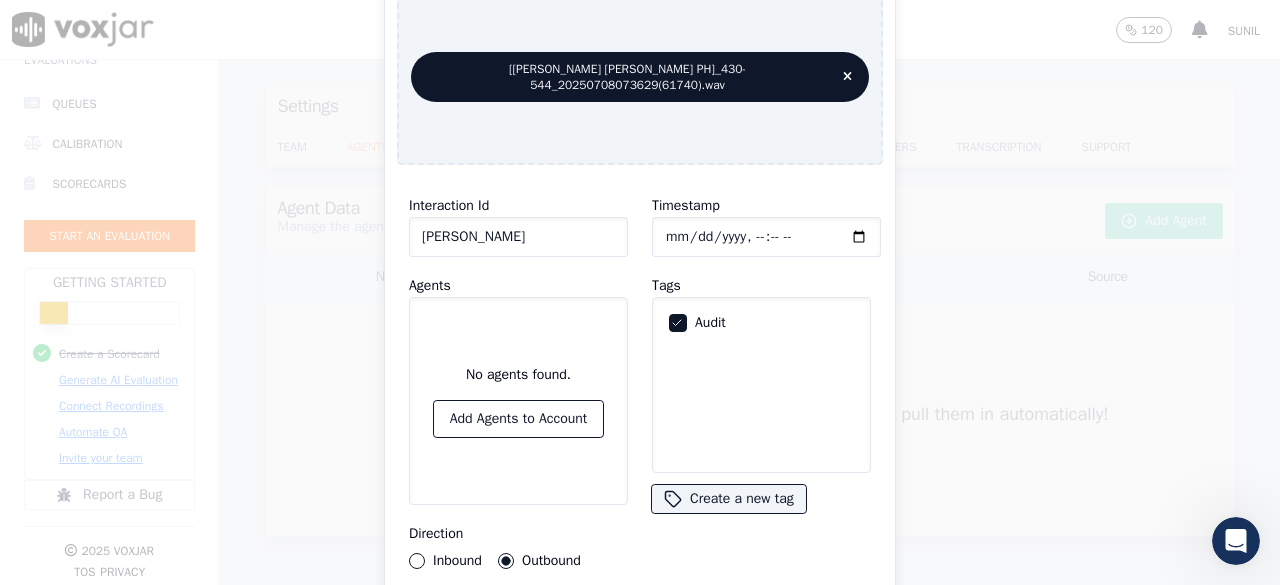 drag, startPoint x: 690, startPoint y: 516, endPoint x: 576, endPoint y: 349, distance: 202.2004 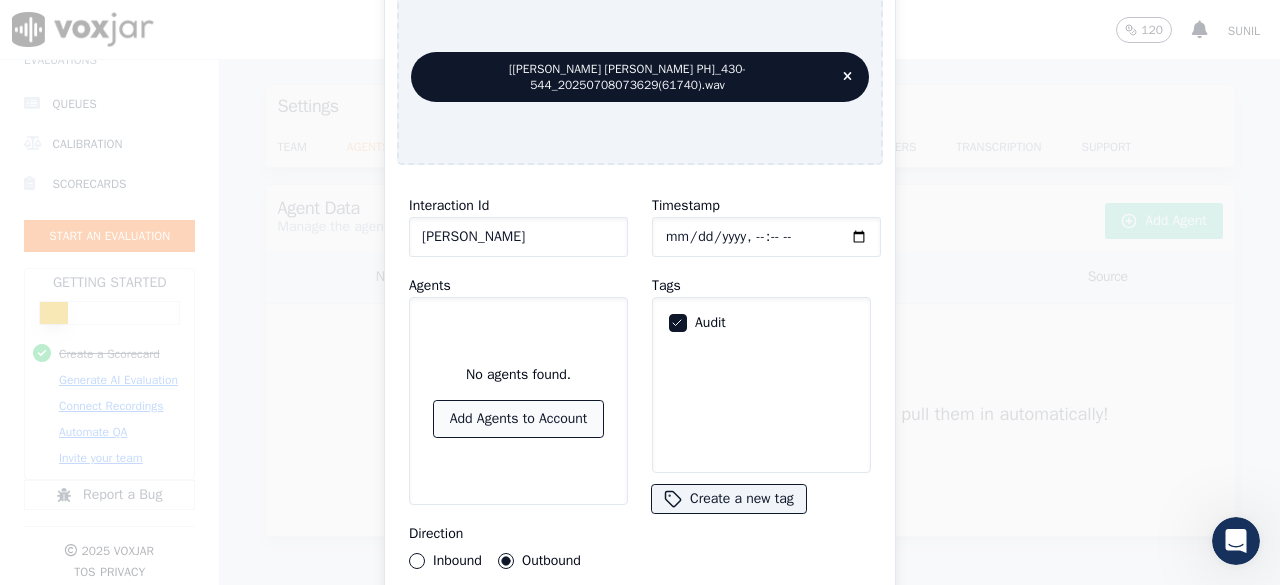 click on "Add Agents to Account" at bounding box center (519, 419) 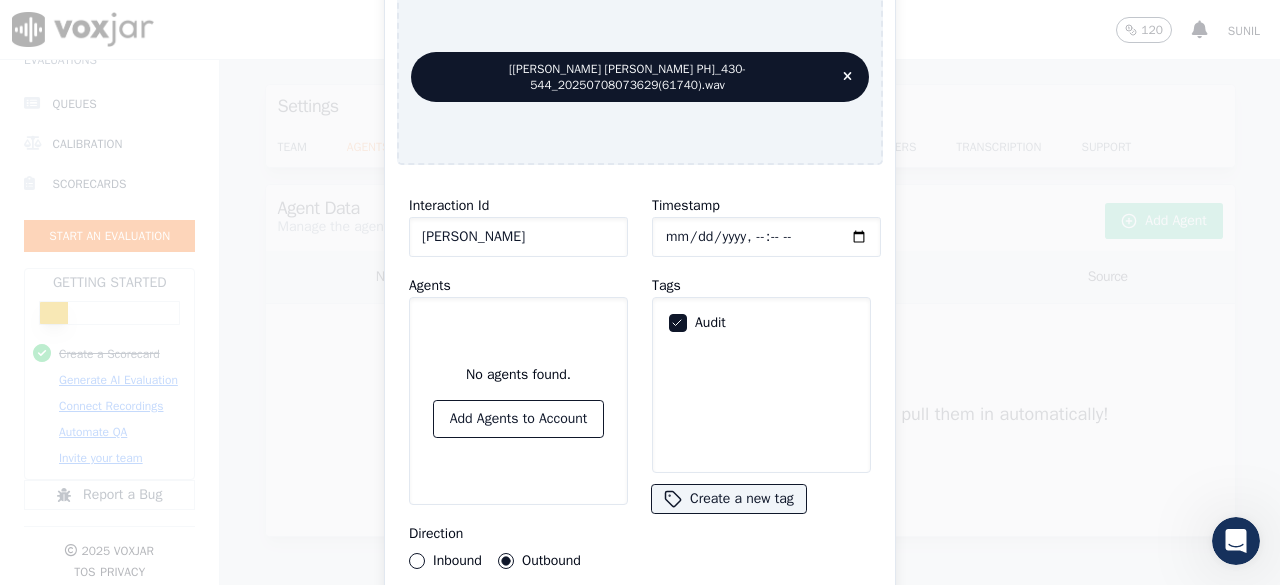 click on "Abins" 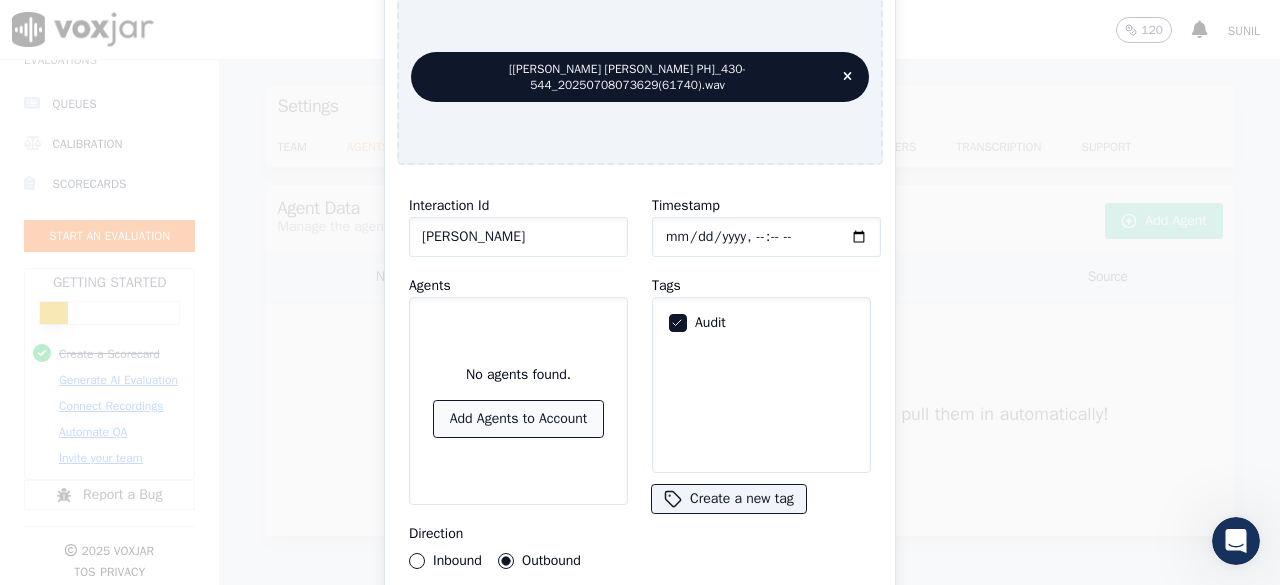 click on "Add Agents to Account" at bounding box center (519, 419) 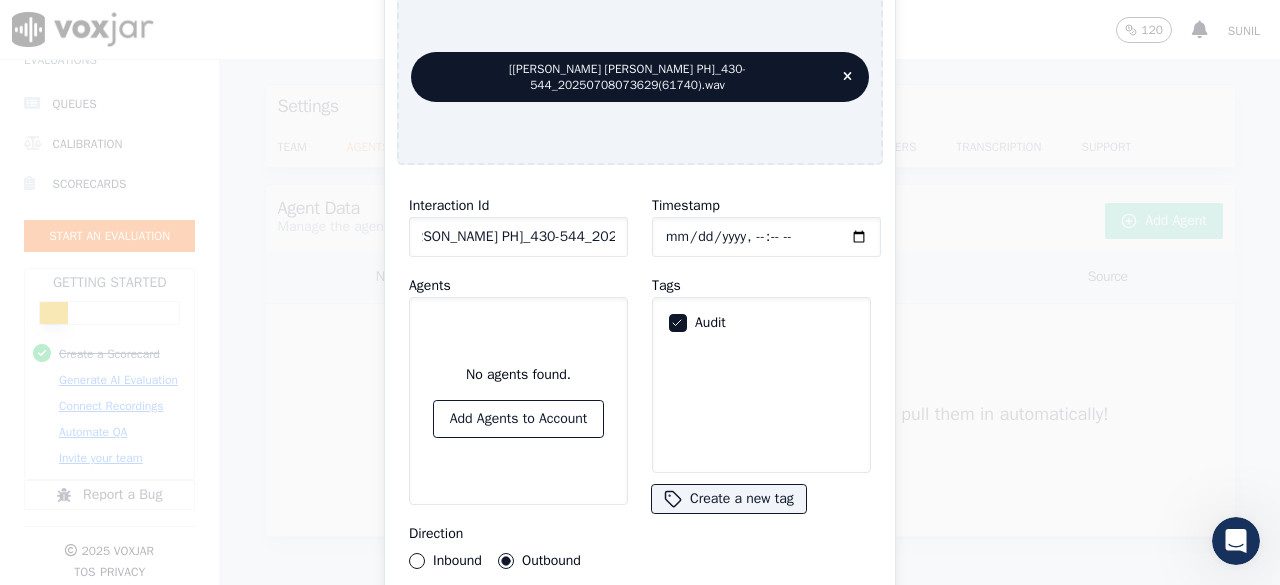 scroll, scrollTop: 0, scrollLeft: 134, axis: horizontal 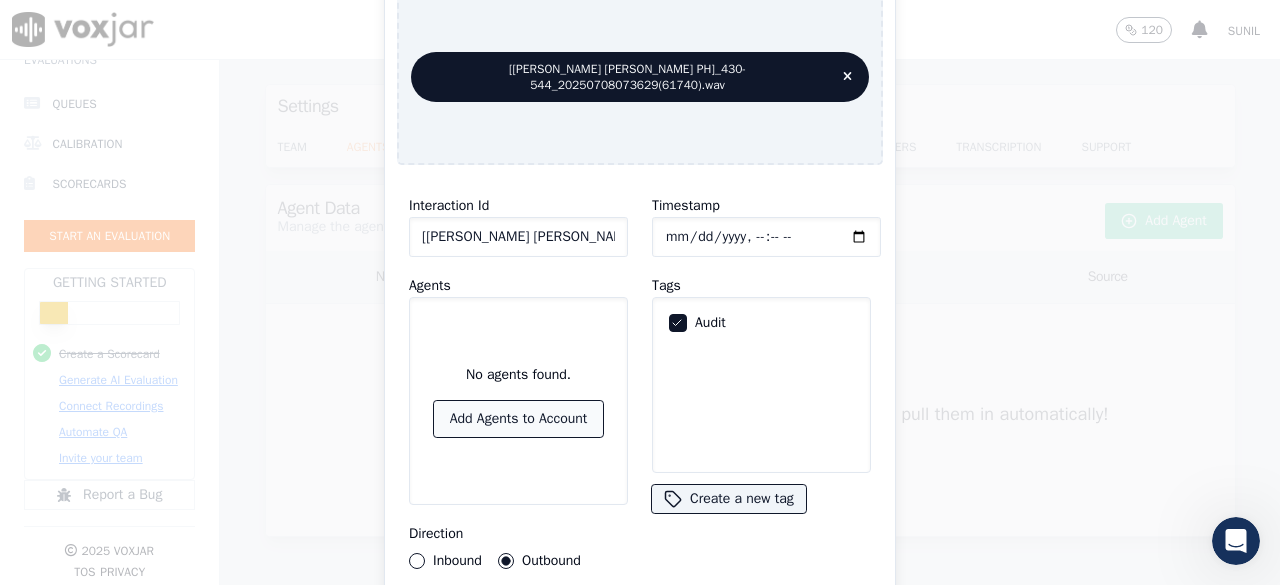 click on "Add Agents to Account" at bounding box center (519, 419) 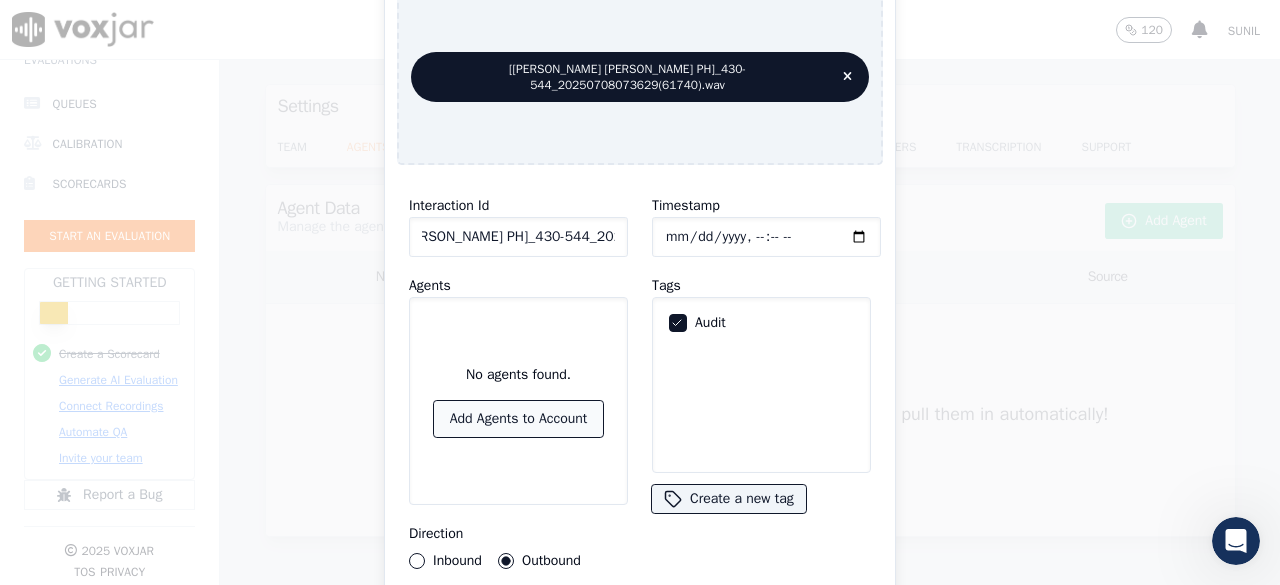 scroll, scrollTop: 0, scrollLeft: 0, axis: both 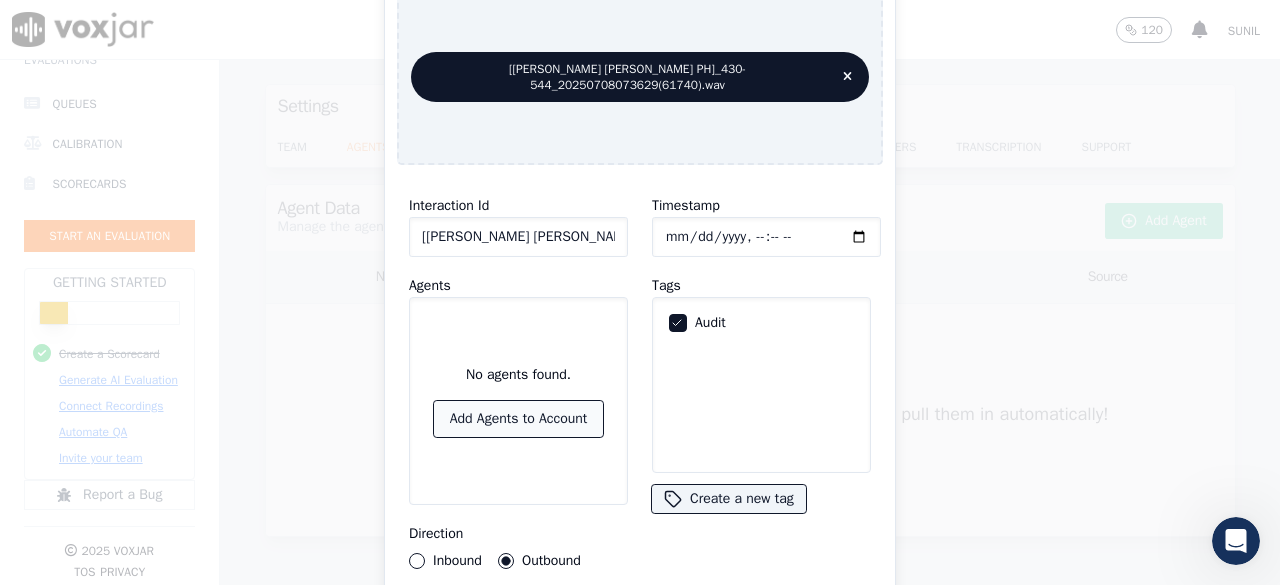 click on "Add Agents to Account" at bounding box center [519, 419] 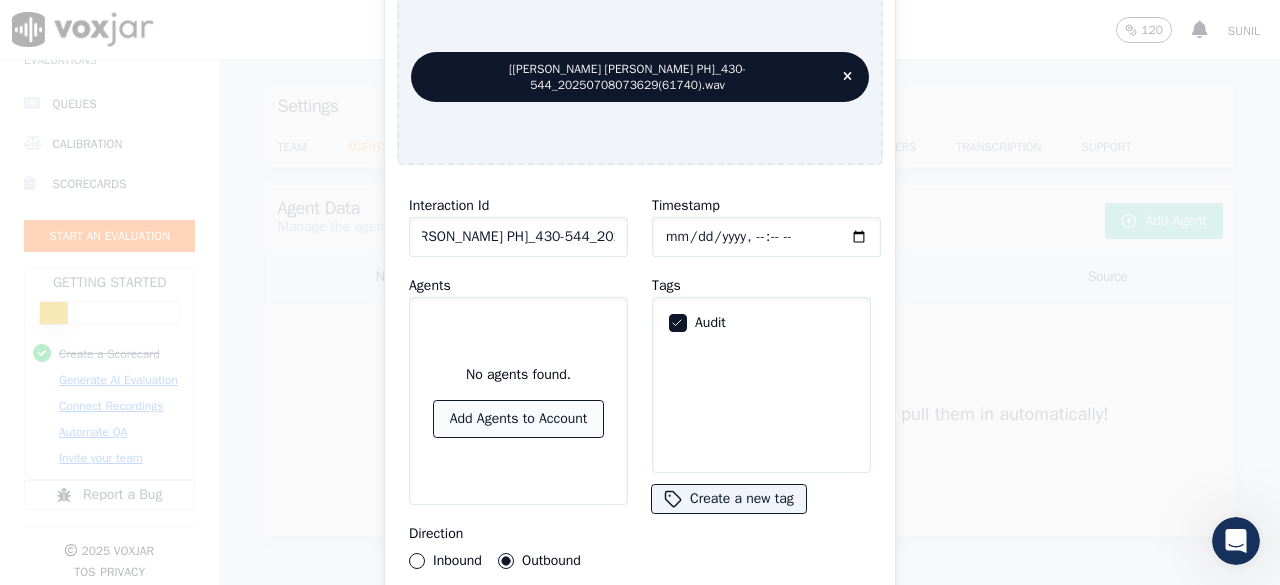 scroll, scrollTop: 0, scrollLeft: 0, axis: both 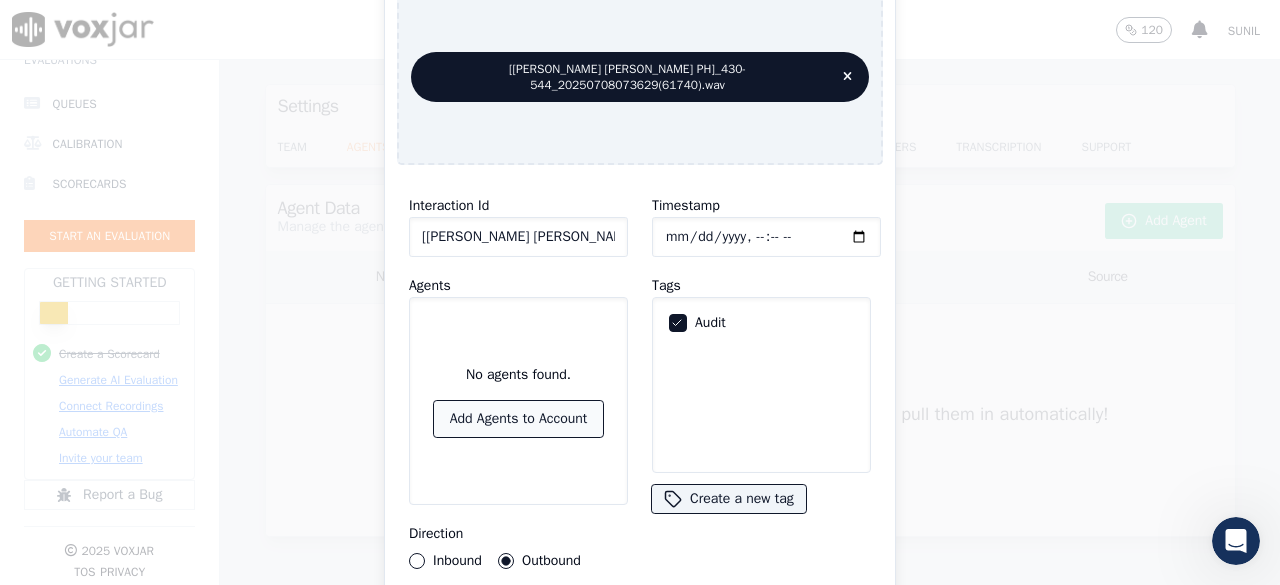 click on "Add Agents to Account" at bounding box center [519, 419] 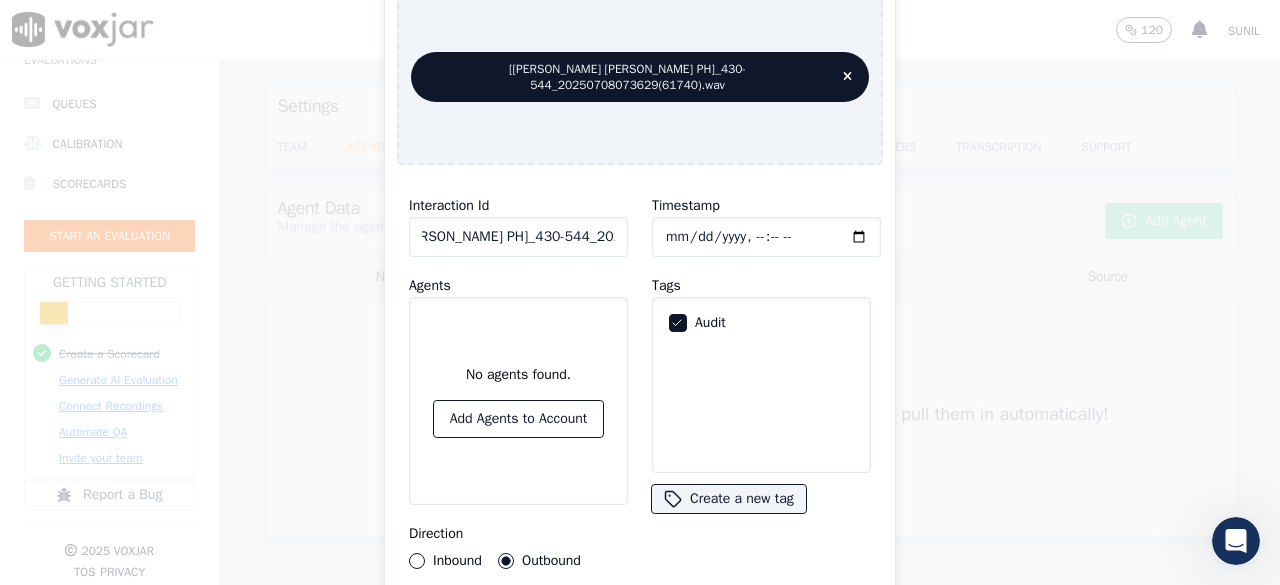click on "[Rehen Agin Thomas PH]_430-544_20250708073629" 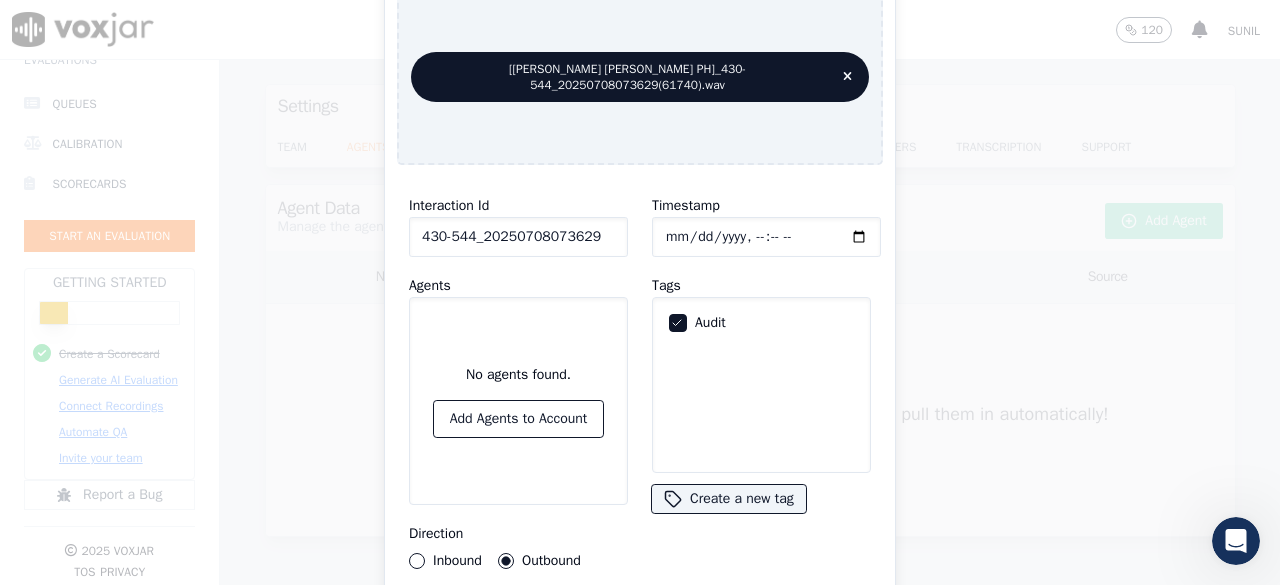 scroll, scrollTop: 0, scrollLeft: 0, axis: both 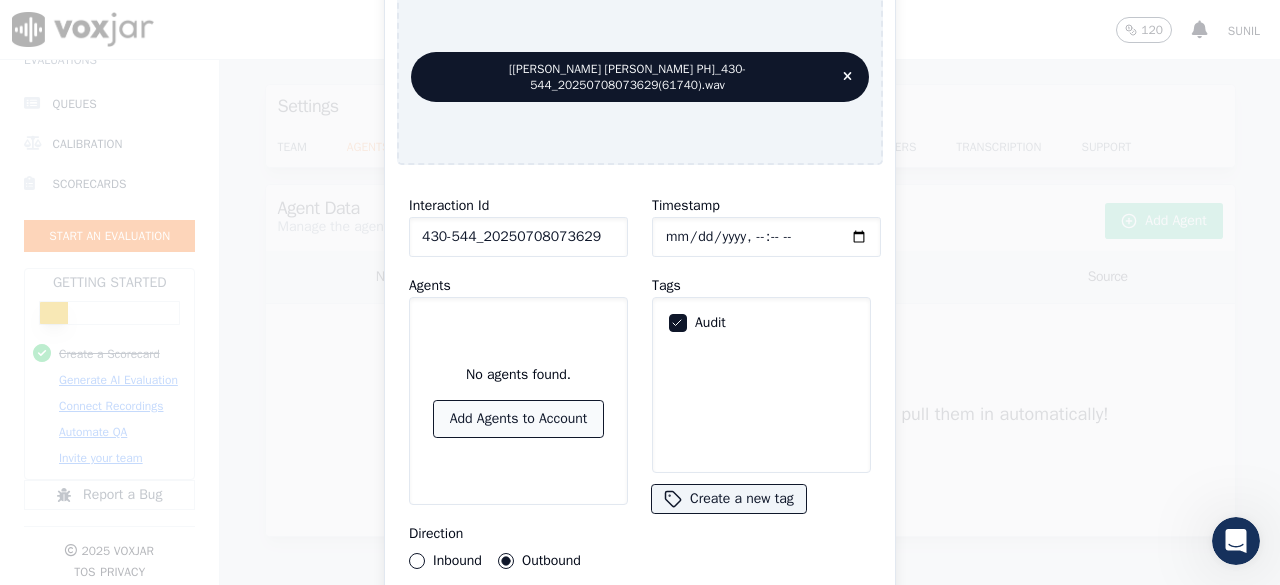 type on "430-544_20250708073629" 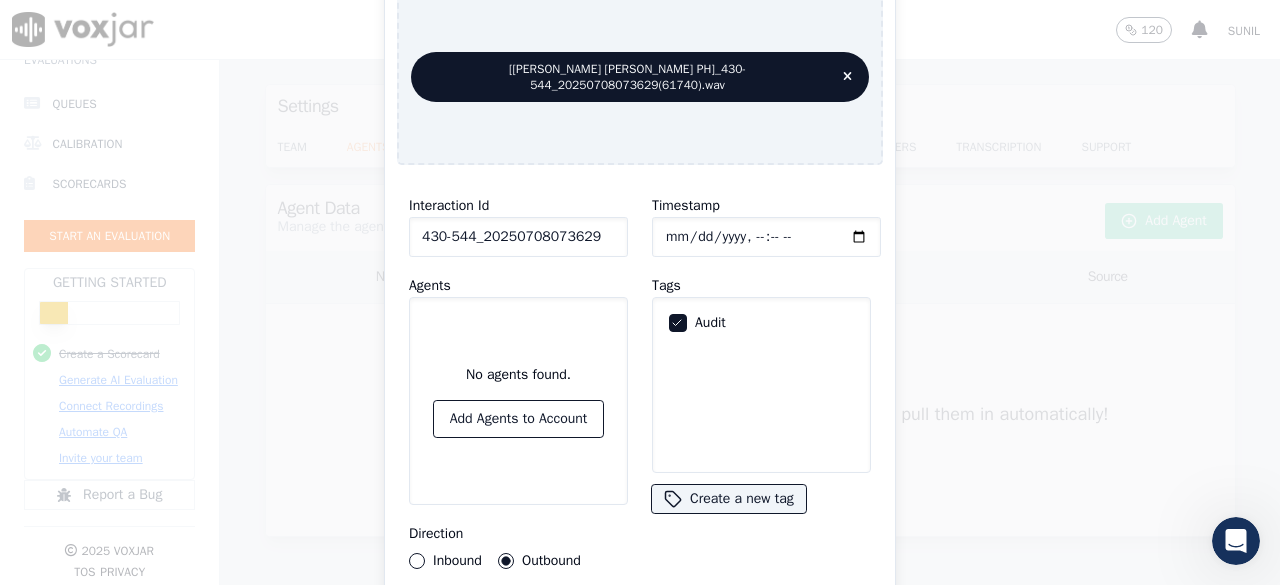 click on "Timestamp       Tags     Audit
Create a new tag" at bounding box center (761, 381) 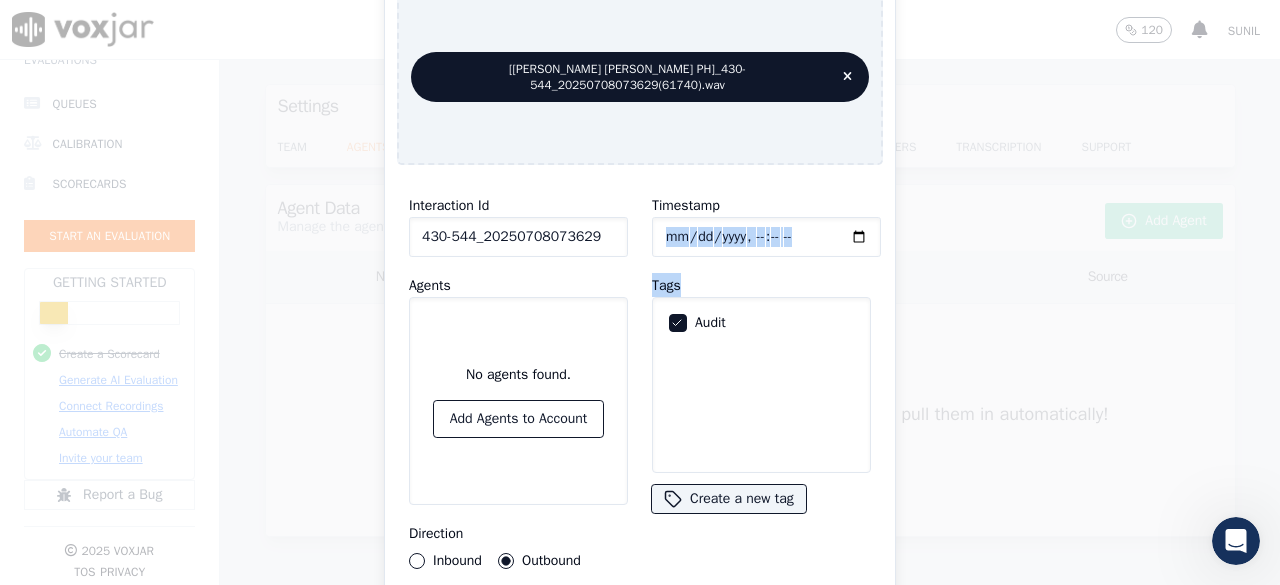 drag, startPoint x: 846, startPoint y: 191, endPoint x: 856, endPoint y: 279, distance: 88.56636 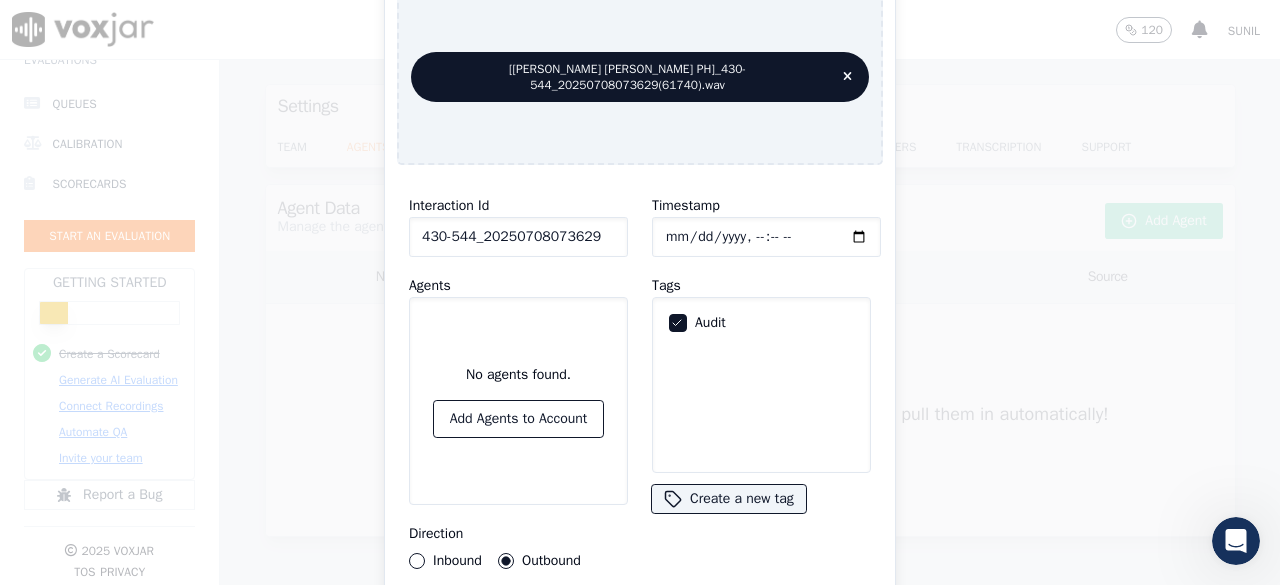 click on "Audit" 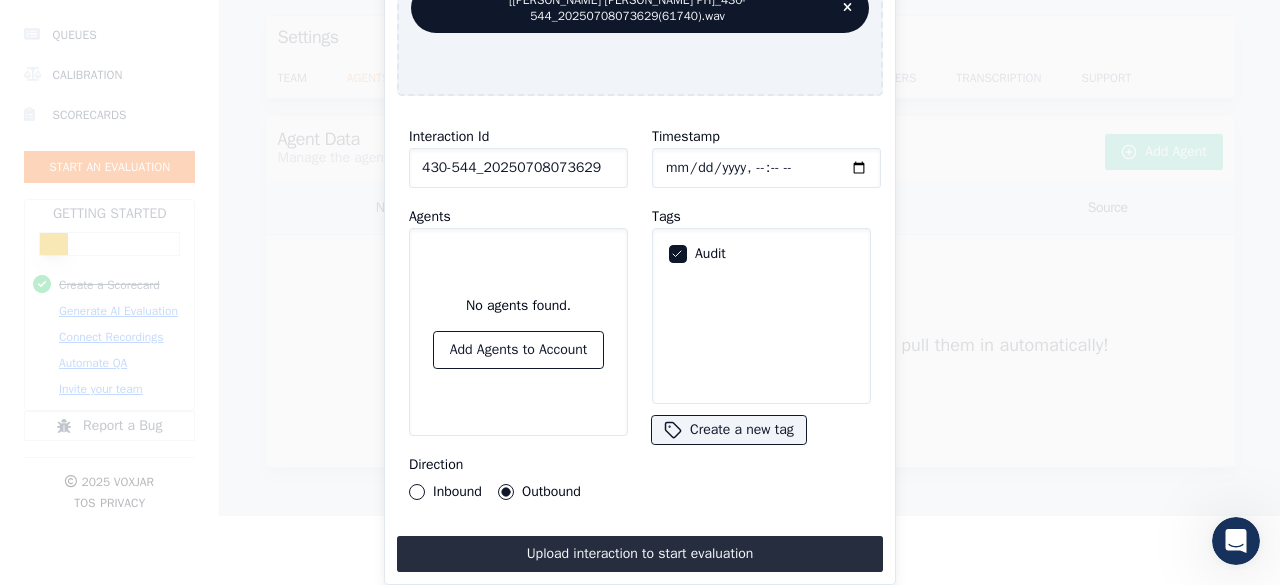 type 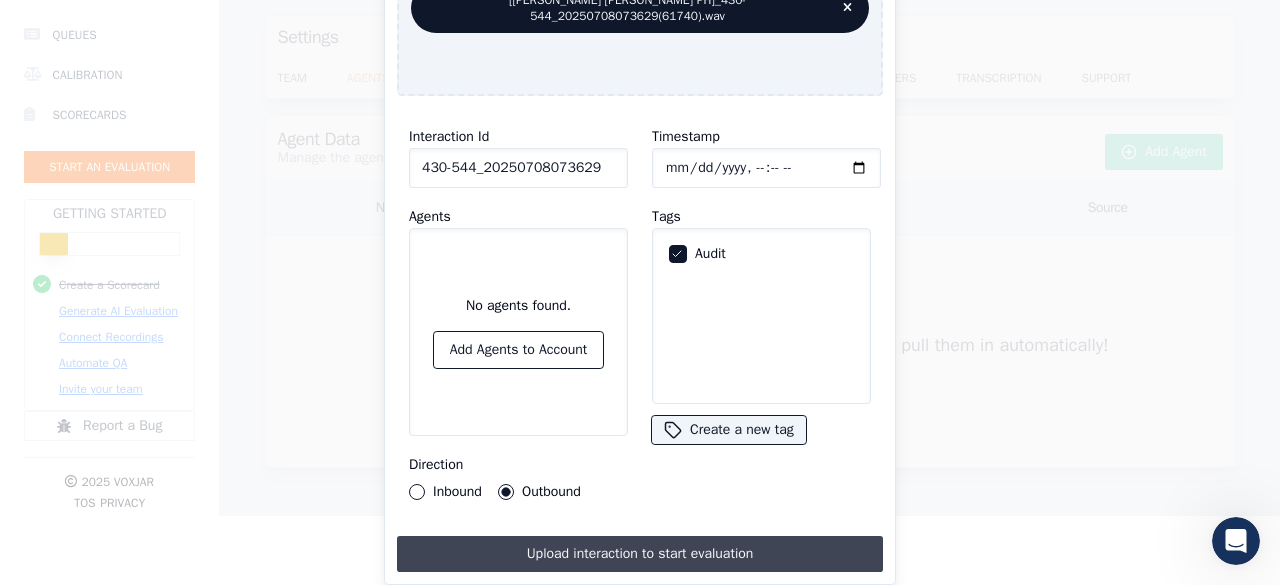 click on "Upload interaction to start evaluation" at bounding box center [640, 554] 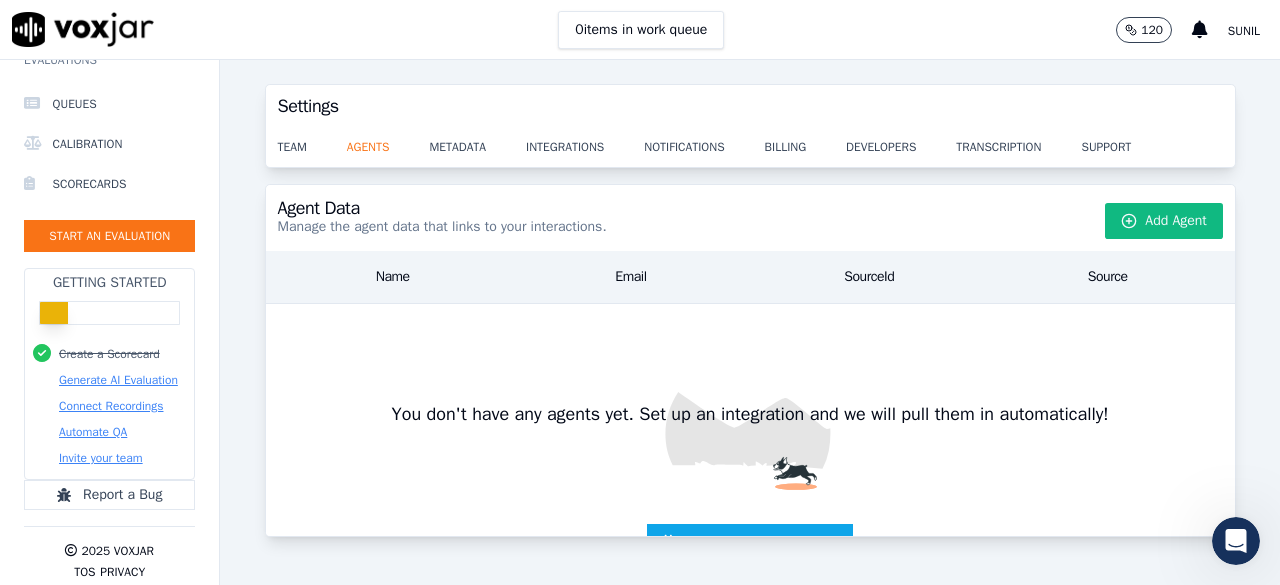 scroll, scrollTop: 0, scrollLeft: 0, axis: both 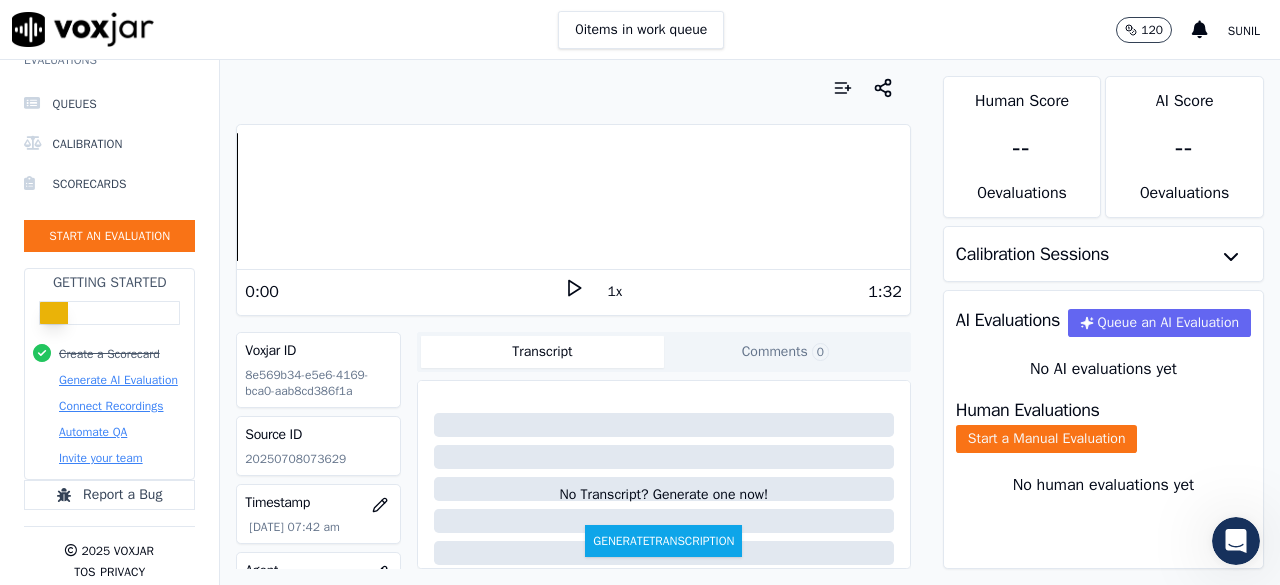 click 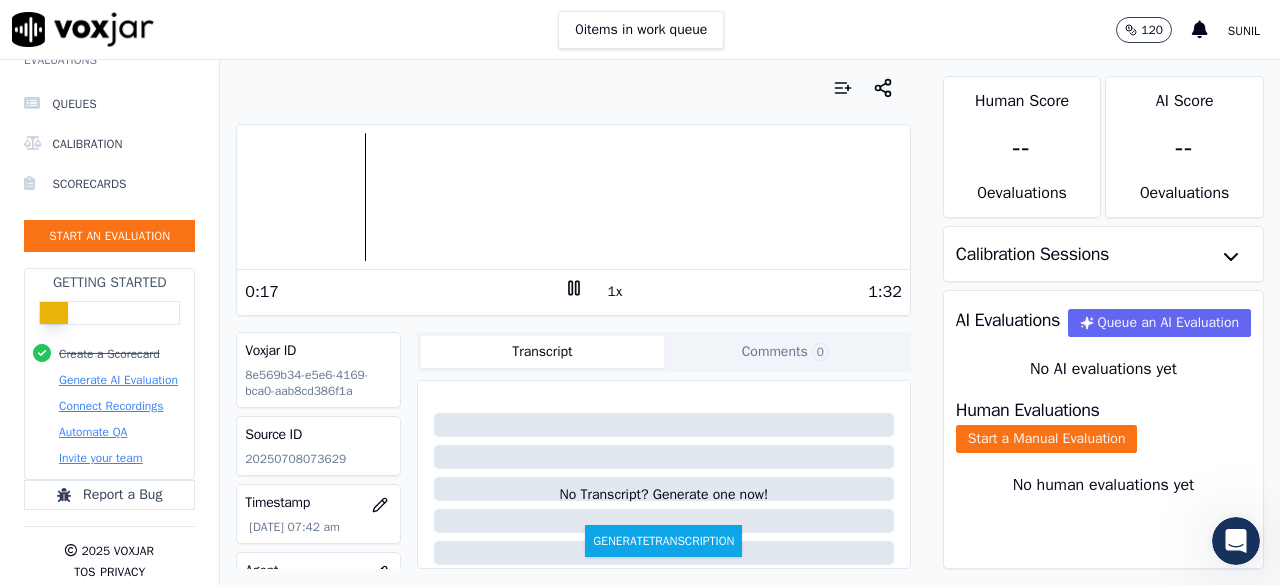 scroll, scrollTop: 46, scrollLeft: 0, axis: vertical 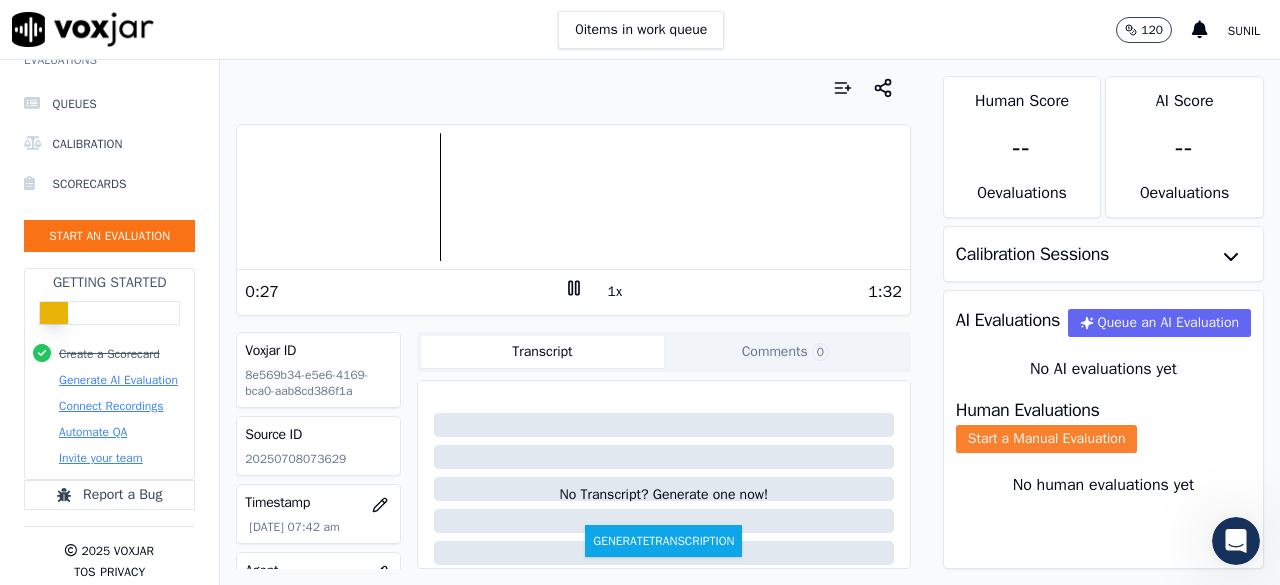 click on "Start a Manual Evaluation" 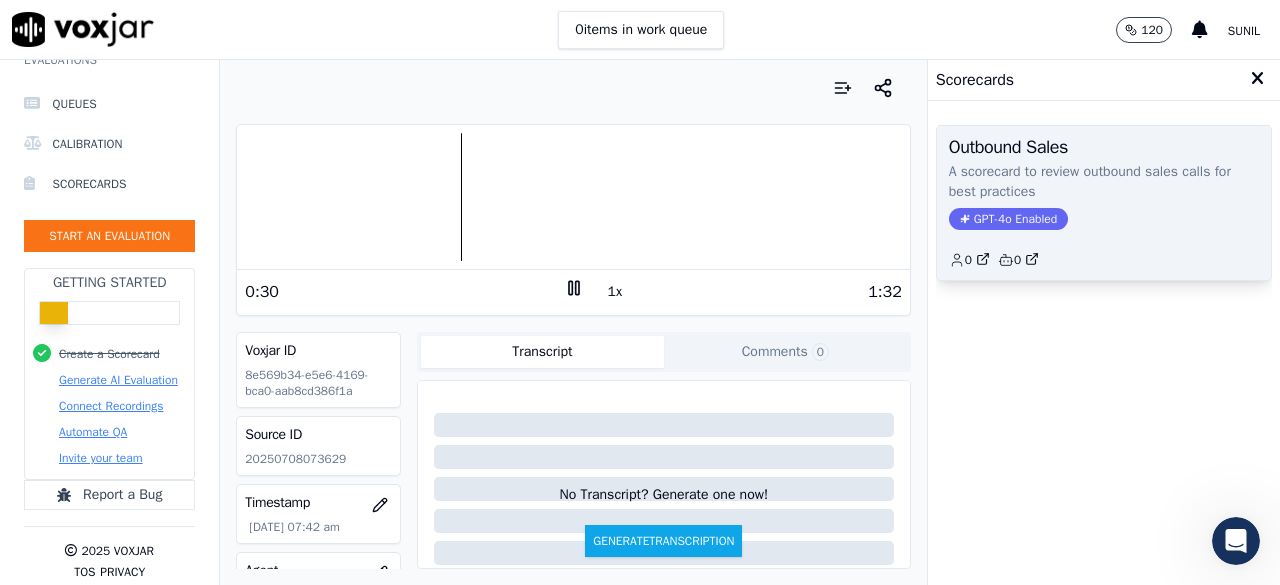 click on "GPT-4o Enabled" at bounding box center [1008, 219] 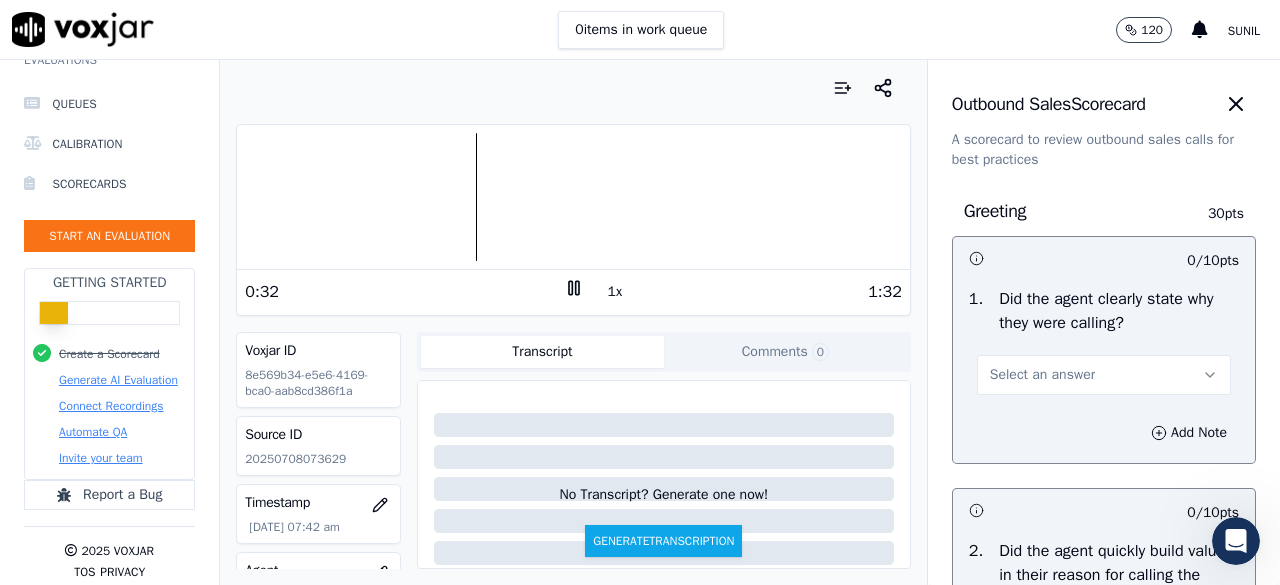 click on "Select an answer" at bounding box center [1104, 375] 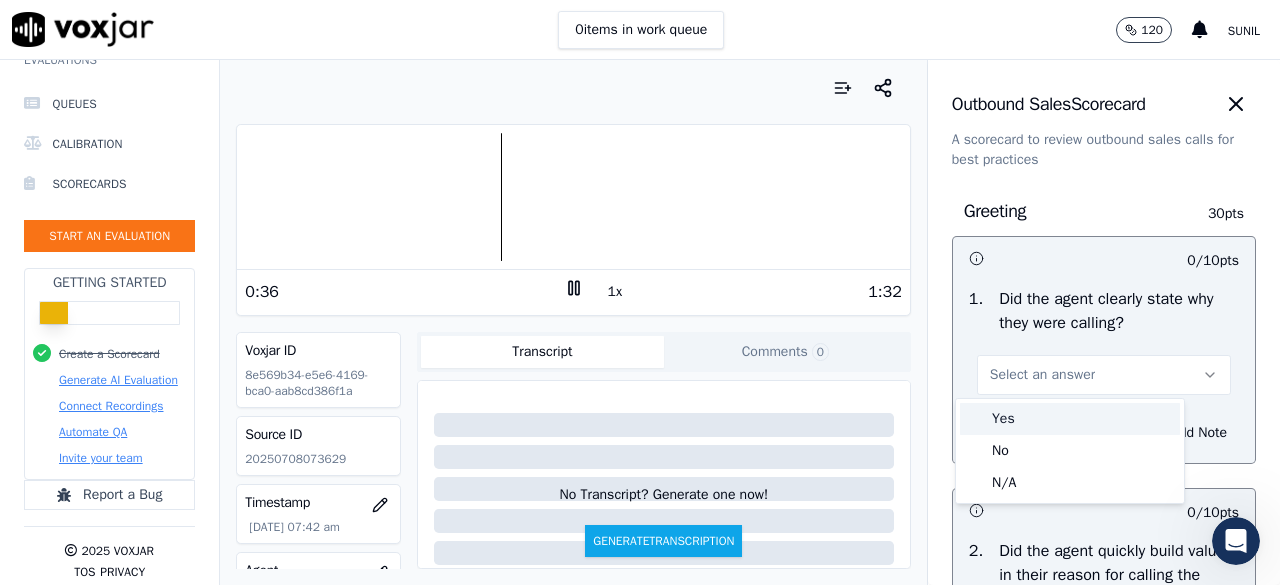 click on "Yes" at bounding box center (1070, 419) 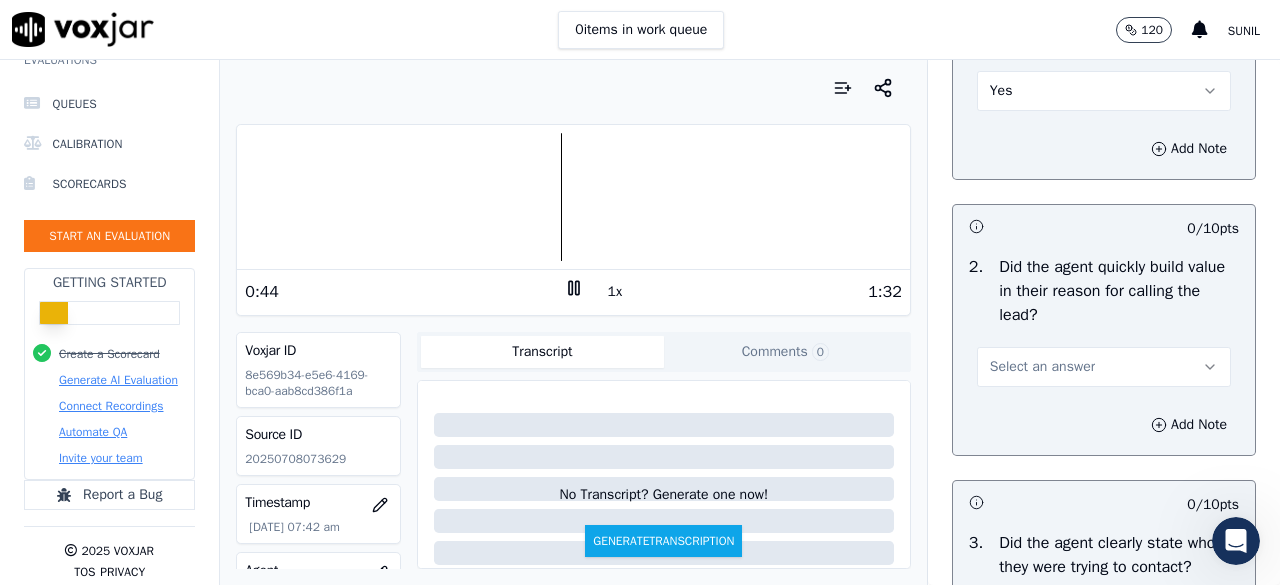 scroll, scrollTop: 266, scrollLeft: 0, axis: vertical 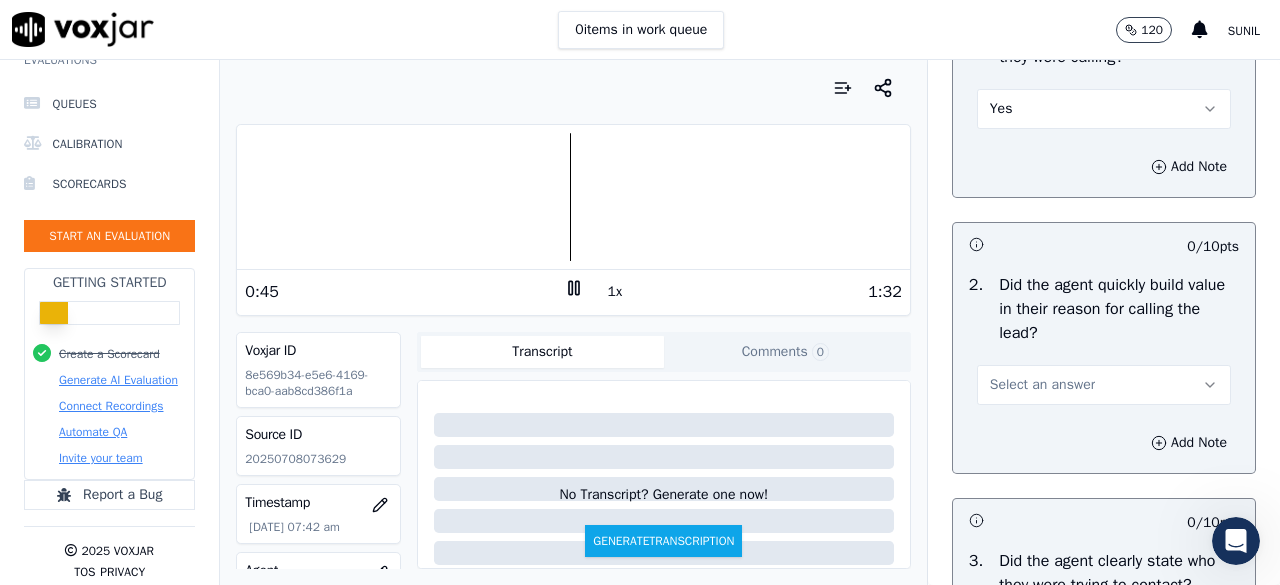 click on "Select an answer" at bounding box center [1104, 385] 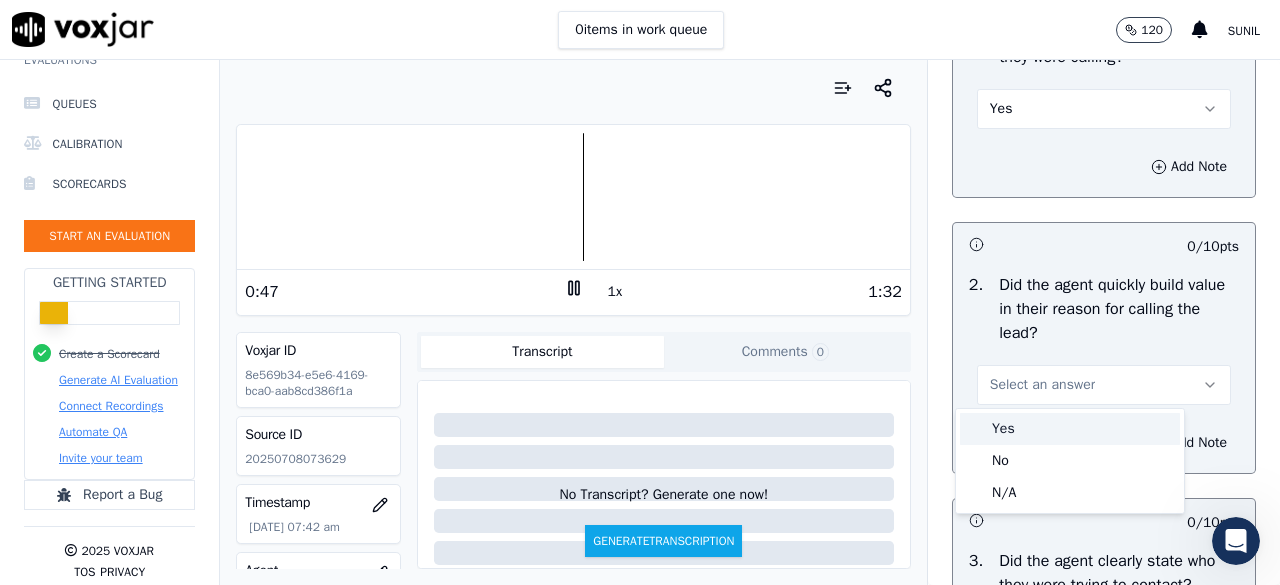 click on "Yes" at bounding box center [1070, 429] 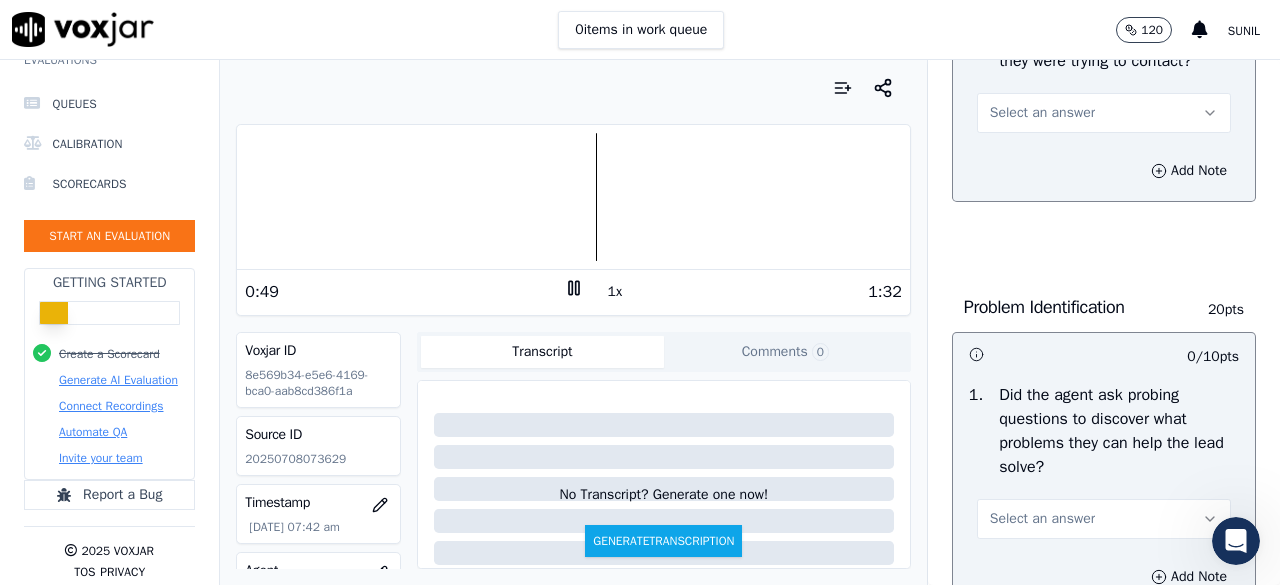 scroll, scrollTop: 818, scrollLeft: 0, axis: vertical 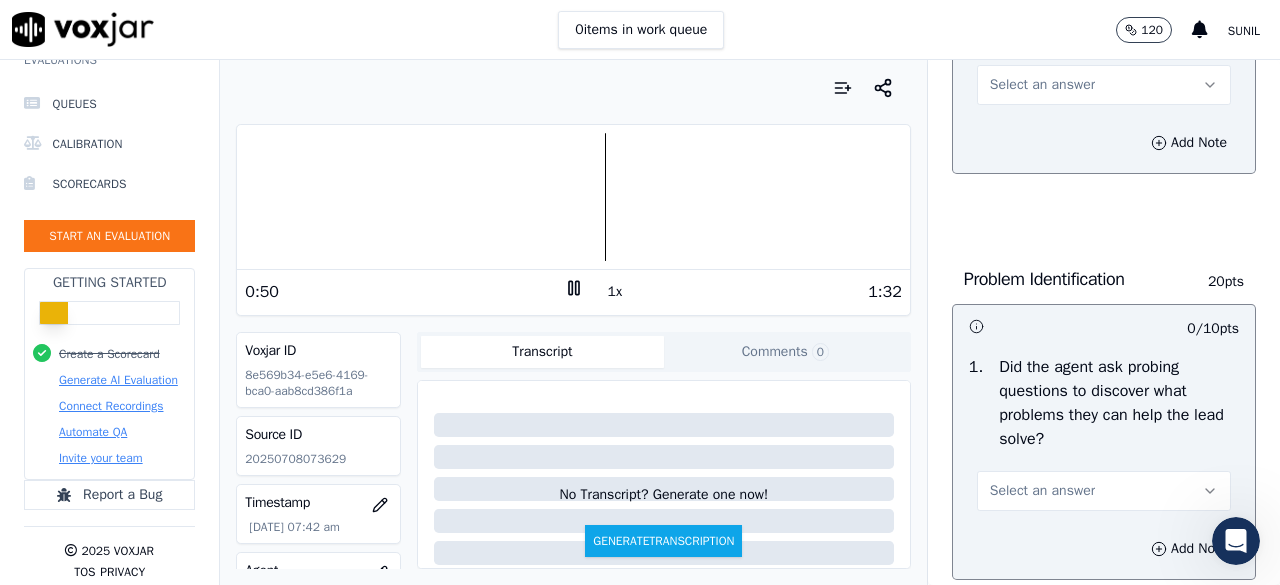 click on "Select an answer" at bounding box center (1104, 85) 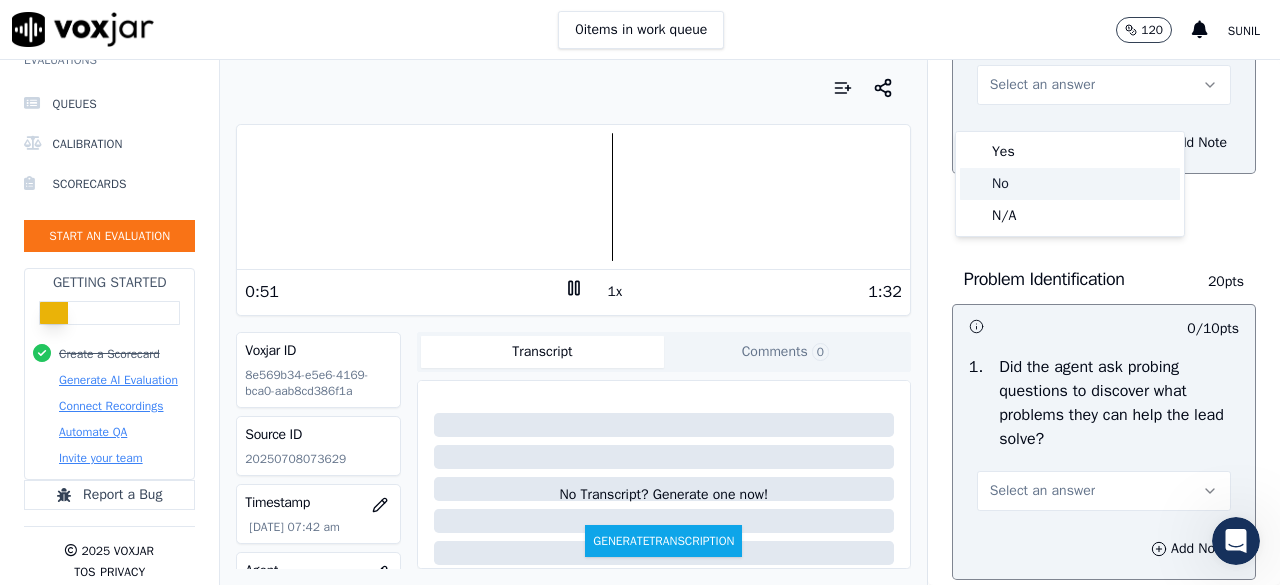 click on "No" 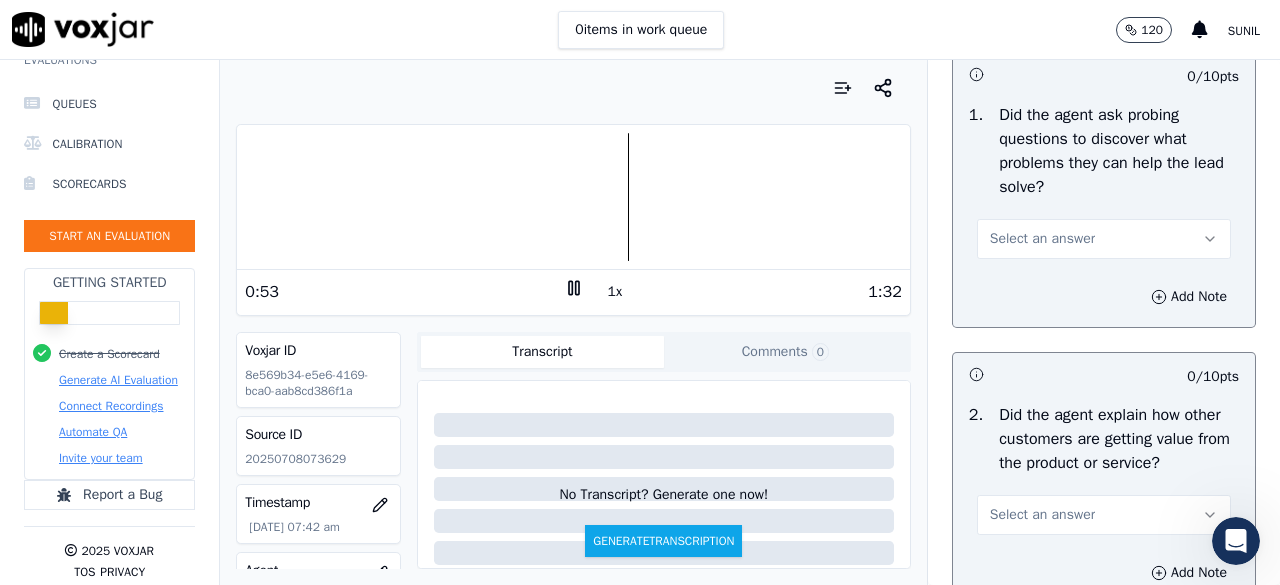 scroll, scrollTop: 1074, scrollLeft: 0, axis: vertical 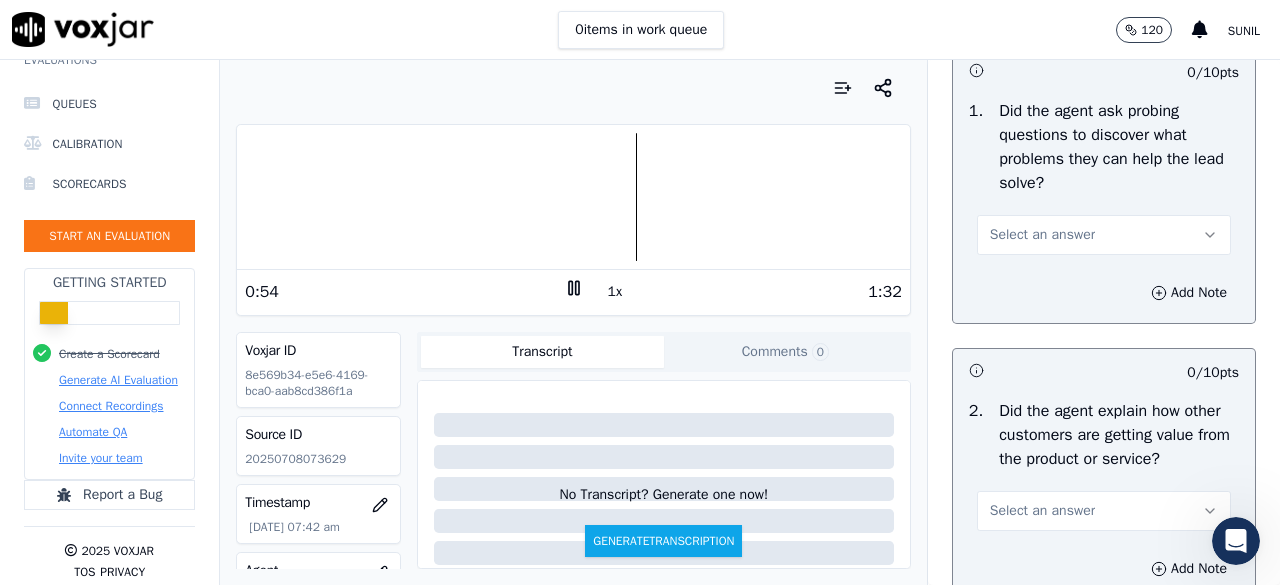 click on "Select an answer" at bounding box center (1104, 235) 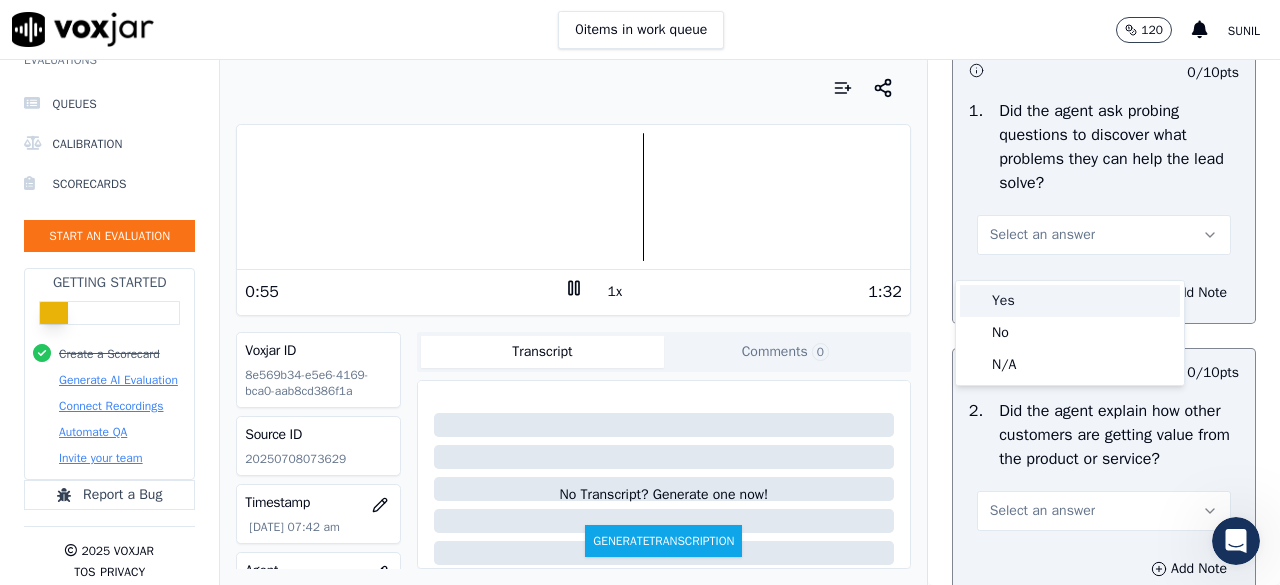 click on "Yes" at bounding box center [1070, 301] 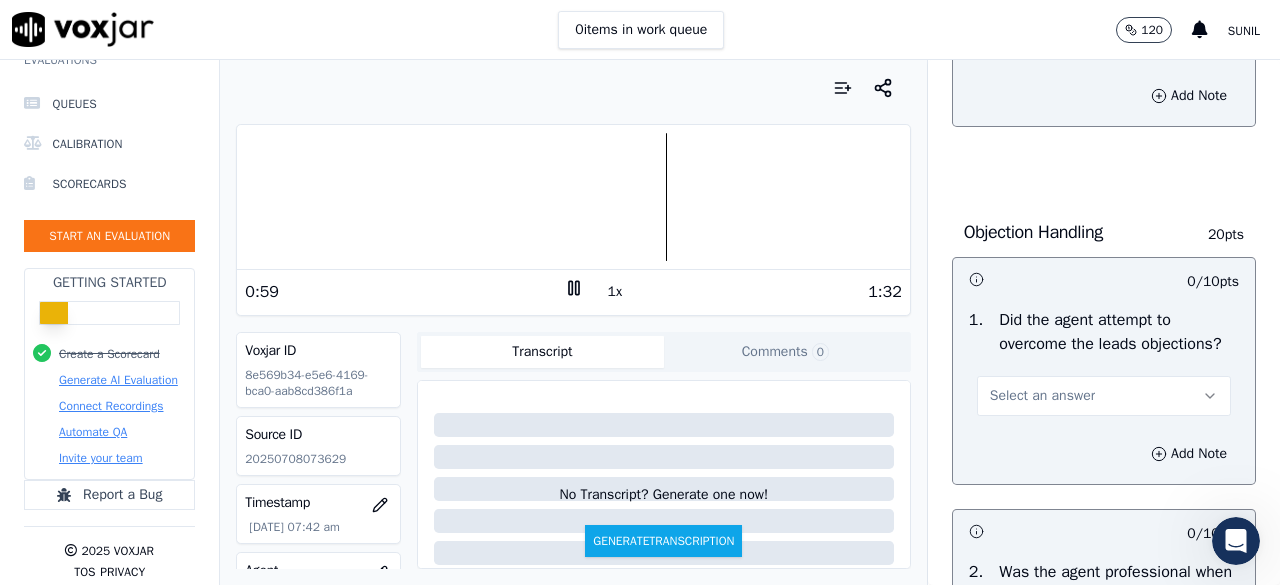 scroll, scrollTop: 1616, scrollLeft: 0, axis: vertical 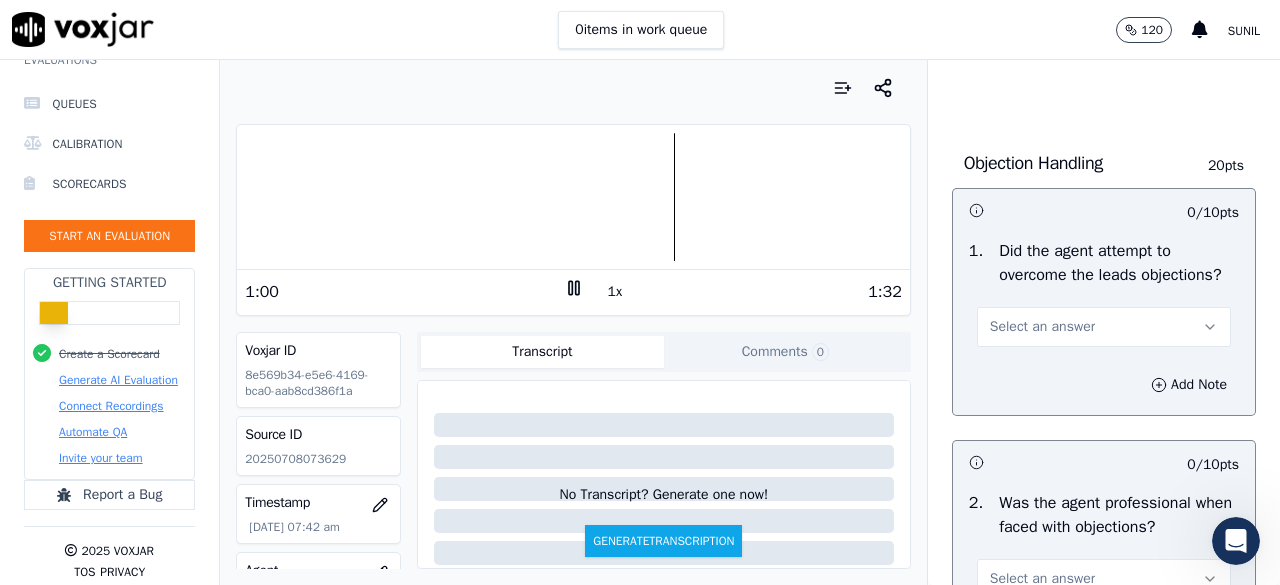 click on "Select an answer" at bounding box center [1104, 327] 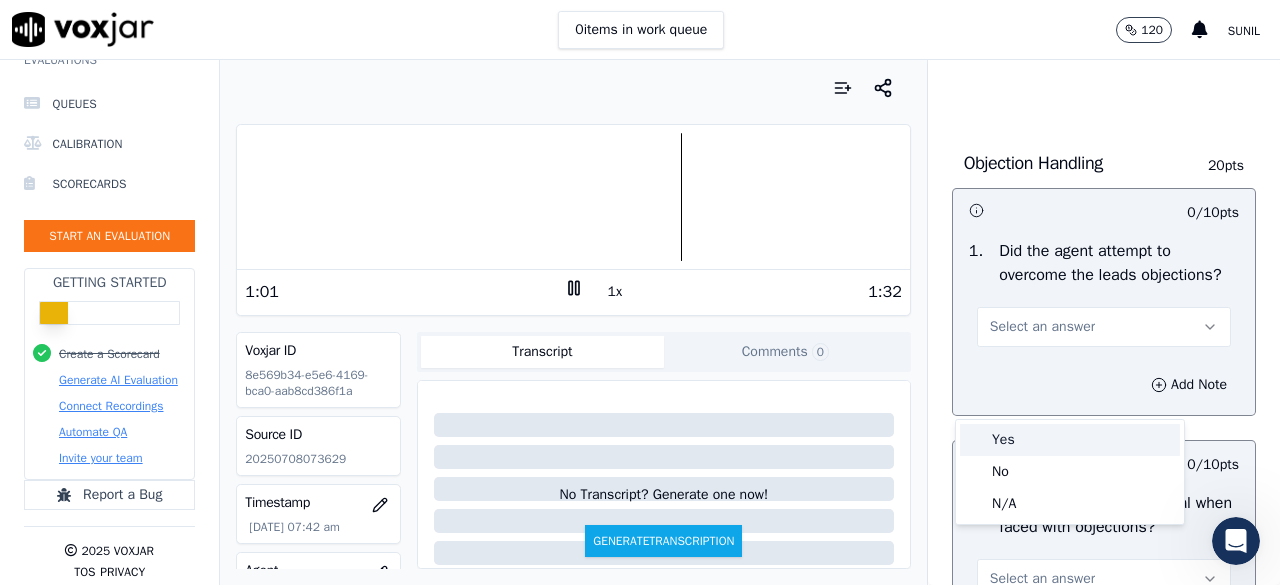 click on "Yes" at bounding box center (1070, 440) 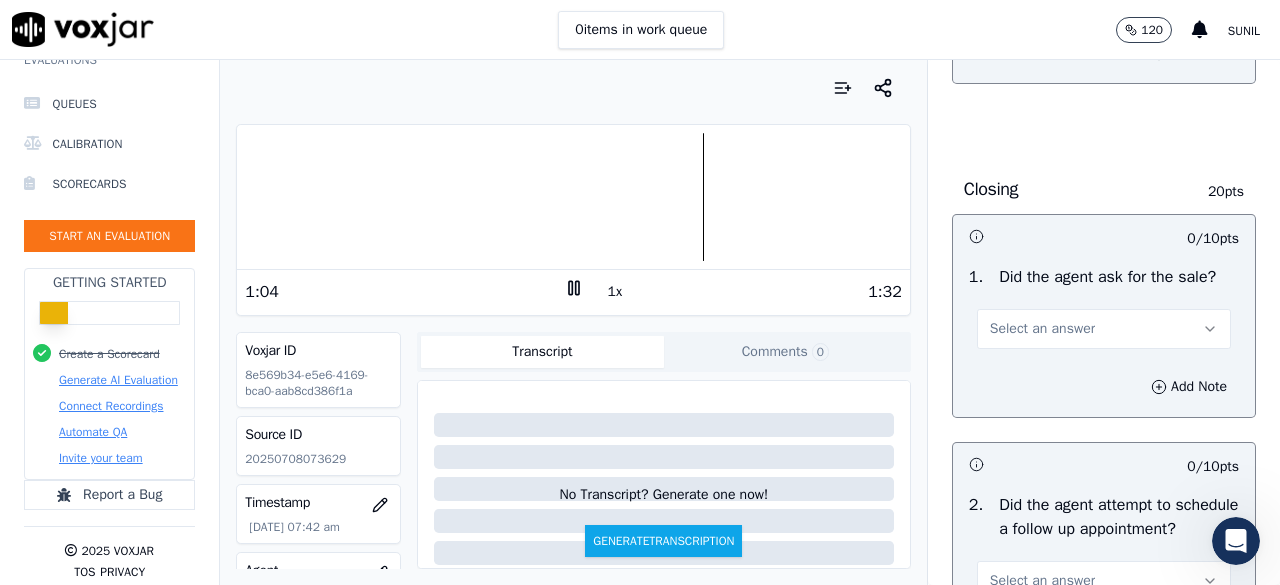 scroll, scrollTop: 2254, scrollLeft: 0, axis: vertical 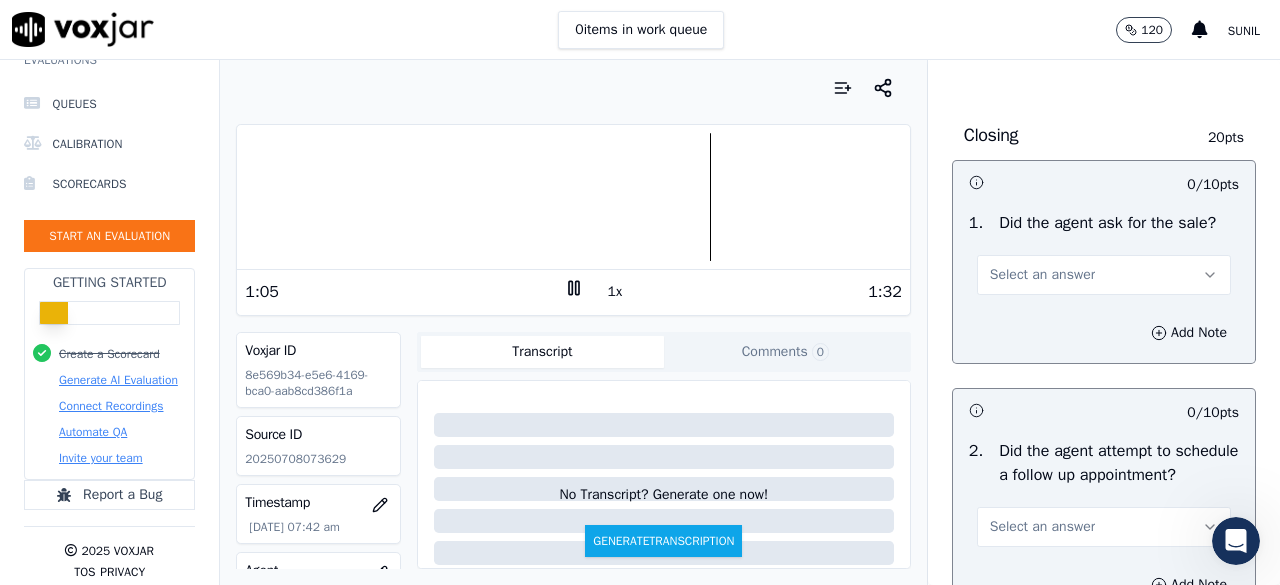 click on "Select an answer" at bounding box center [1042, 275] 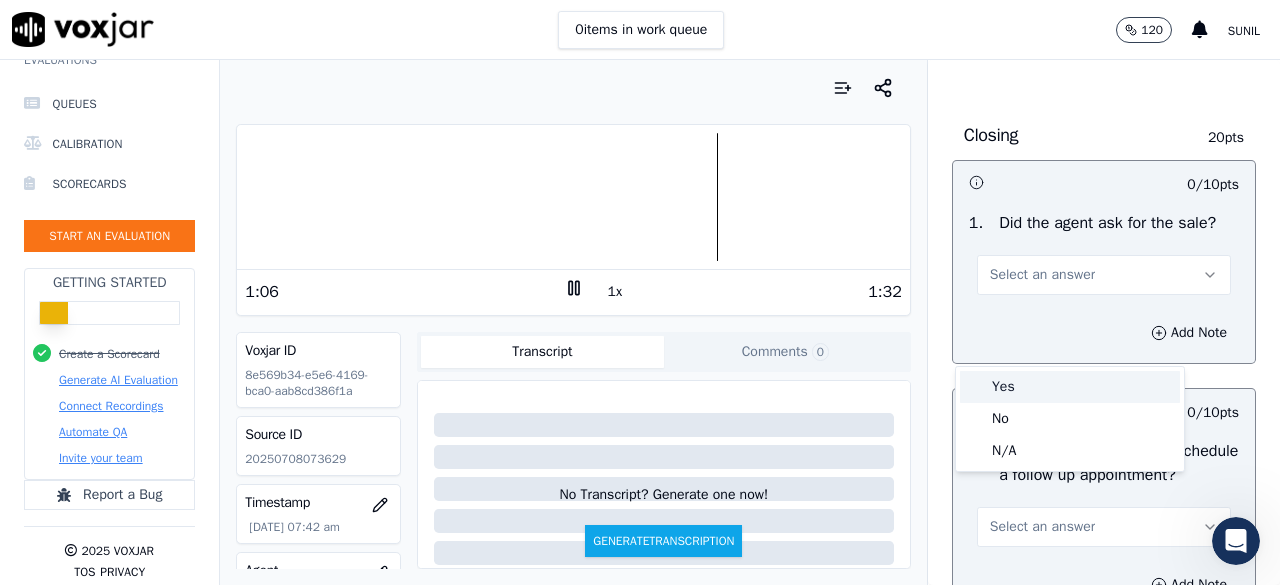 click on "Yes" at bounding box center [1070, 387] 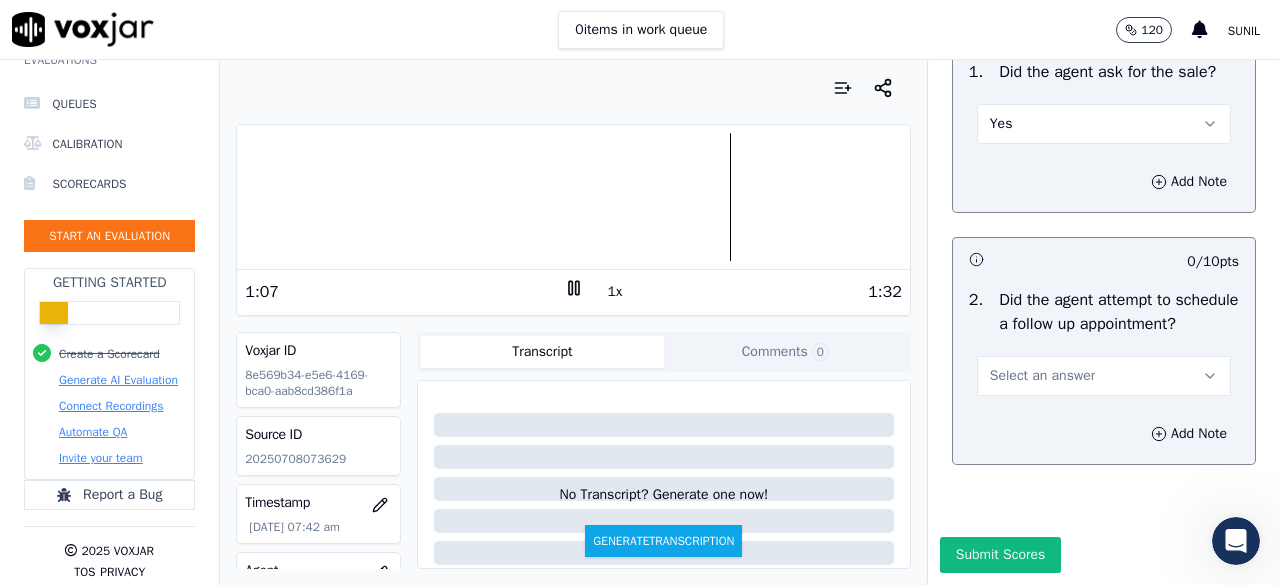 scroll, scrollTop: 2540, scrollLeft: 0, axis: vertical 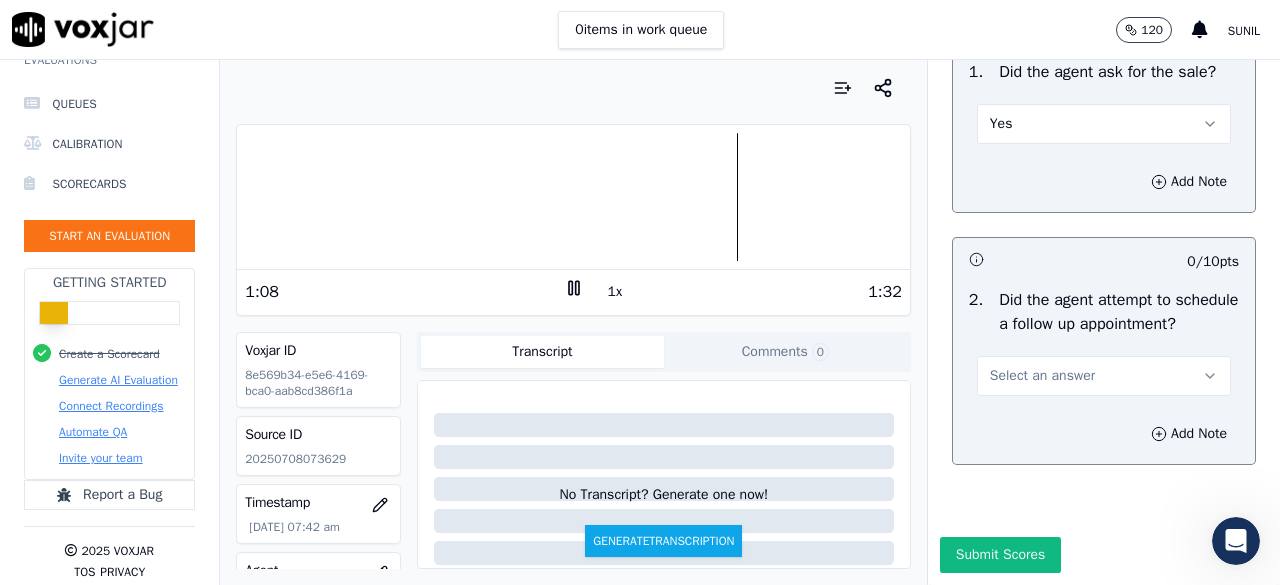 click on "Select an answer" at bounding box center (1104, 376) 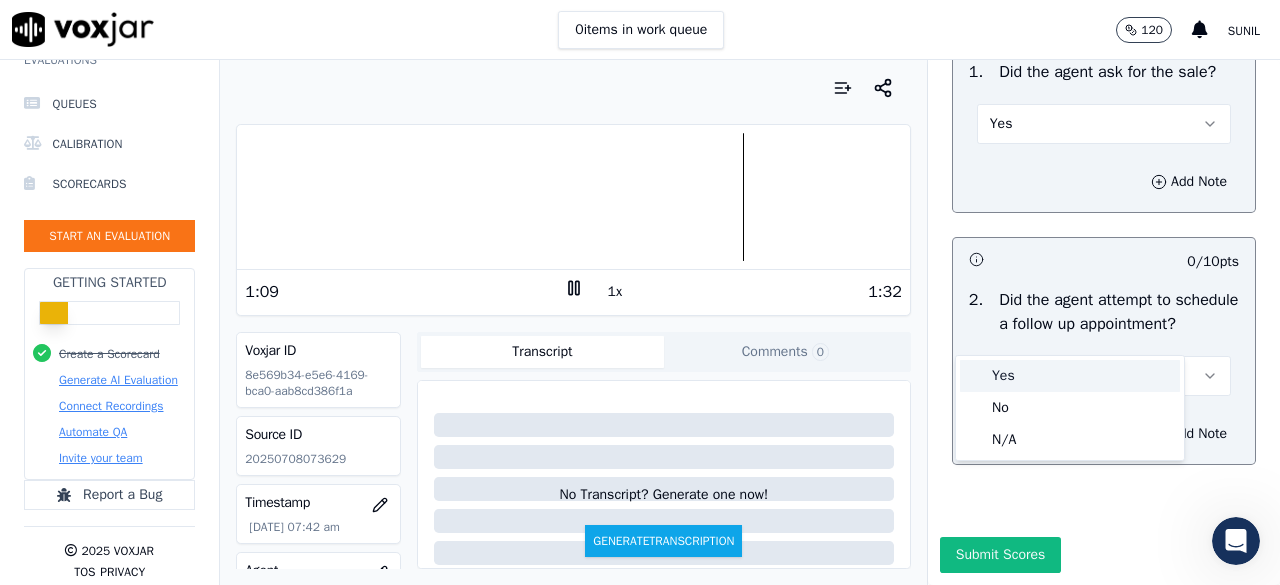 click on "Yes" at bounding box center [1070, 376] 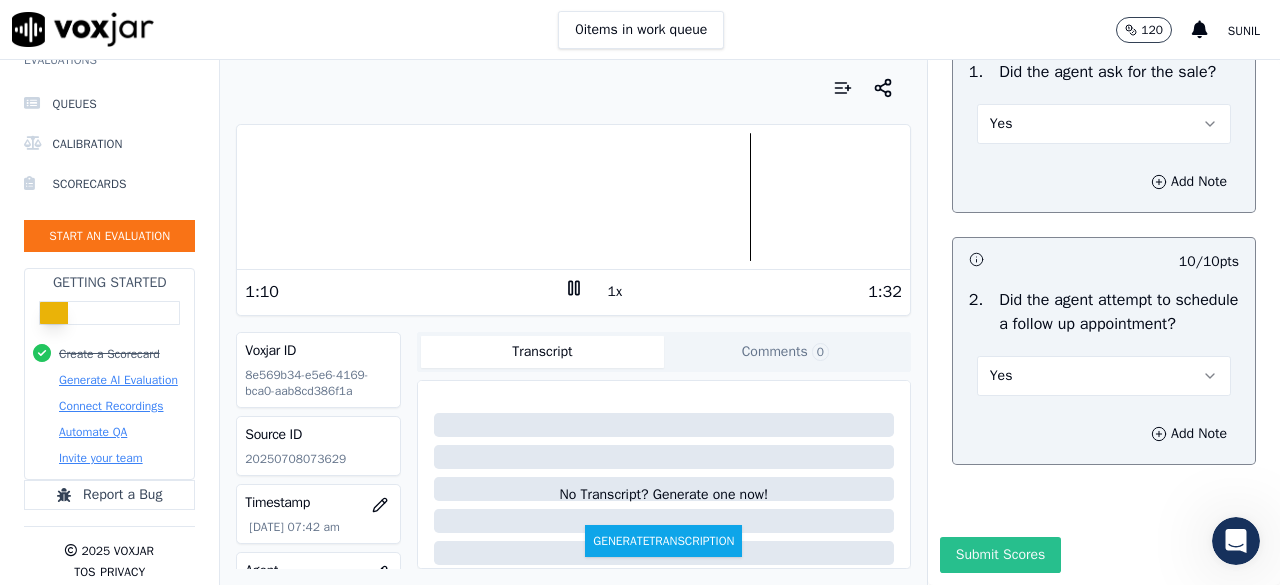click on "Submit Scores" at bounding box center (1000, 555) 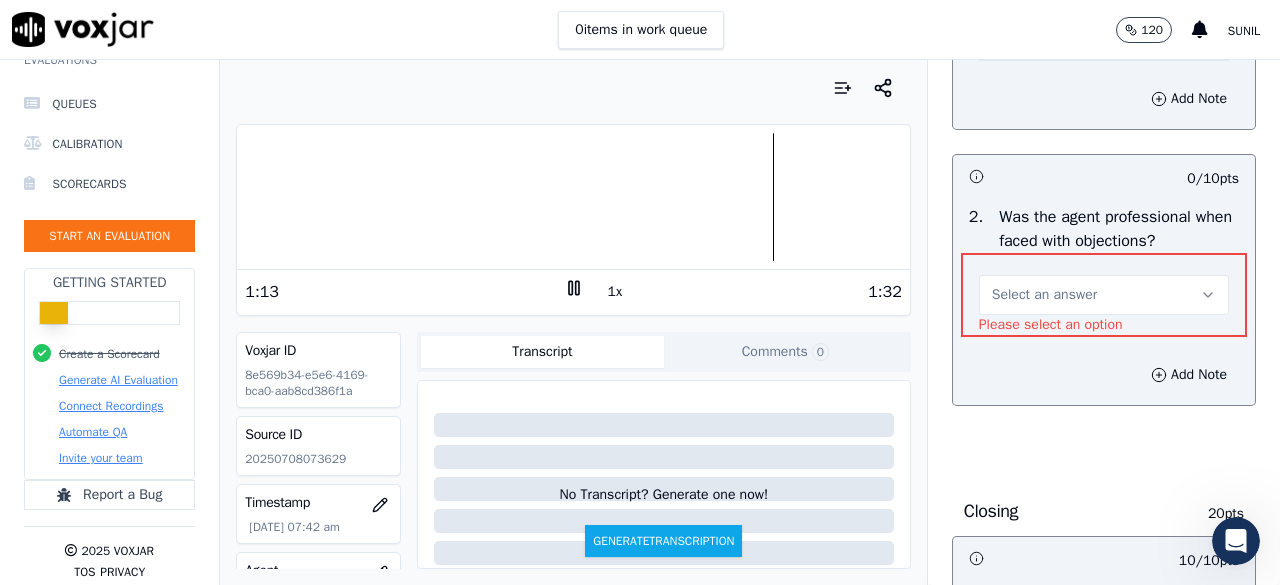 scroll, scrollTop: 1940, scrollLeft: 0, axis: vertical 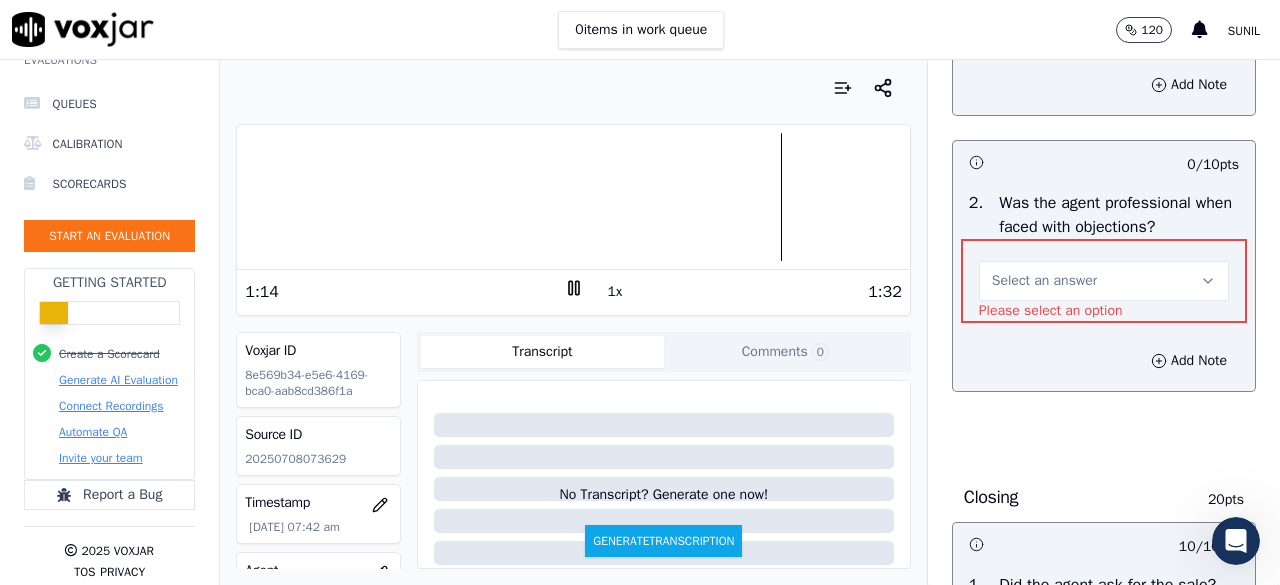 click on "Select an answer" at bounding box center [1044, 281] 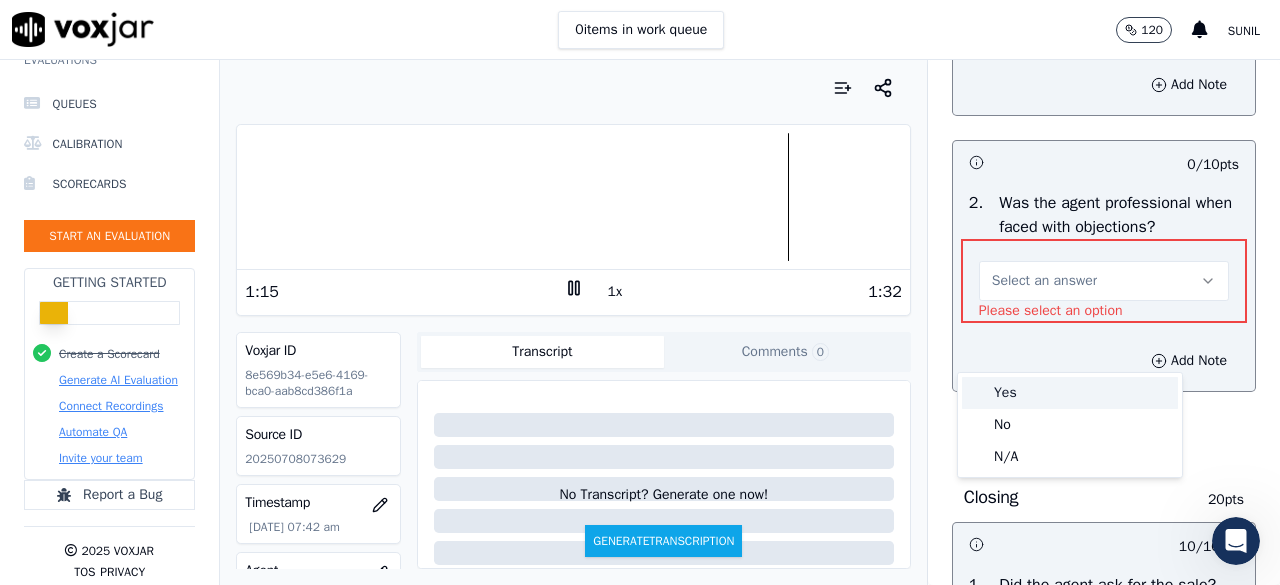 click on "Yes" at bounding box center [1070, 393] 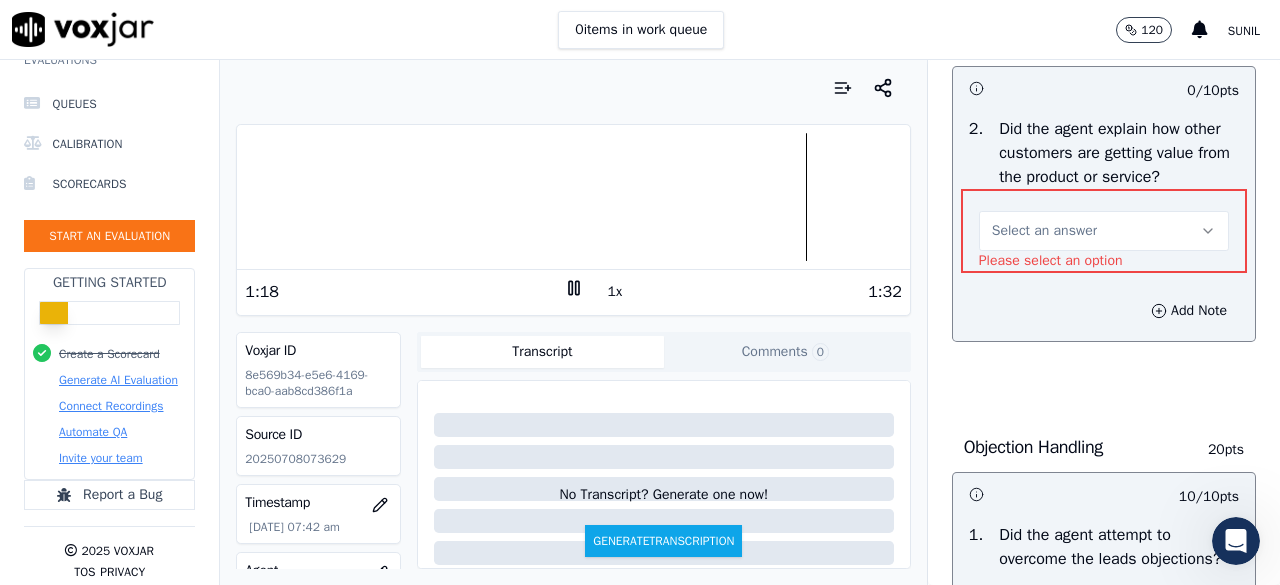 scroll, scrollTop: 1360, scrollLeft: 0, axis: vertical 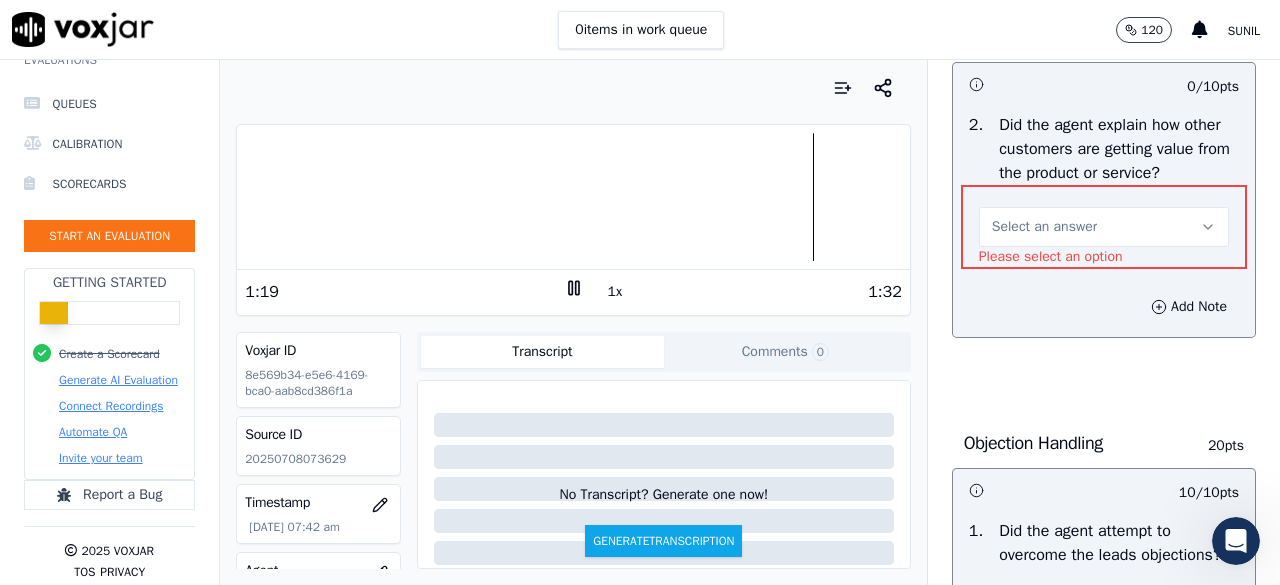 click on "Select an answer" at bounding box center [1104, 227] 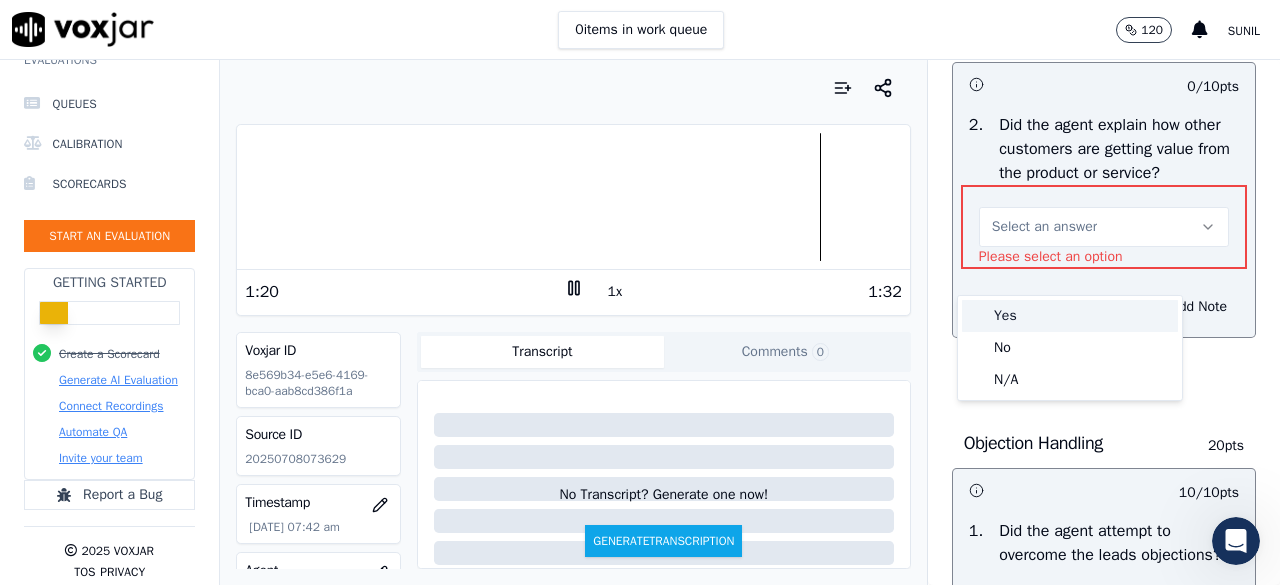 click on "Yes" at bounding box center [1070, 316] 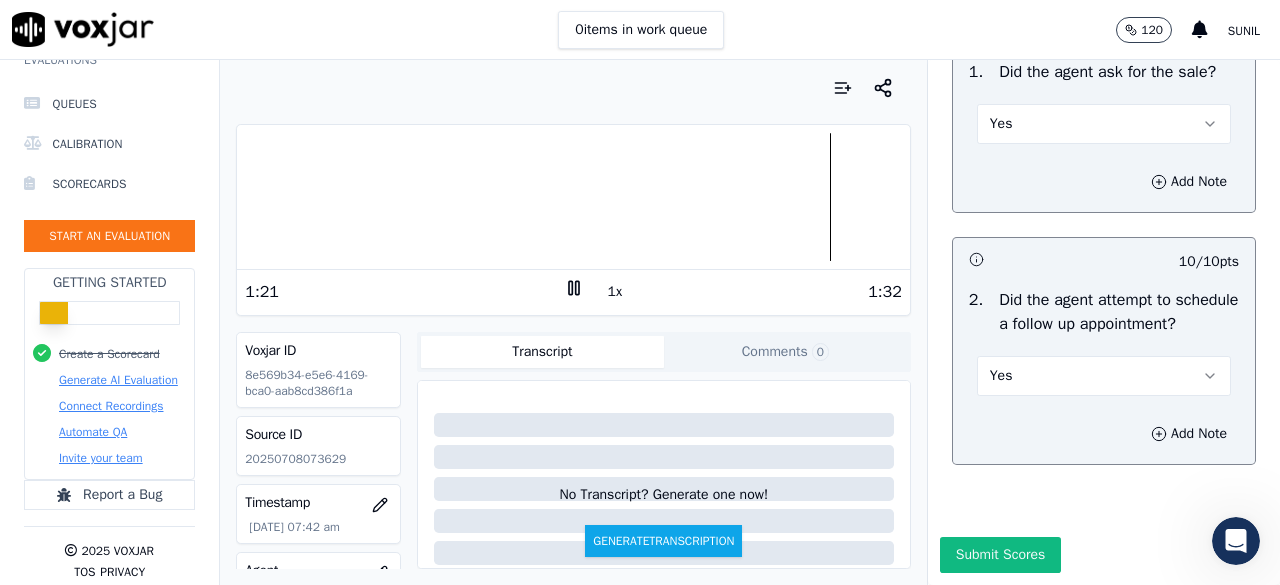 scroll, scrollTop: 2540, scrollLeft: 0, axis: vertical 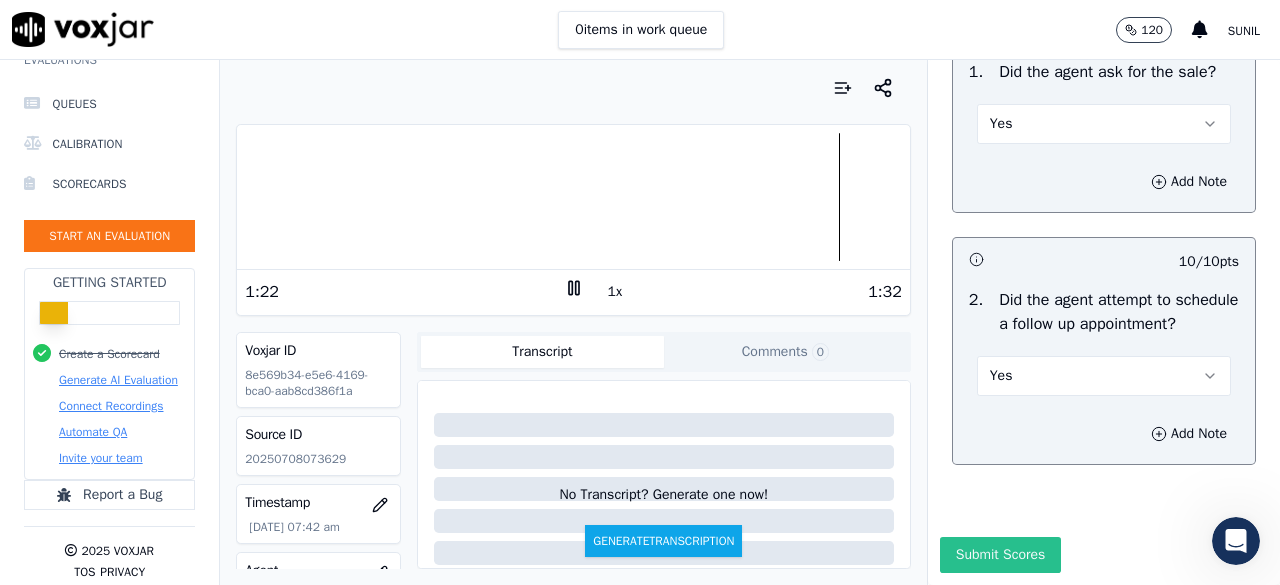 click on "Submit Scores" at bounding box center (1000, 555) 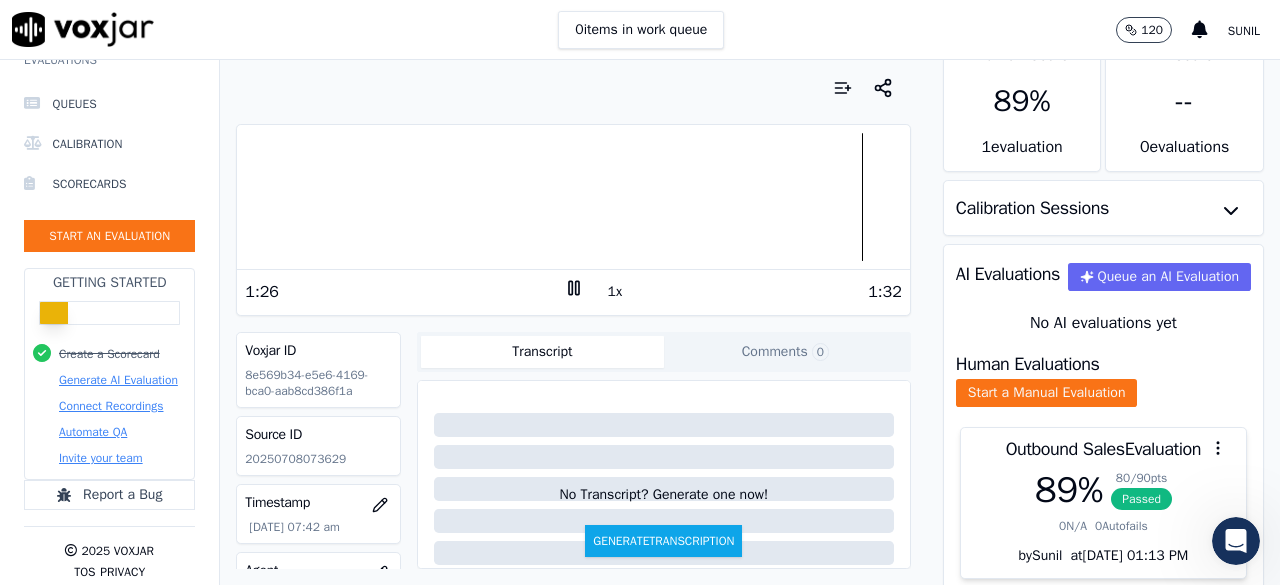scroll, scrollTop: 142, scrollLeft: 0, axis: vertical 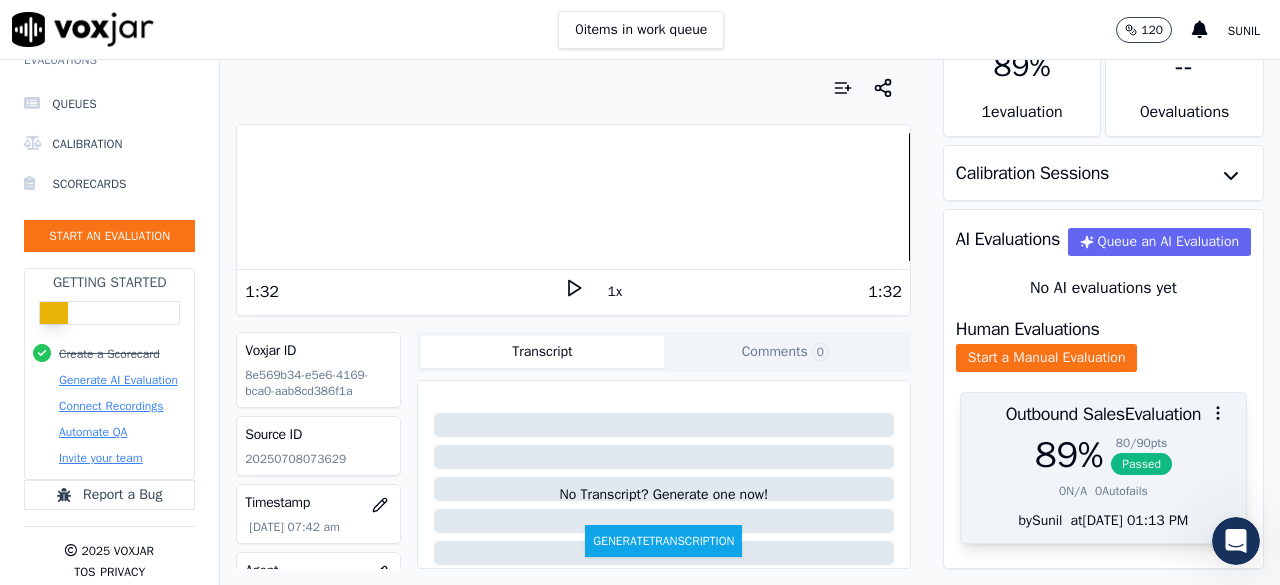 click at bounding box center [1103, 413] 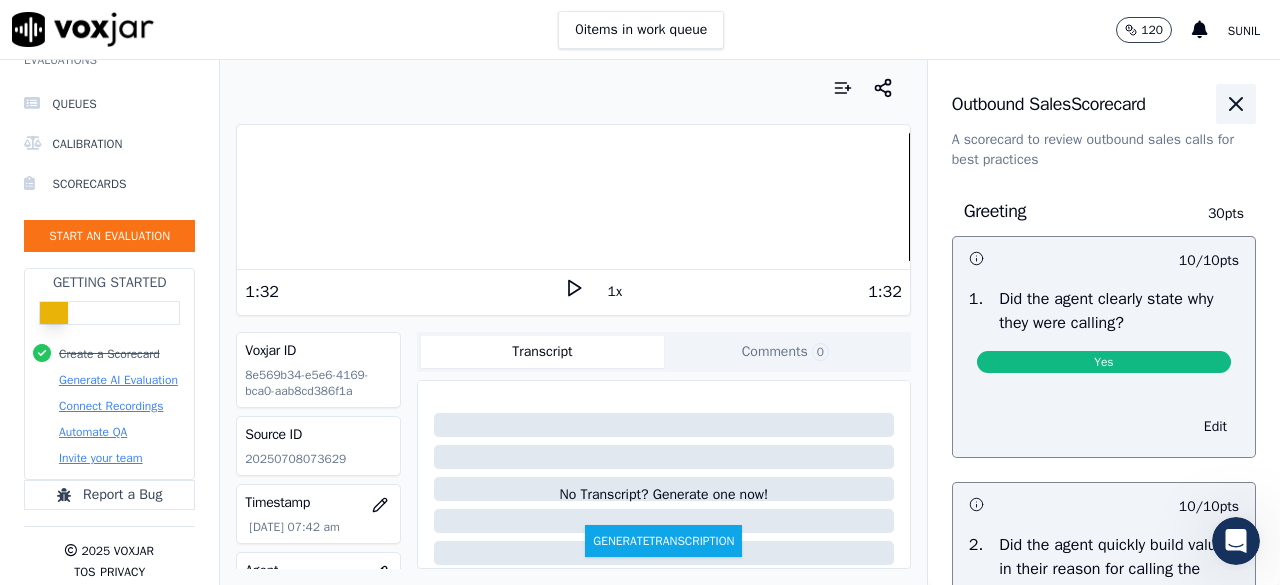 click 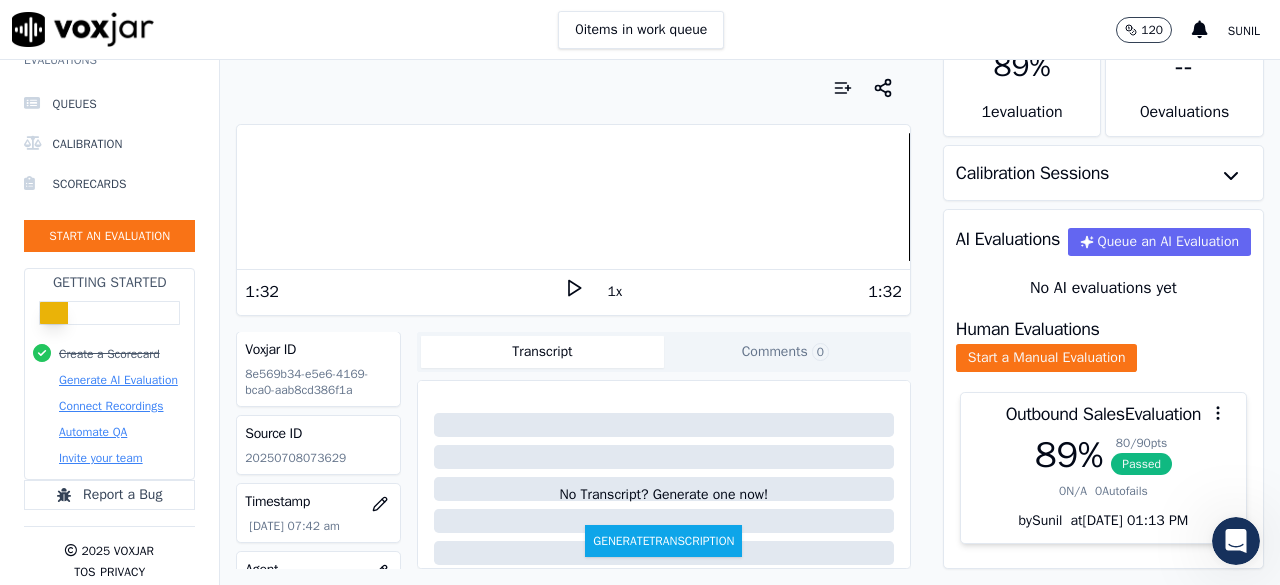 scroll, scrollTop: 0, scrollLeft: 0, axis: both 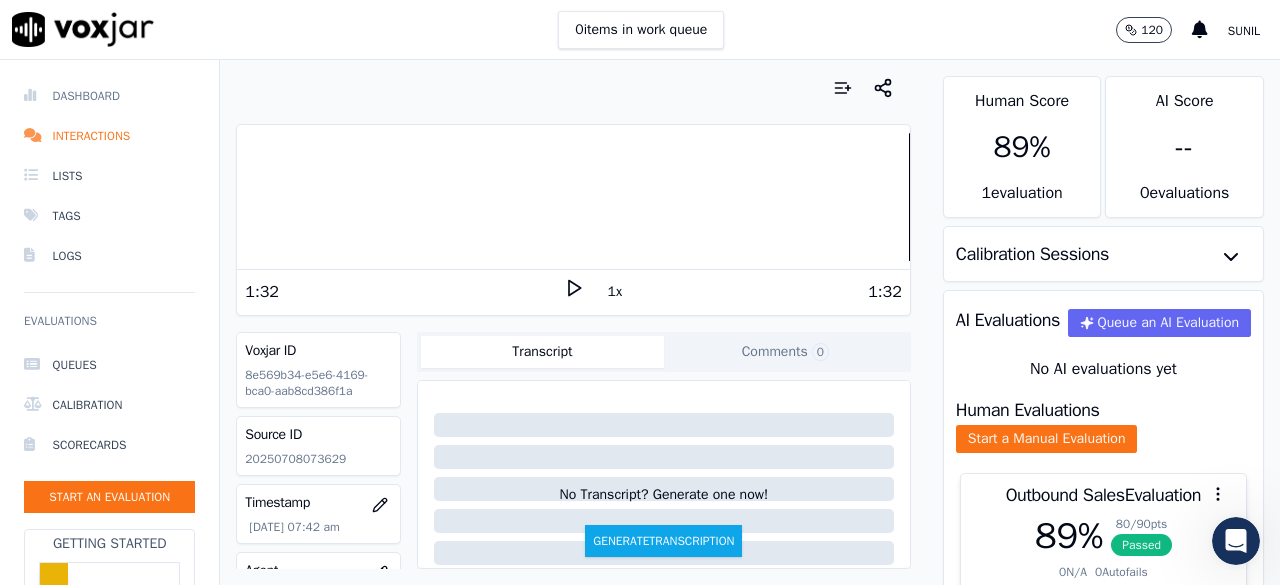 click on "Dashboard" at bounding box center [109, 96] 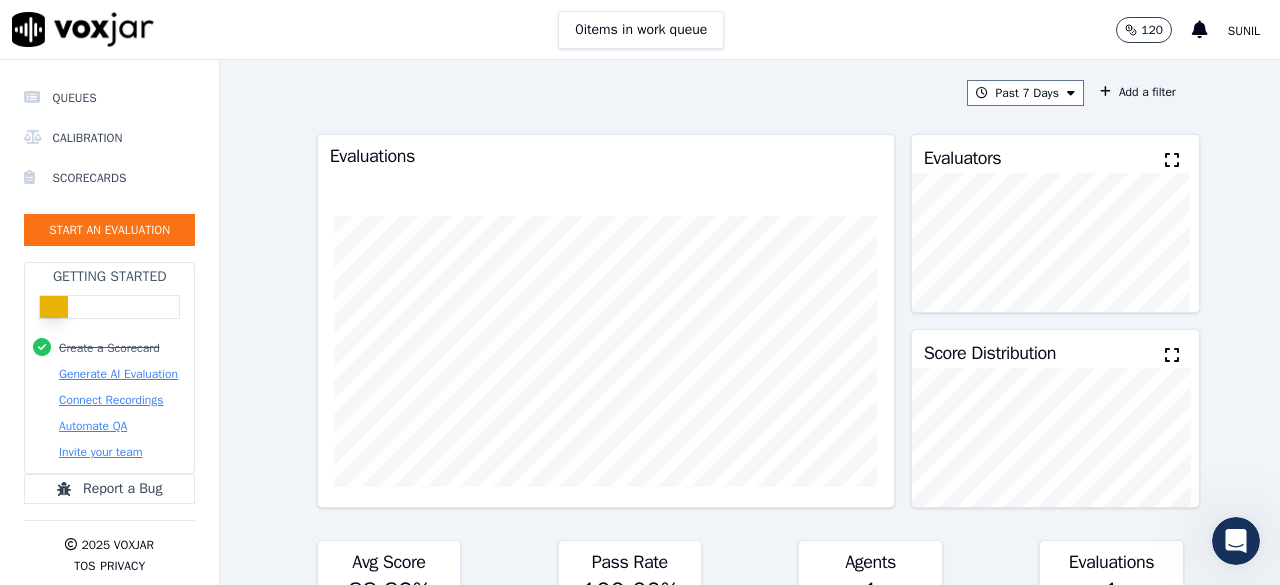 scroll, scrollTop: 293, scrollLeft: 0, axis: vertical 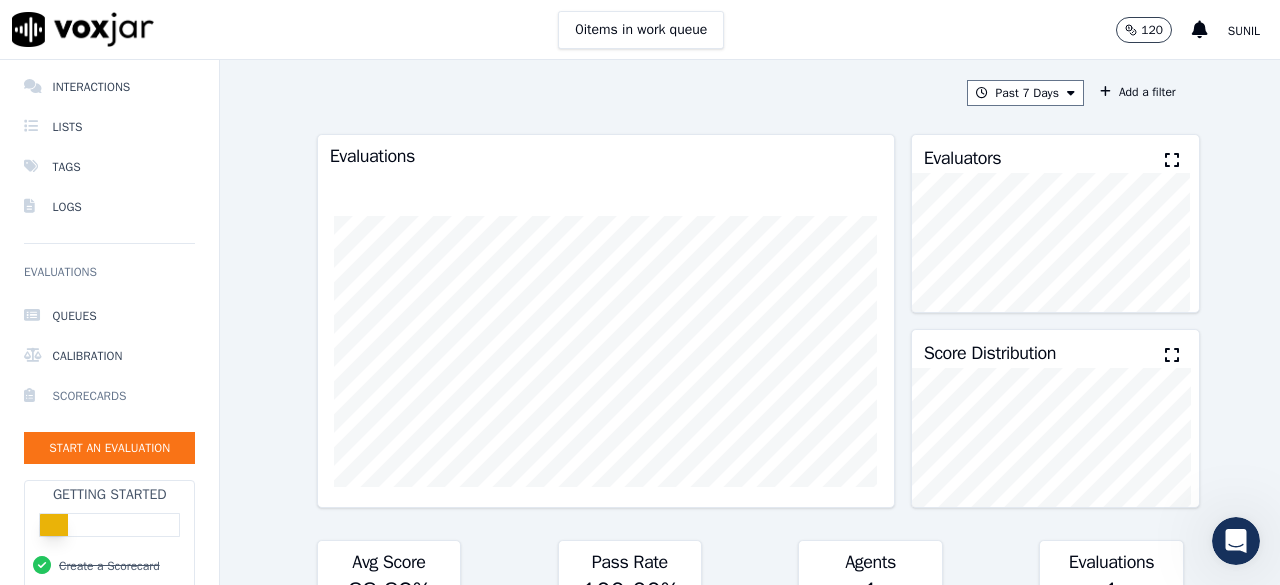click on "Scorecards" at bounding box center [109, 396] 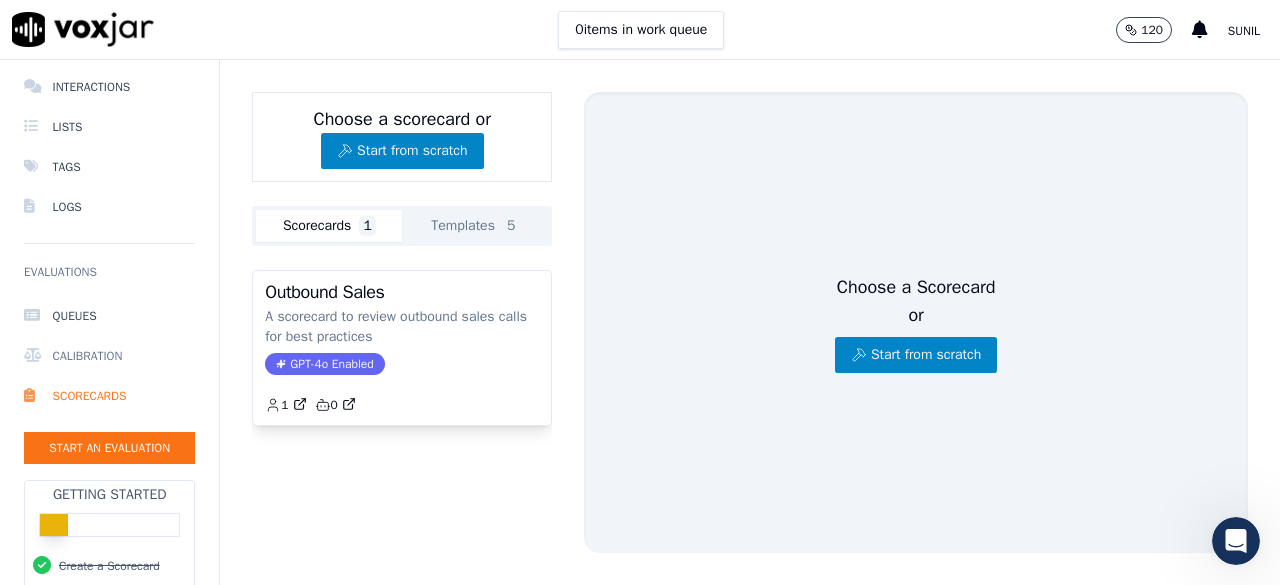 click on "Calibration" at bounding box center (109, 356) 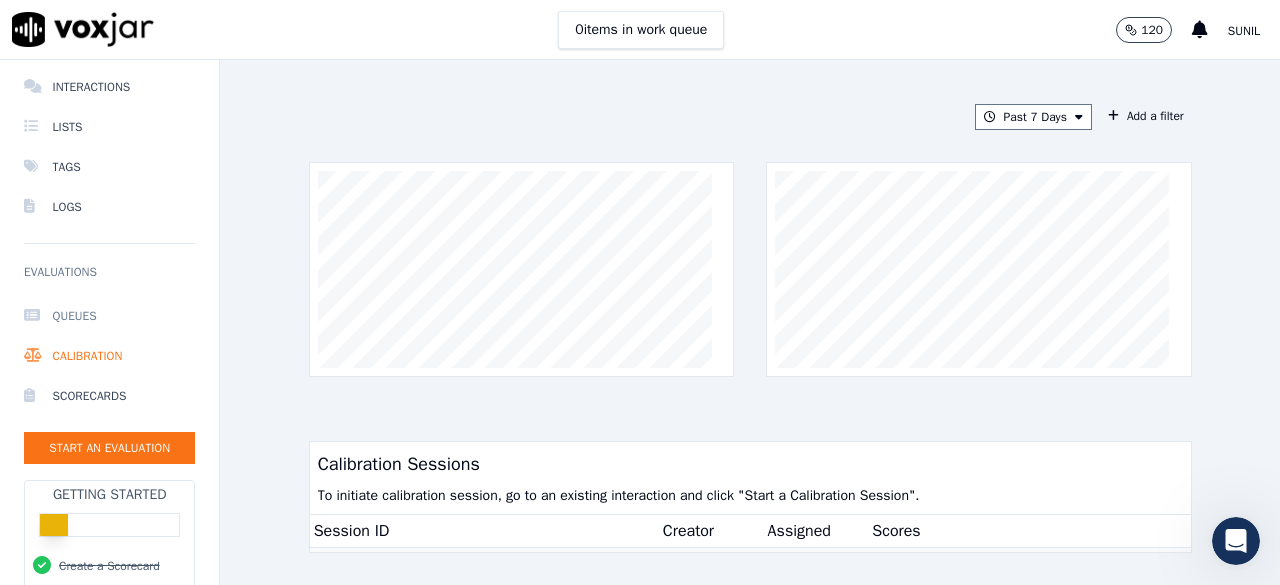 click on "Queues" at bounding box center (109, 316) 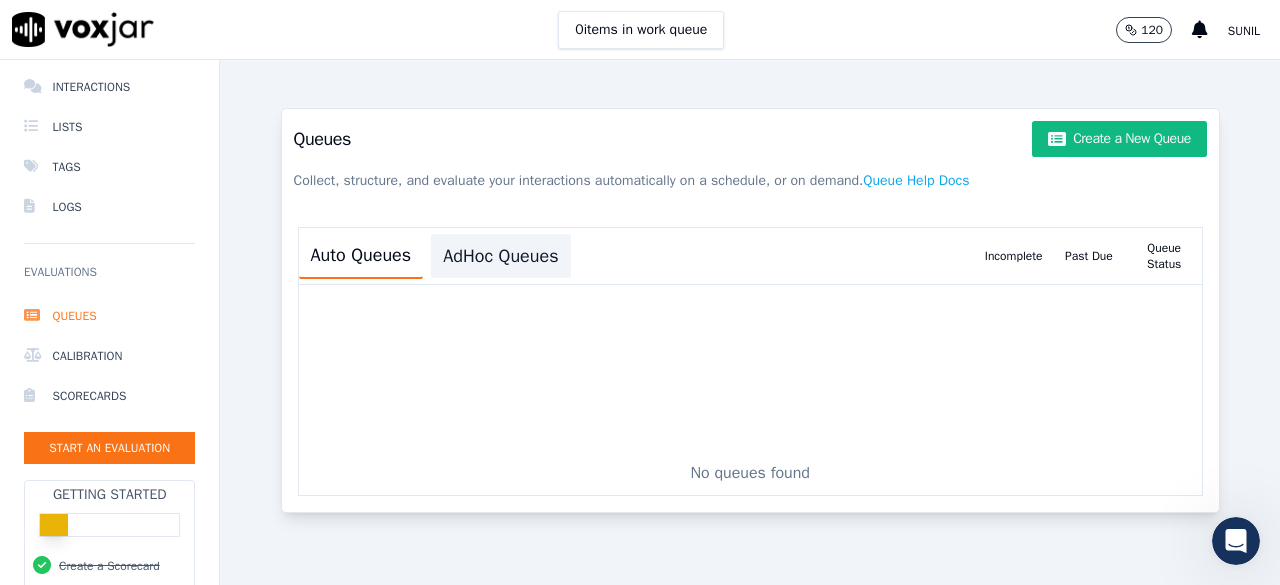 click on "AdHoc Queues" 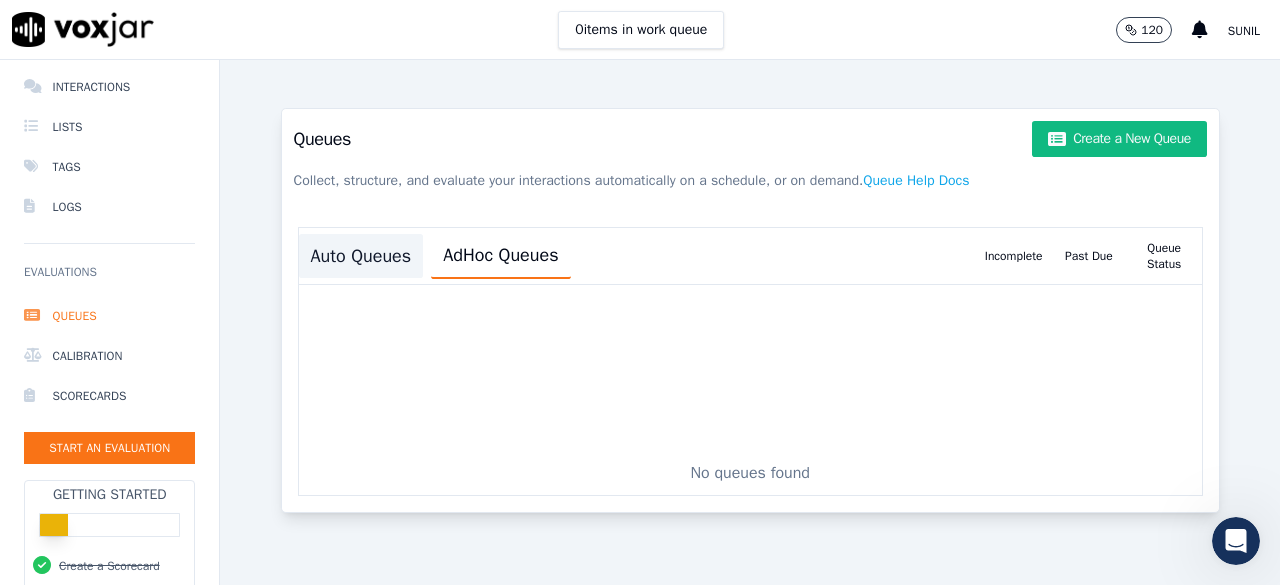 click on "Auto Queues" at bounding box center [361, 256] 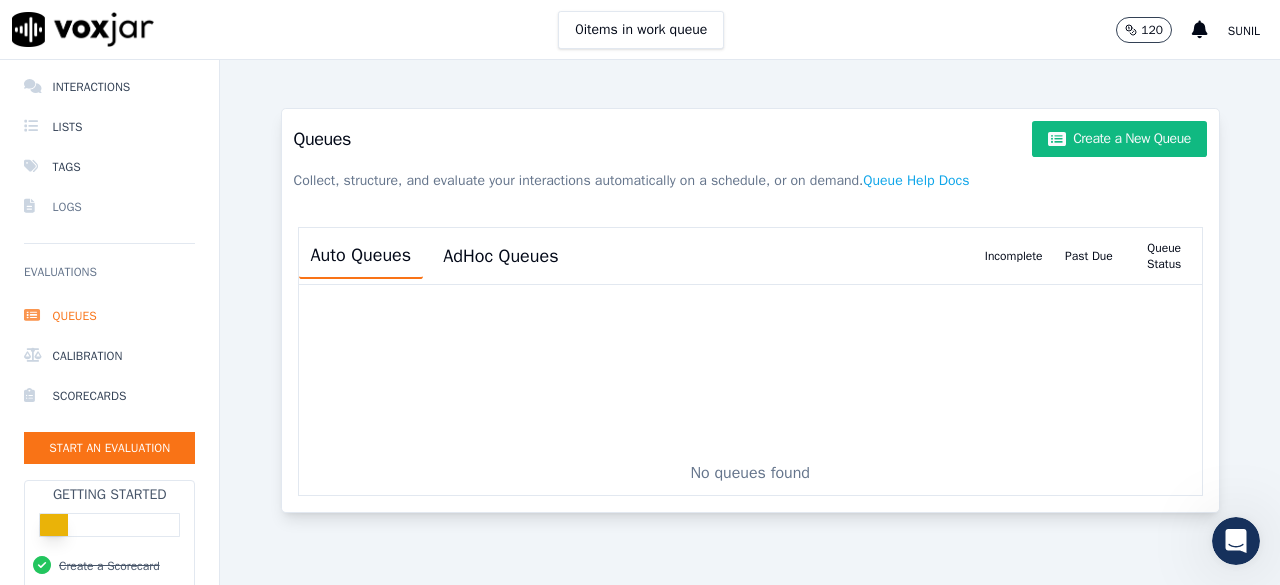 click on "Logs" at bounding box center (109, 207) 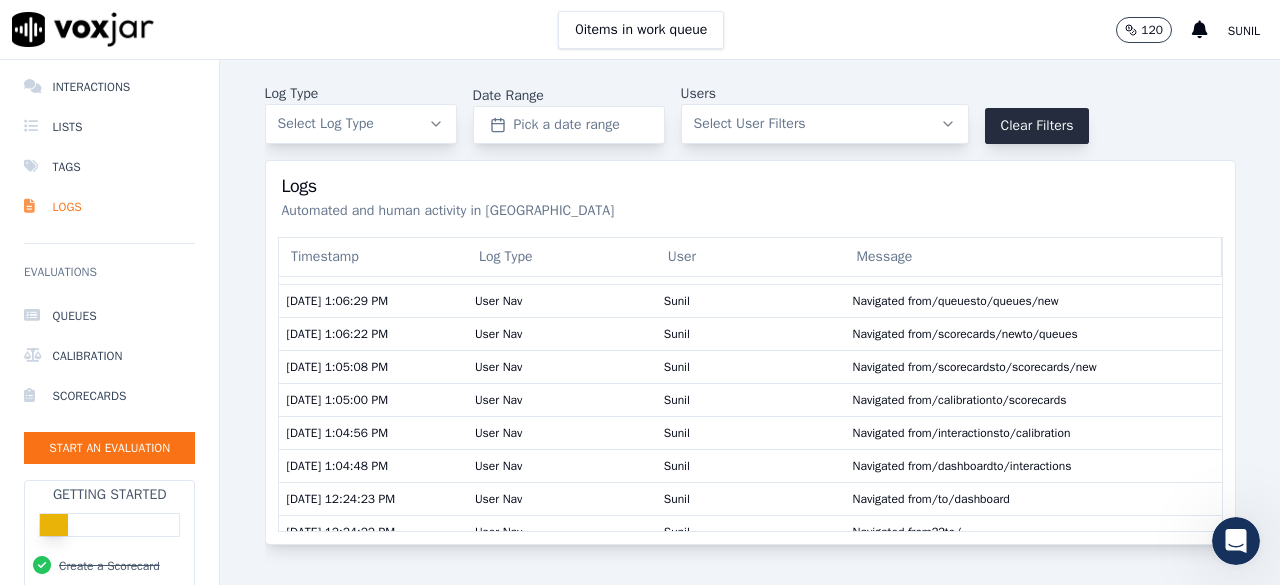 scroll, scrollTop: 1244, scrollLeft: 0, axis: vertical 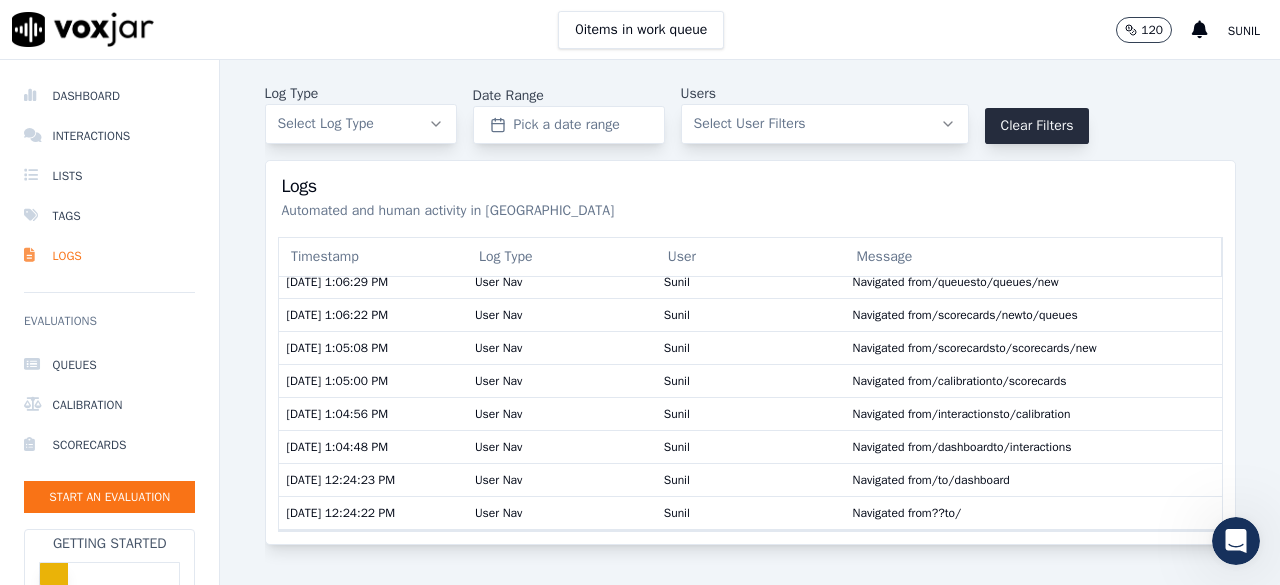 click 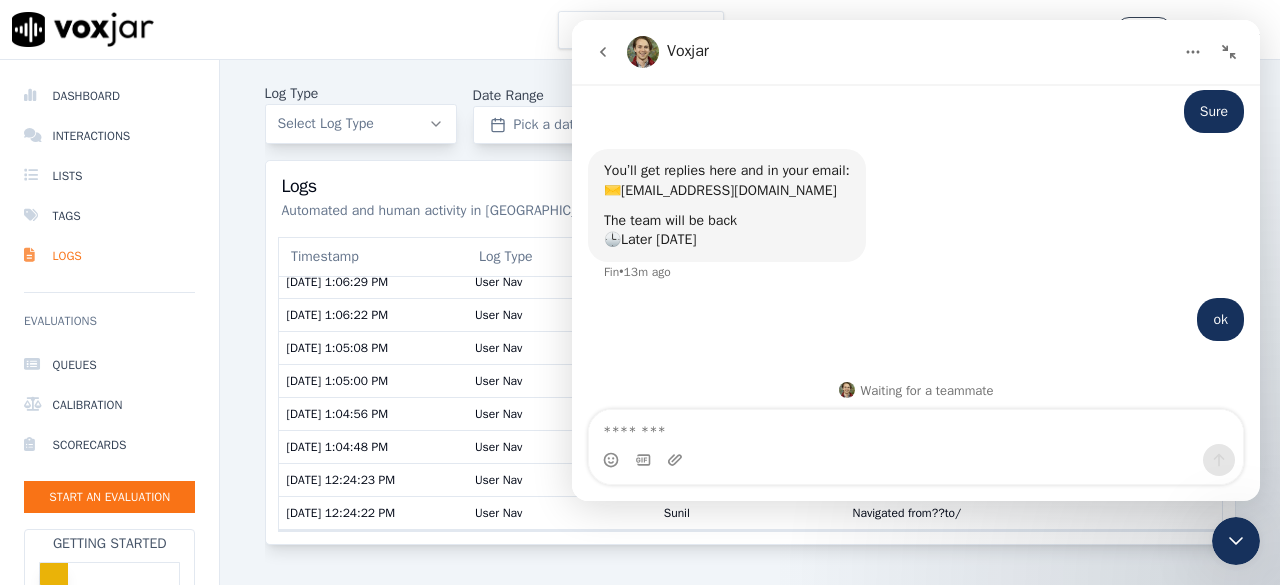 scroll, scrollTop: 183, scrollLeft: 0, axis: vertical 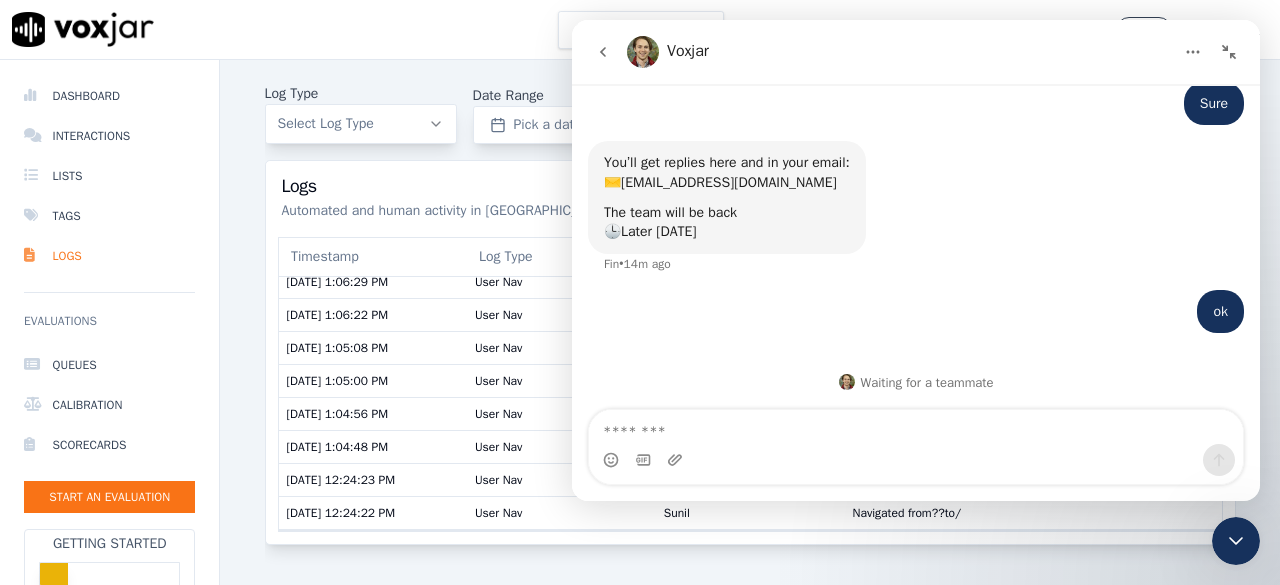 click at bounding box center [1229, 52] 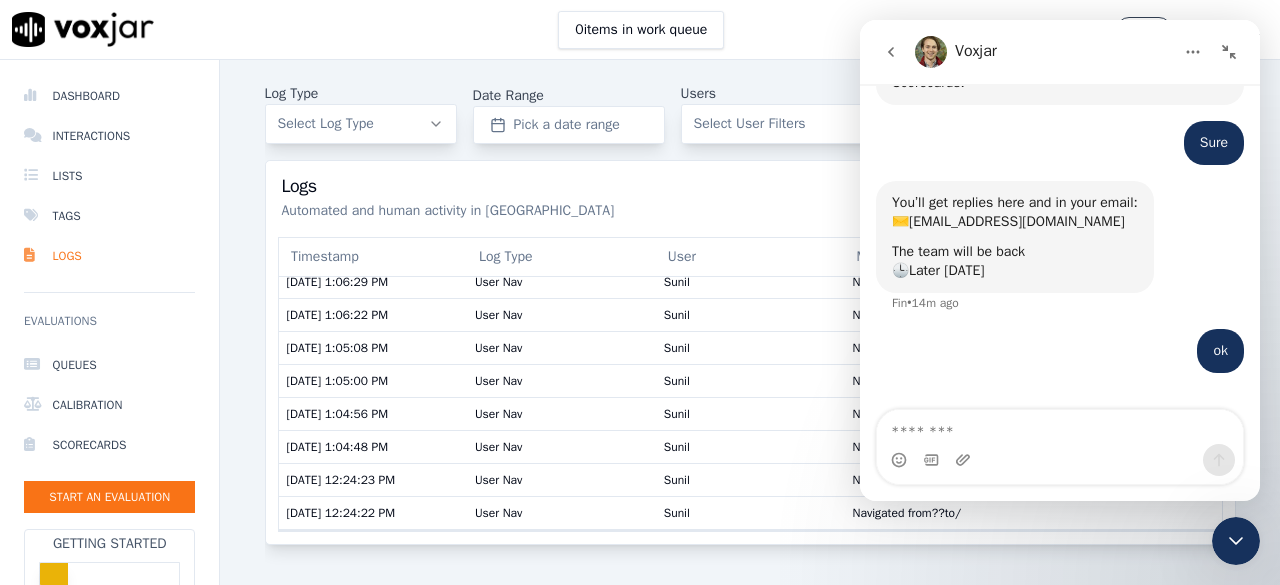 scroll, scrollTop: 222, scrollLeft: 0, axis: vertical 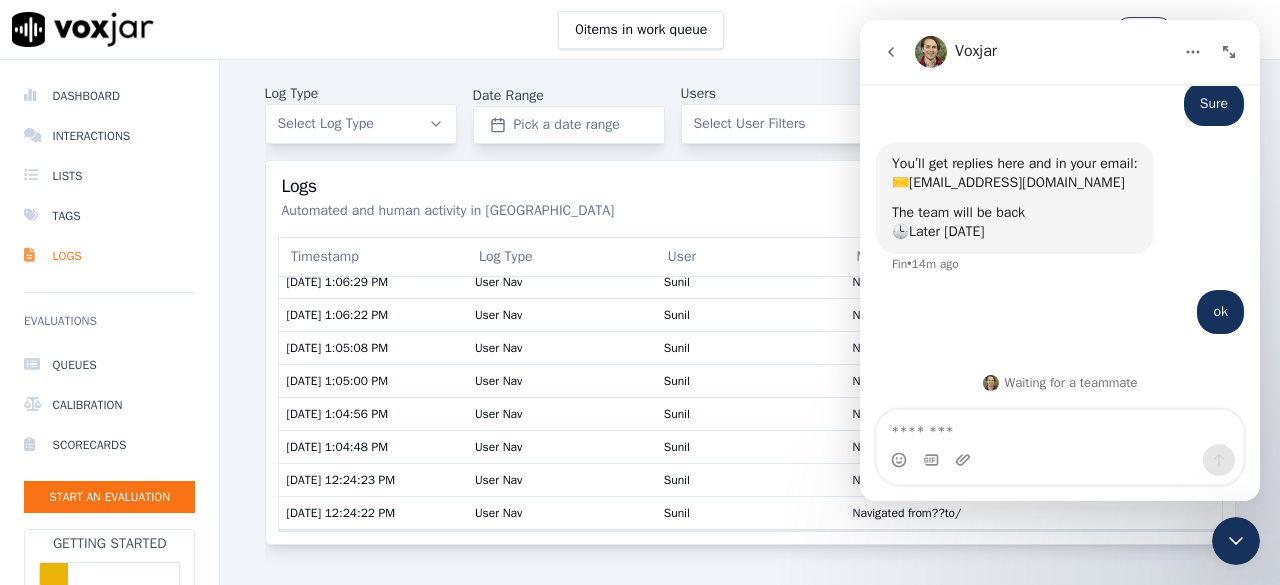 click 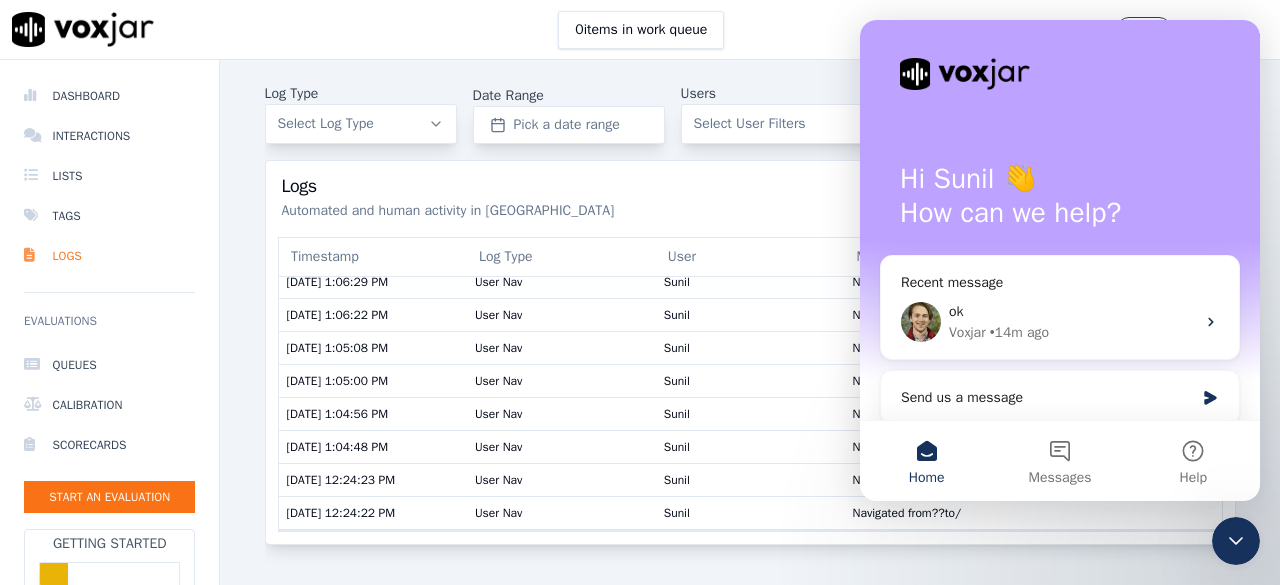 scroll, scrollTop: 0, scrollLeft: 0, axis: both 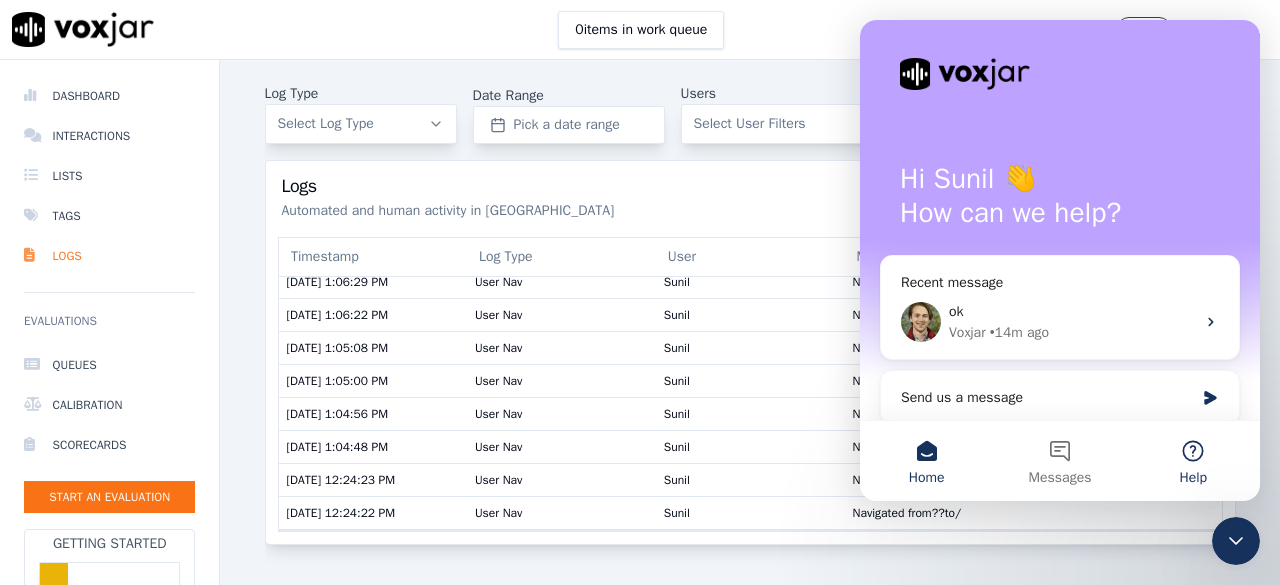 click on "Help" at bounding box center [1193, 461] 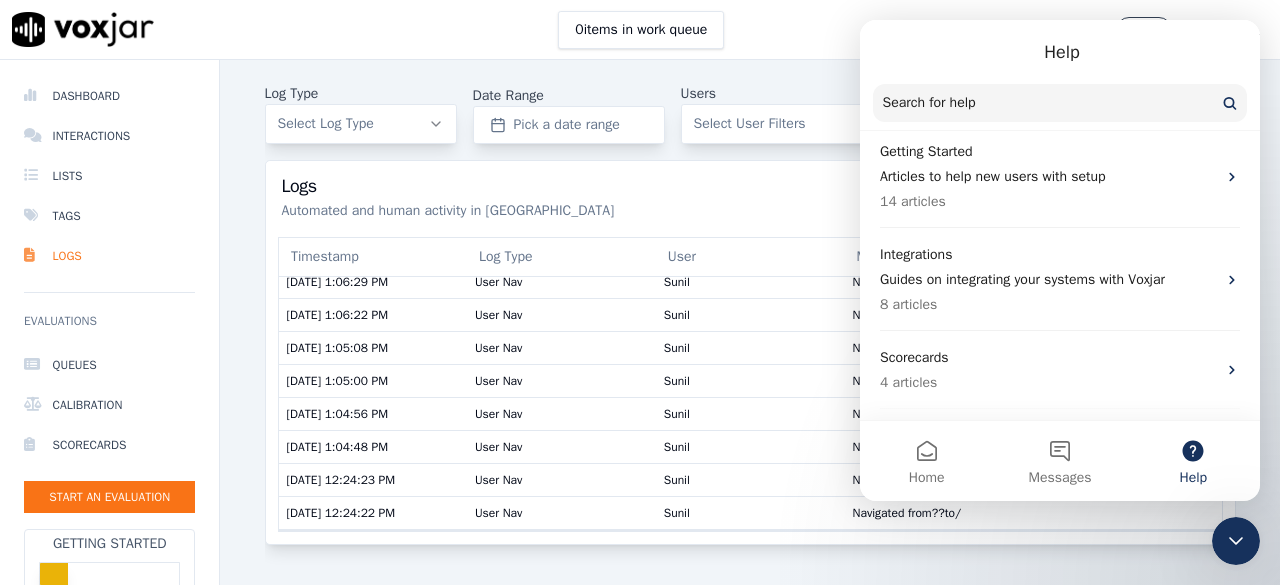 scroll, scrollTop: 132, scrollLeft: 0, axis: vertical 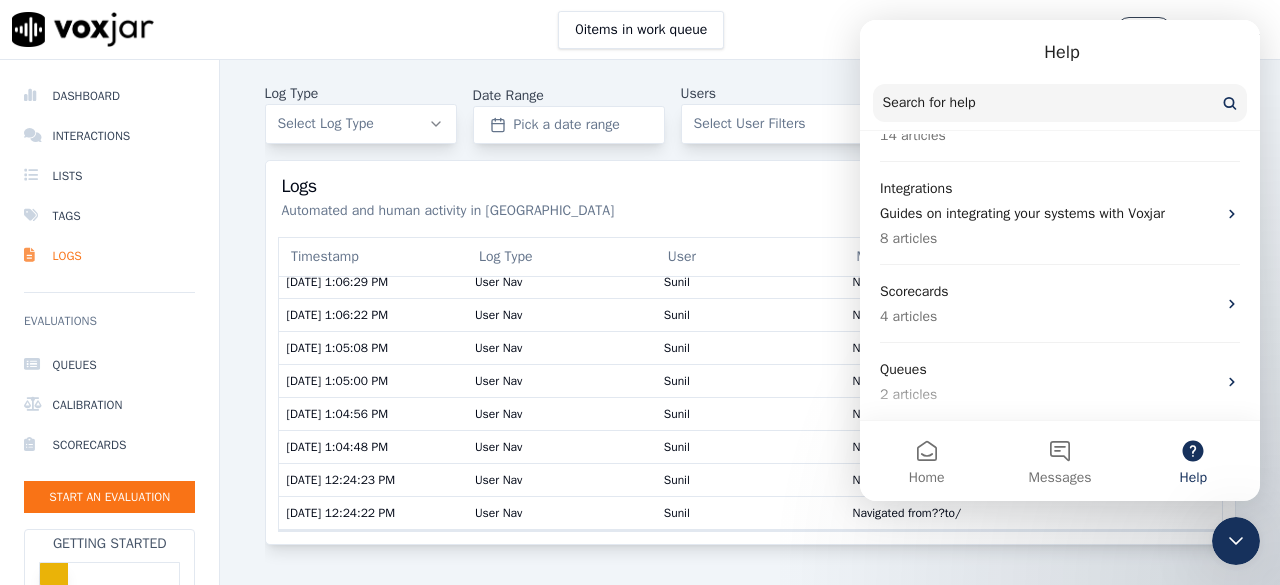 drag, startPoint x: 1252, startPoint y: 215, endPoint x: 2130, endPoint y: 367, distance: 891.06006 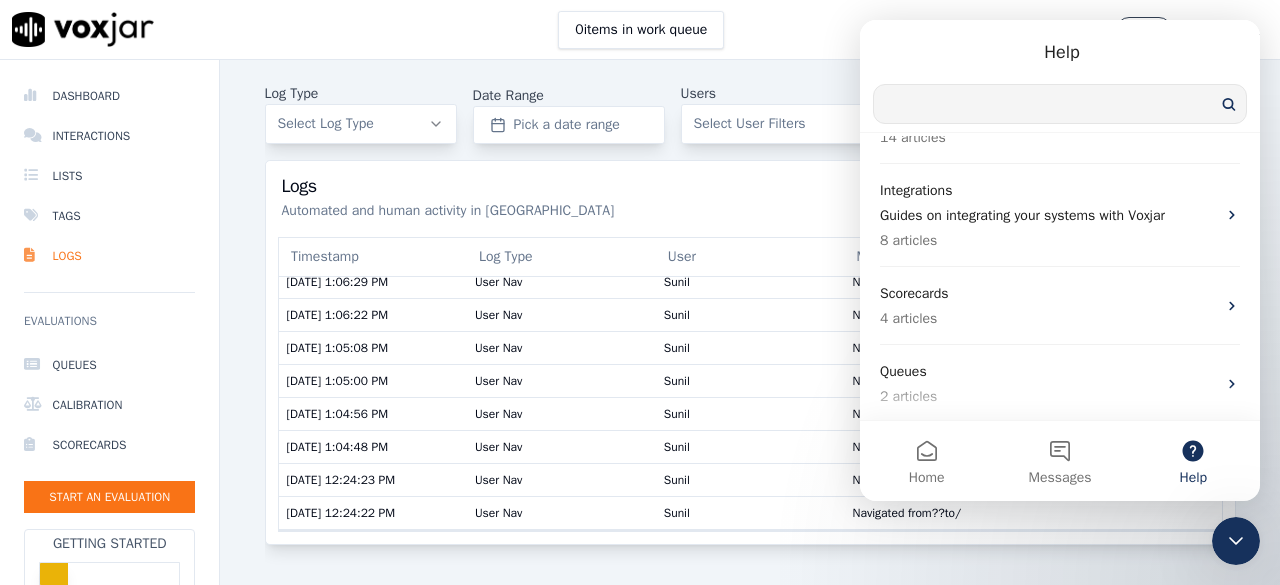 click at bounding box center (1060, 104) 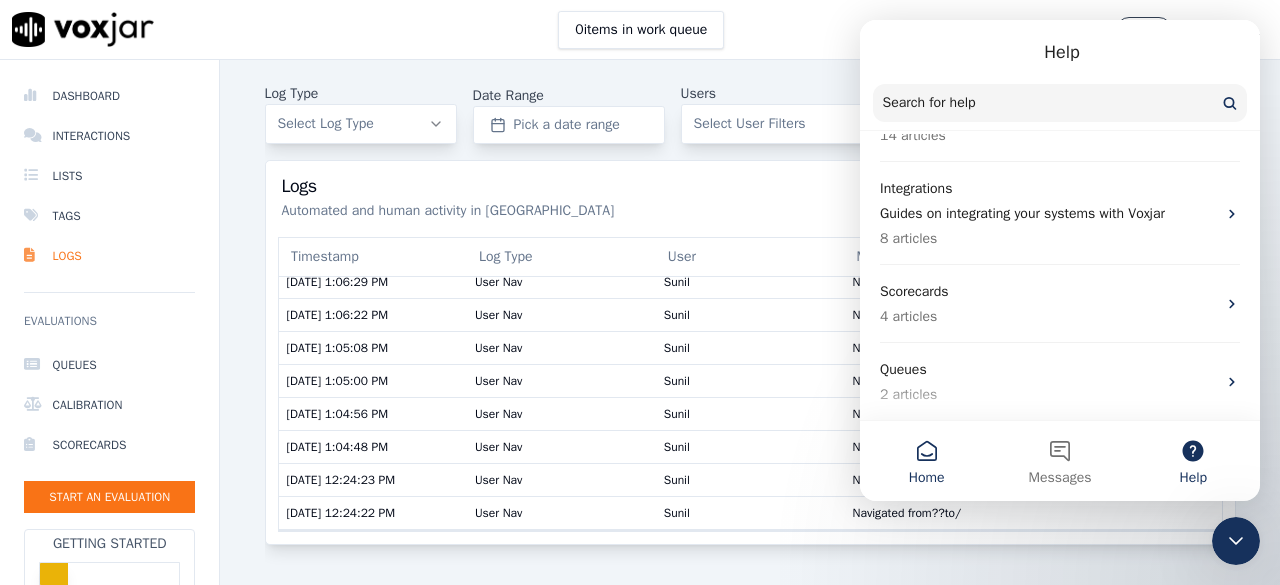 click on "Home" at bounding box center [926, 461] 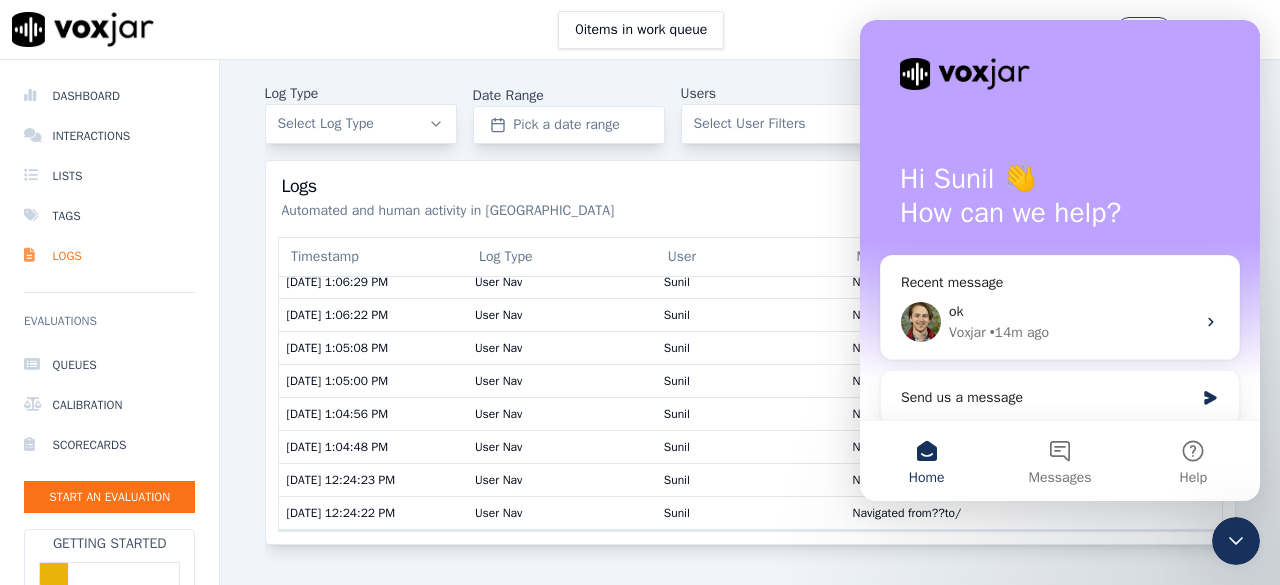 drag, startPoint x: 1681, startPoint y: 49, endPoint x: 1118, endPoint y: 105, distance: 565.7782 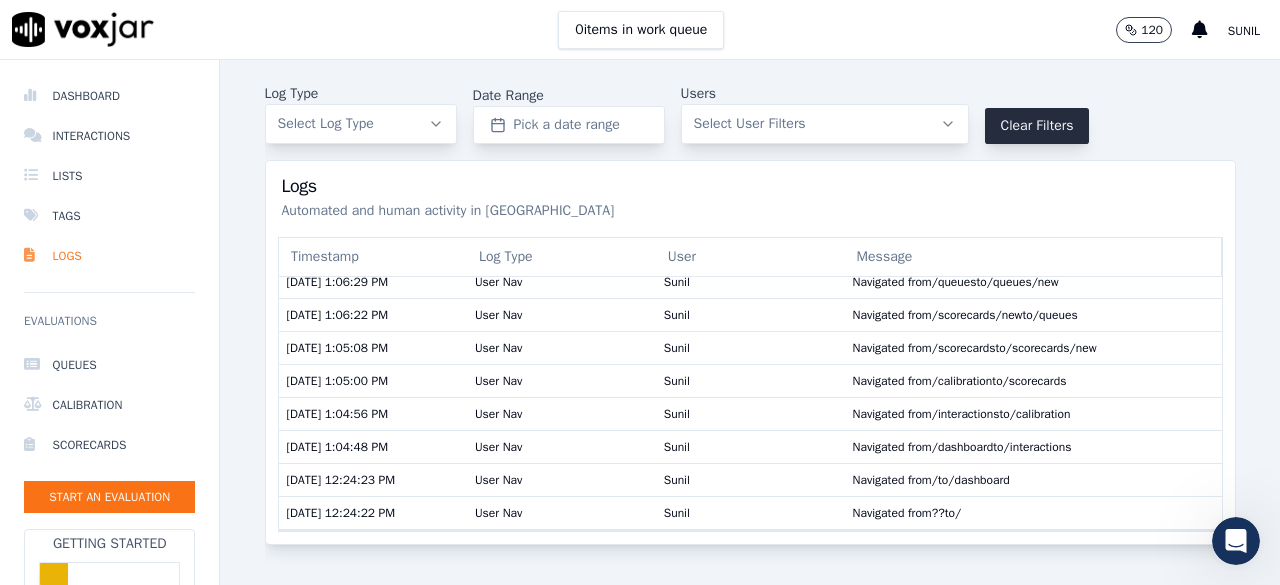 click on "Sunil" 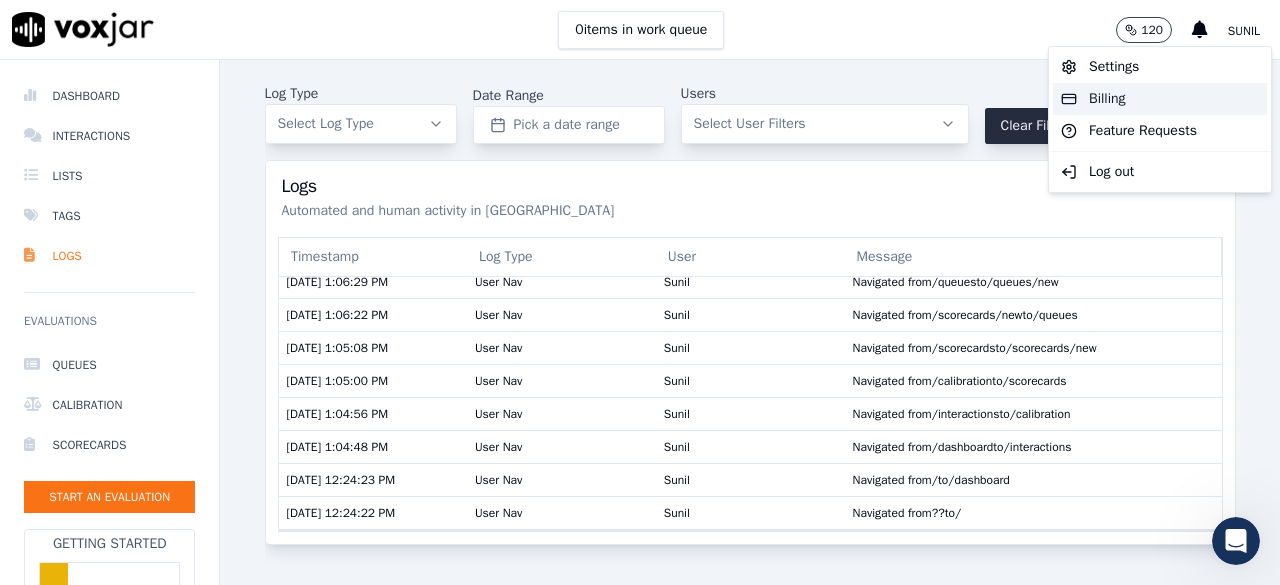 click on "Billing" 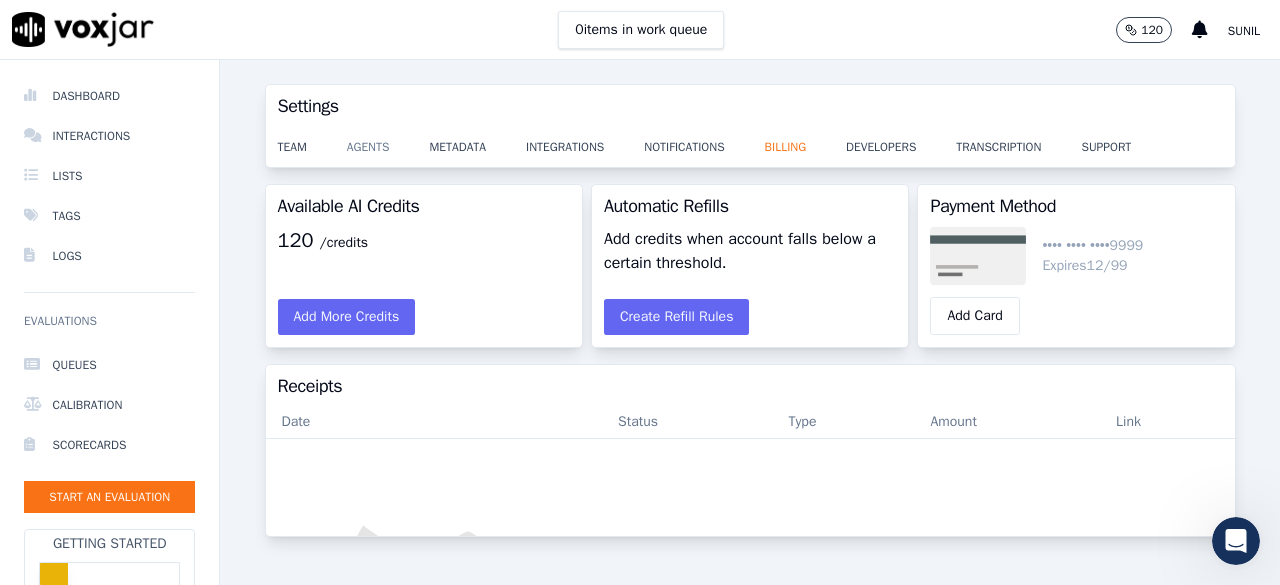 click on "agents" at bounding box center (388, 141) 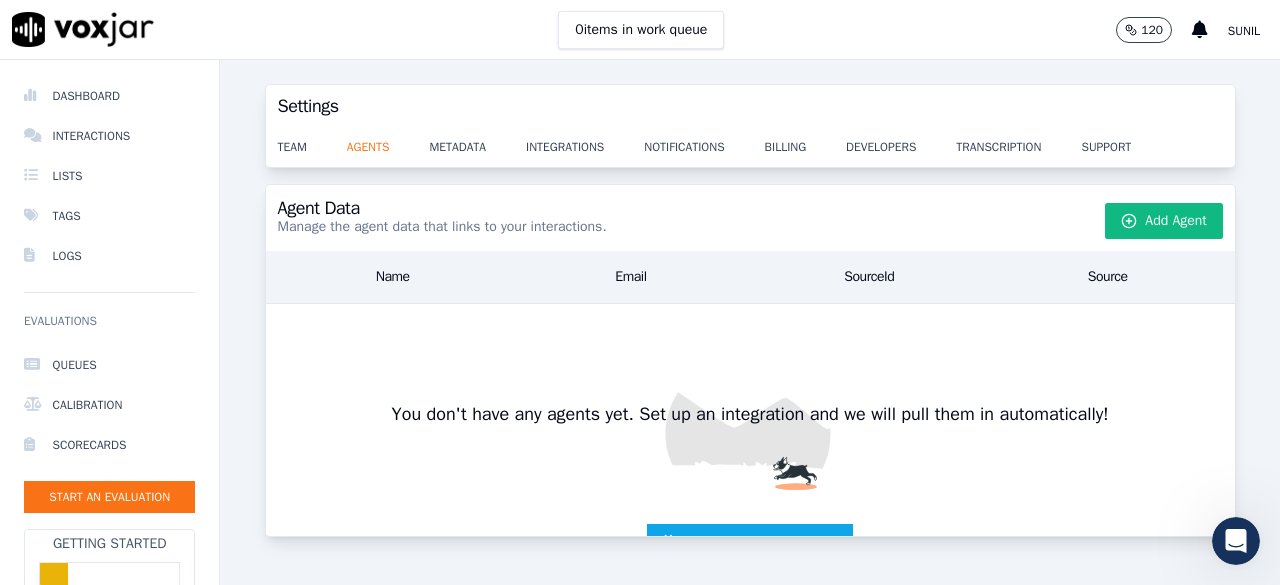 click on "Name   Email   SourceId   Source" at bounding box center (750, 277) 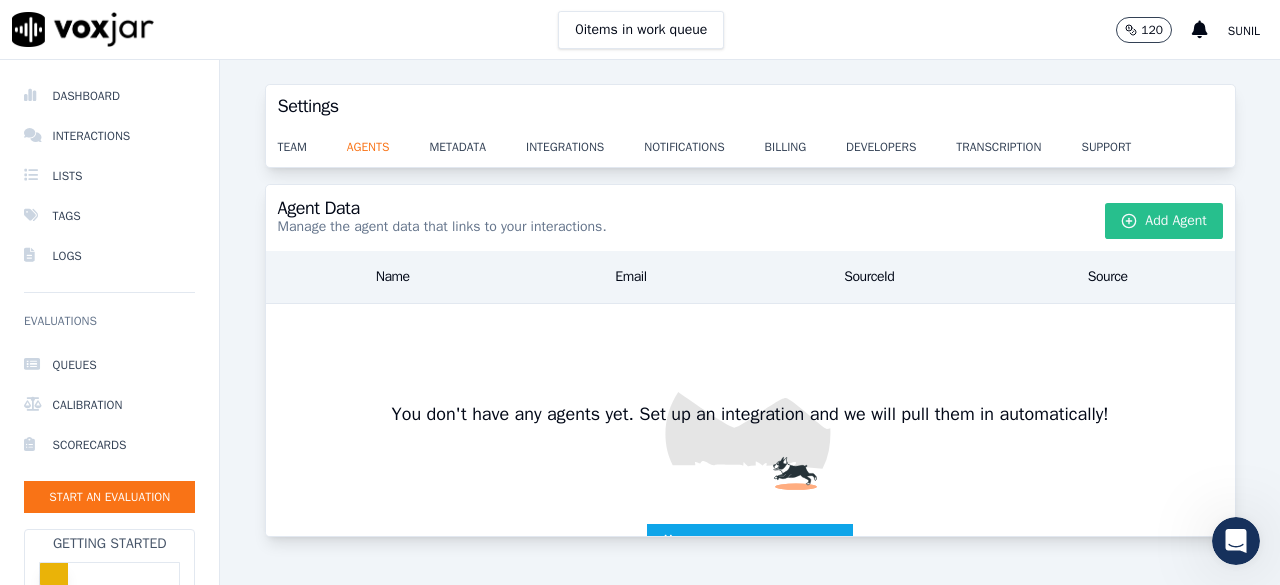 click on "Add Agent" at bounding box center [1164, 221] 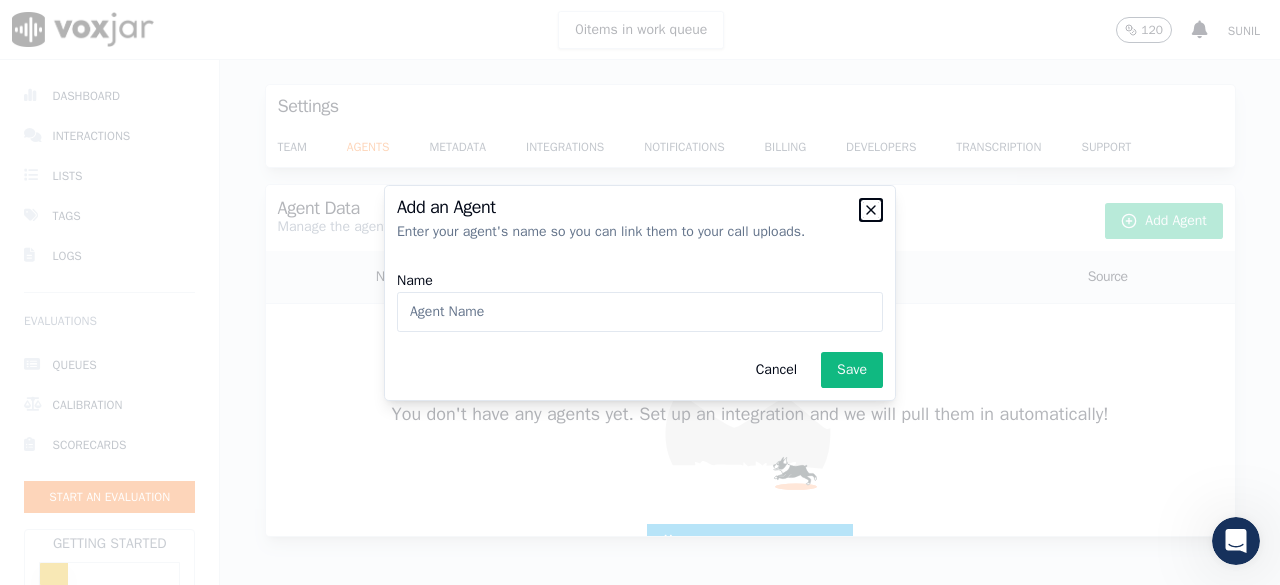 click 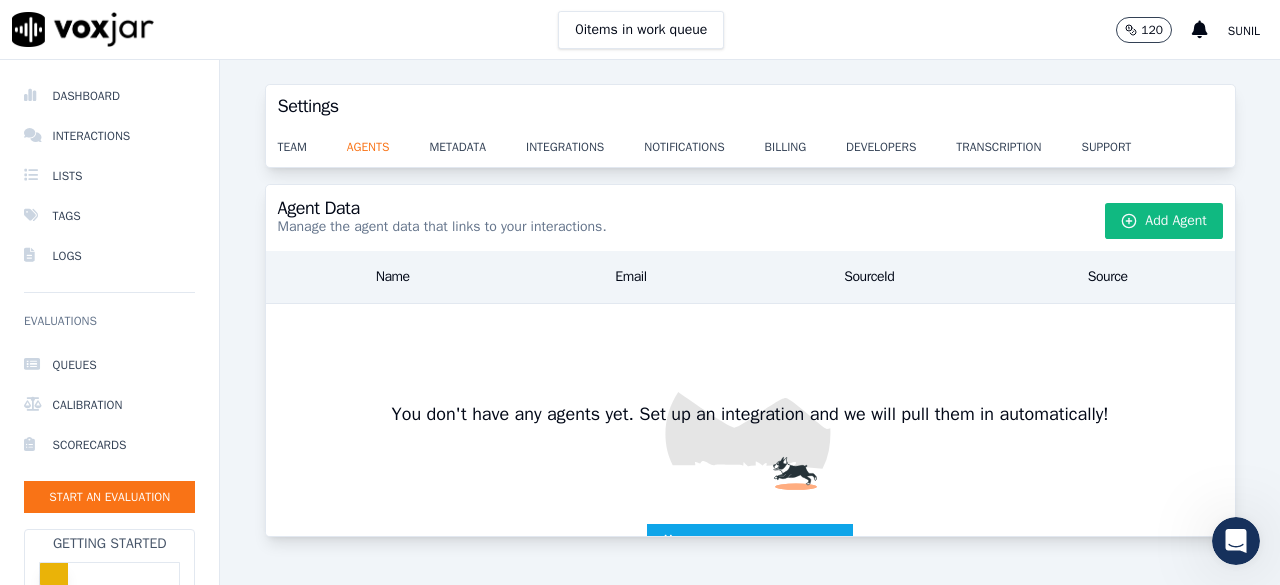 scroll, scrollTop: 0, scrollLeft: 0, axis: both 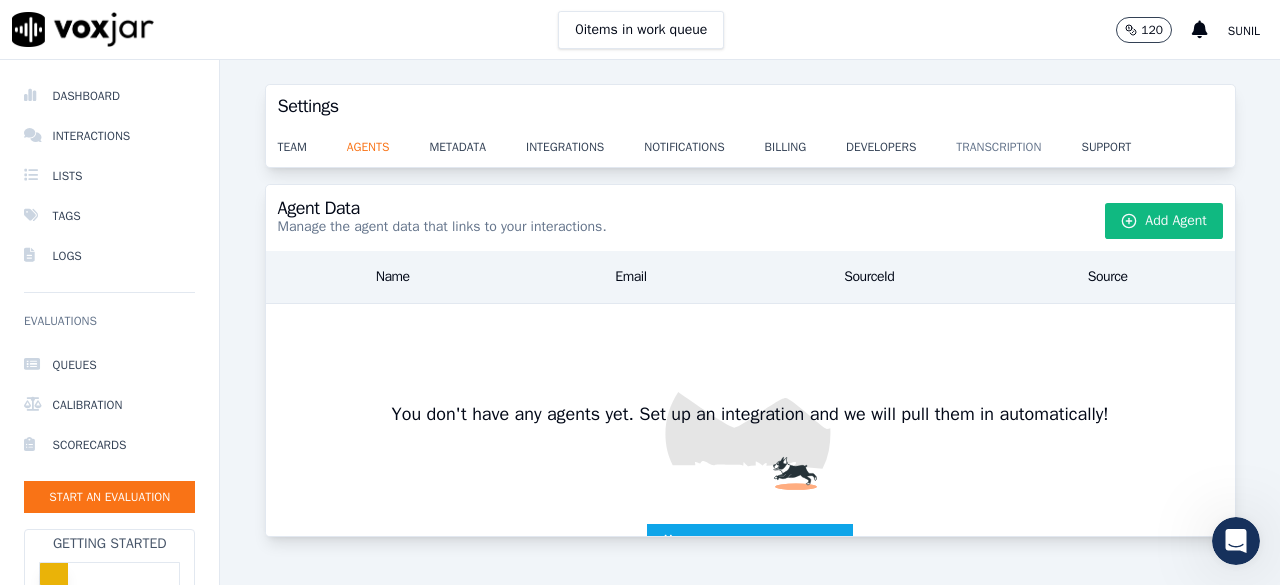 click on "transcription" at bounding box center [1018, 141] 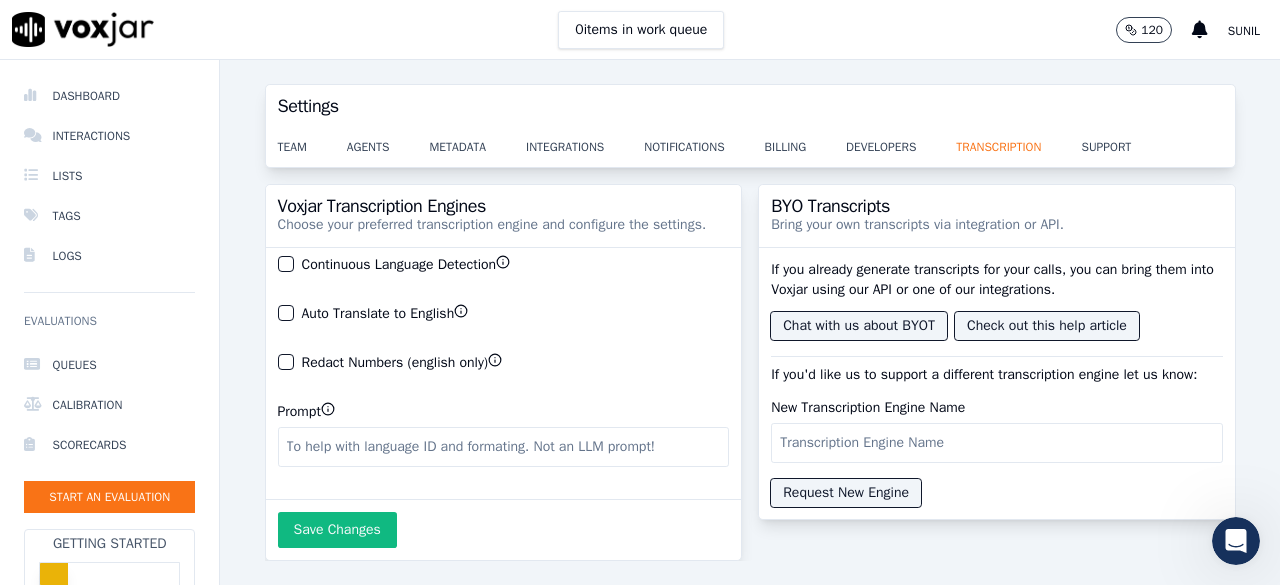 scroll, scrollTop: 240, scrollLeft: 0, axis: vertical 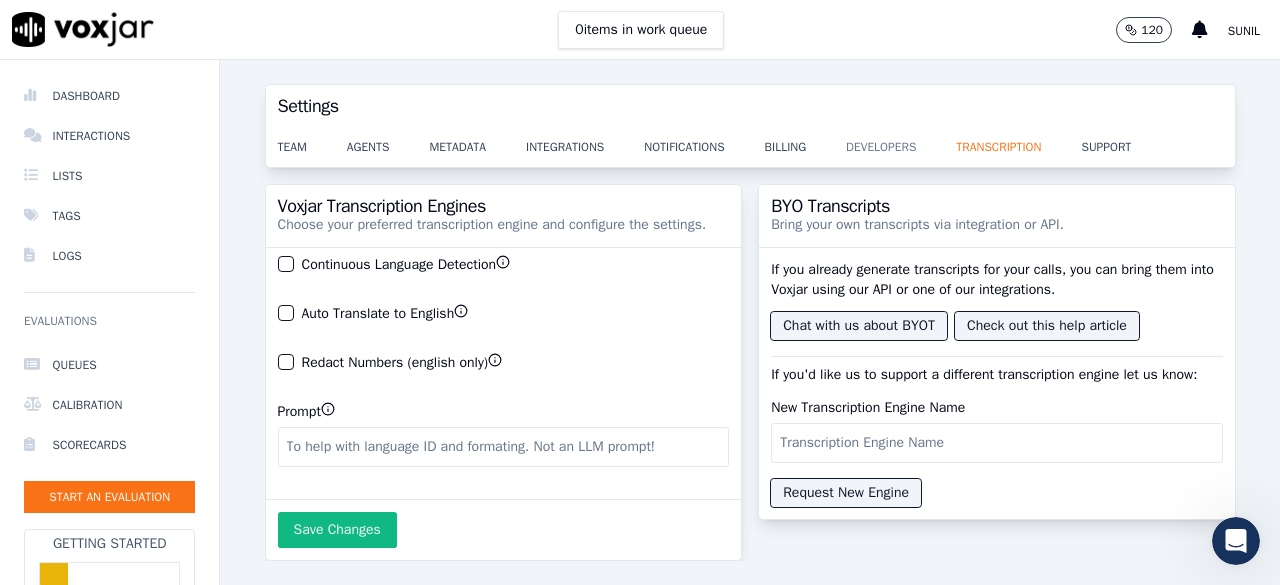 click on "developers" at bounding box center [901, 141] 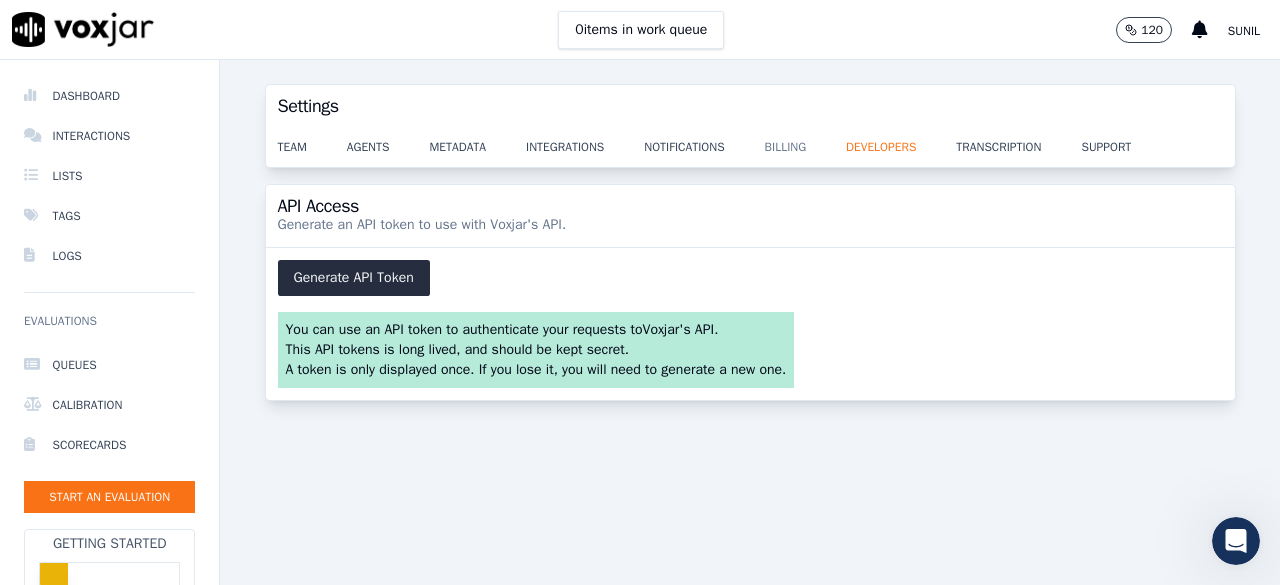 click on "billing" at bounding box center (805, 141) 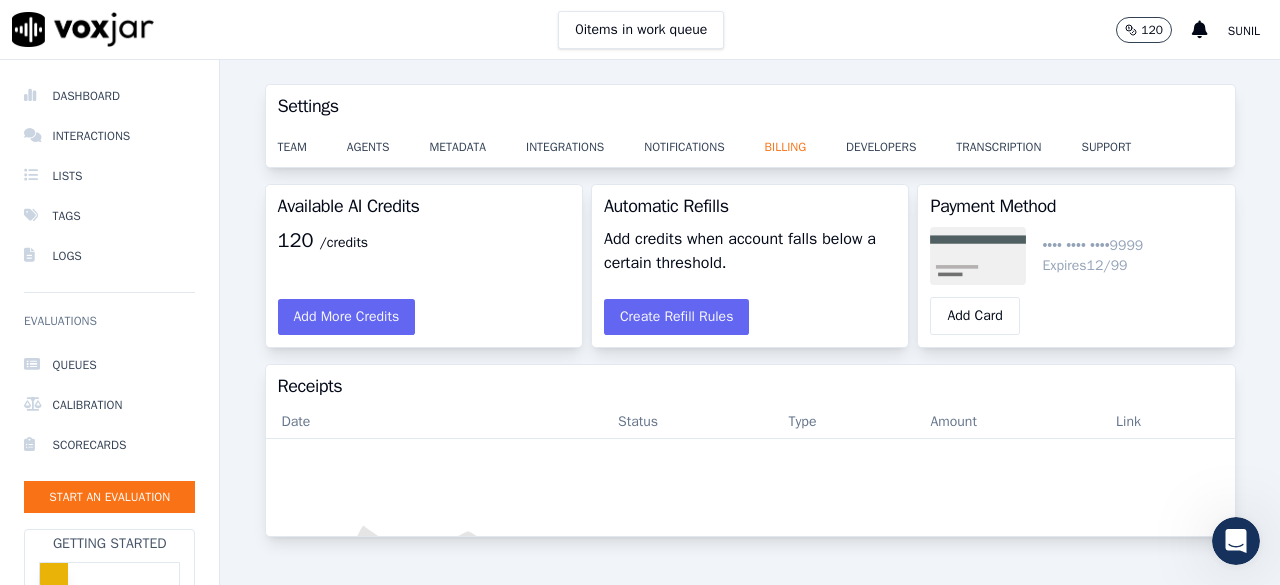 click on "team agents metadata integrations notifications billing developers transcription support" at bounding box center [750, 147] 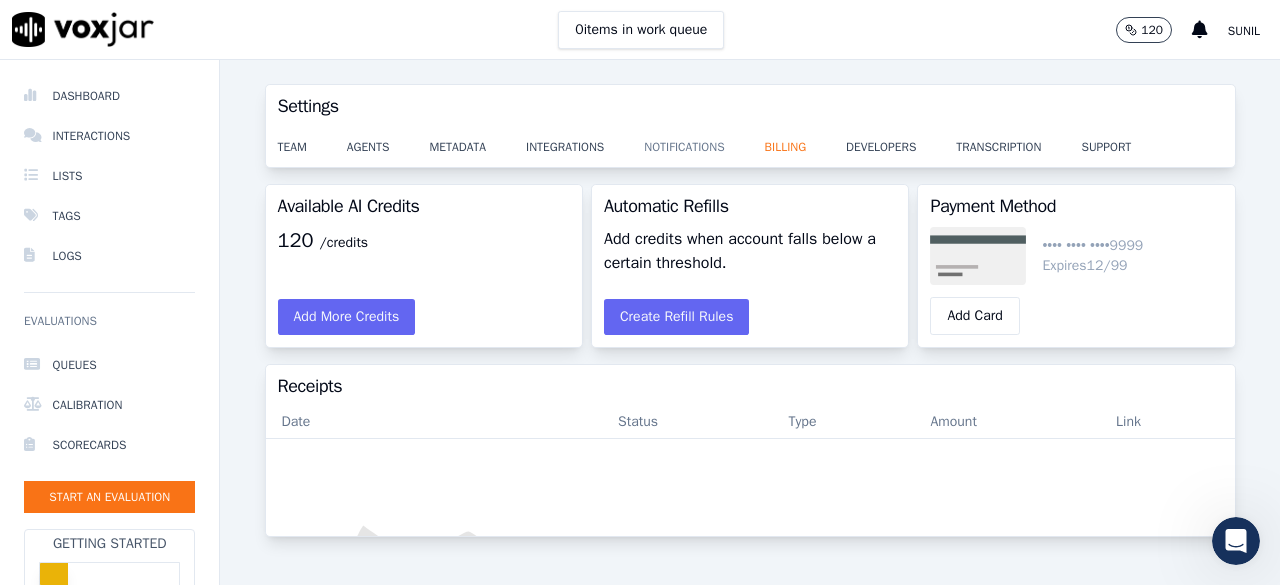 click on "notifications" at bounding box center [704, 141] 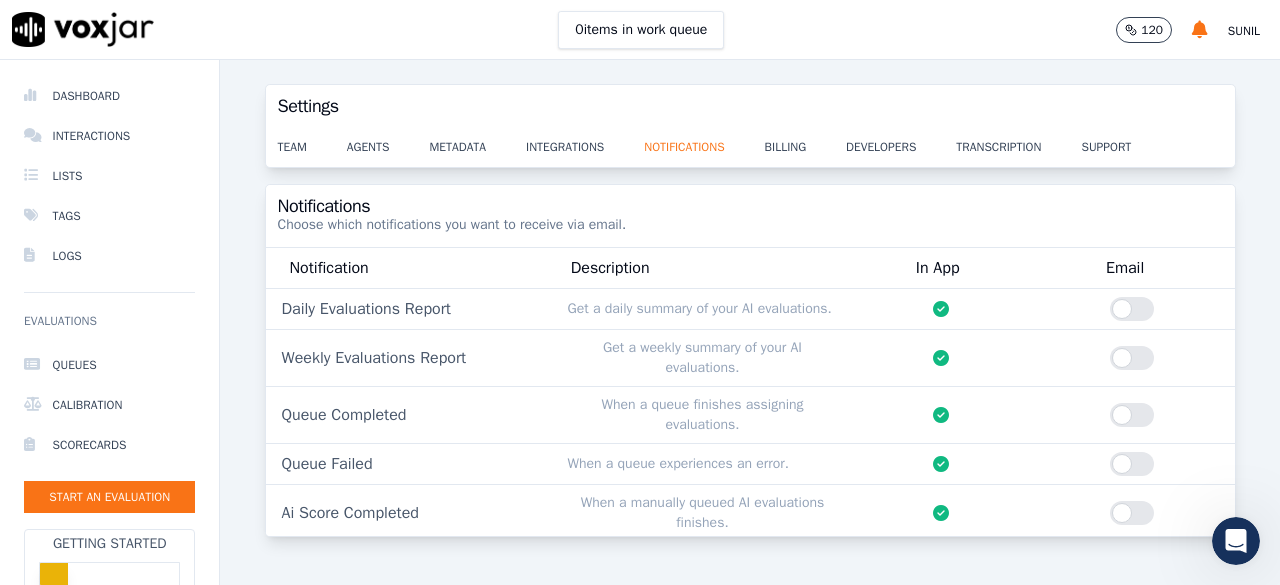 click at bounding box center (1132, 309) 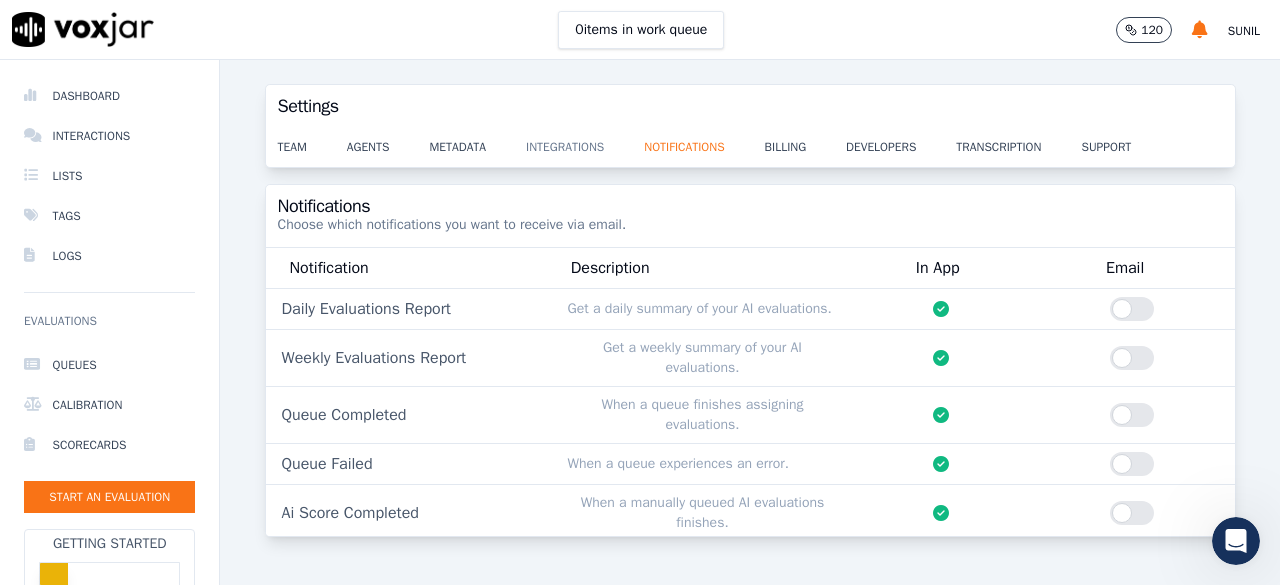 click on "integrations" at bounding box center [585, 141] 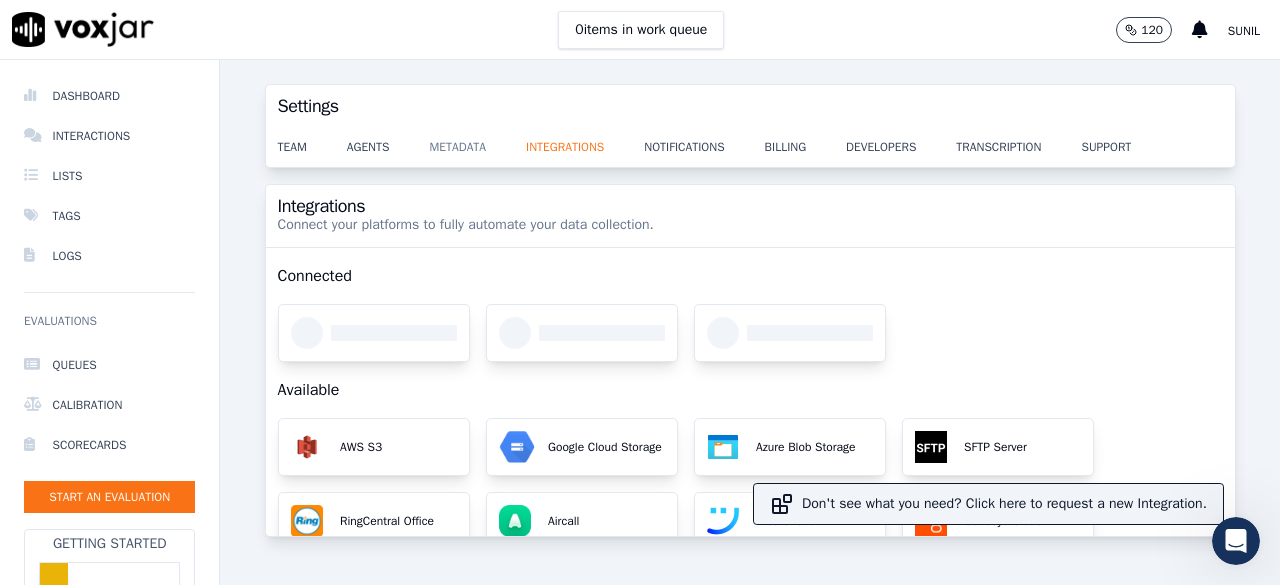click on "metadata" at bounding box center [477, 141] 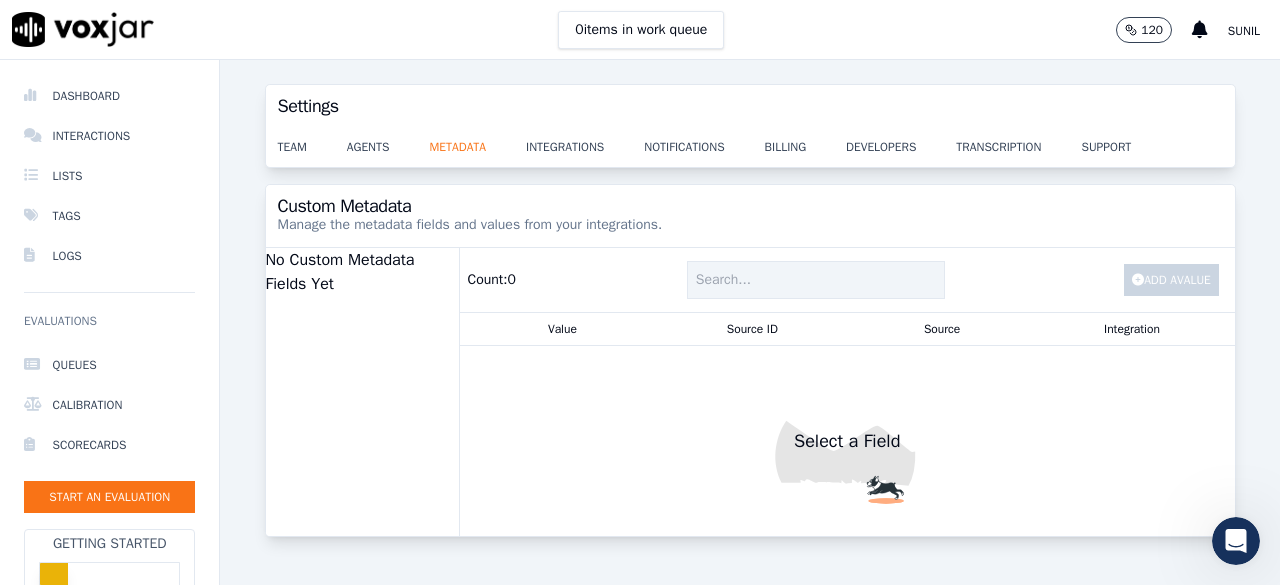 scroll, scrollTop: 0, scrollLeft: 0, axis: both 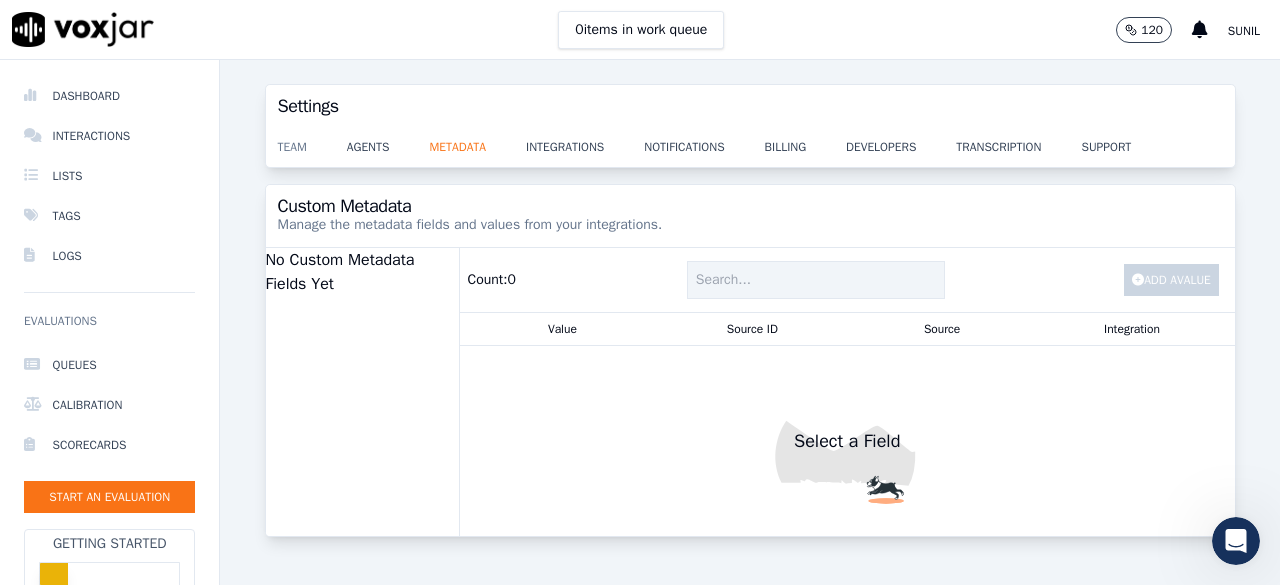 click on "team" at bounding box center [312, 141] 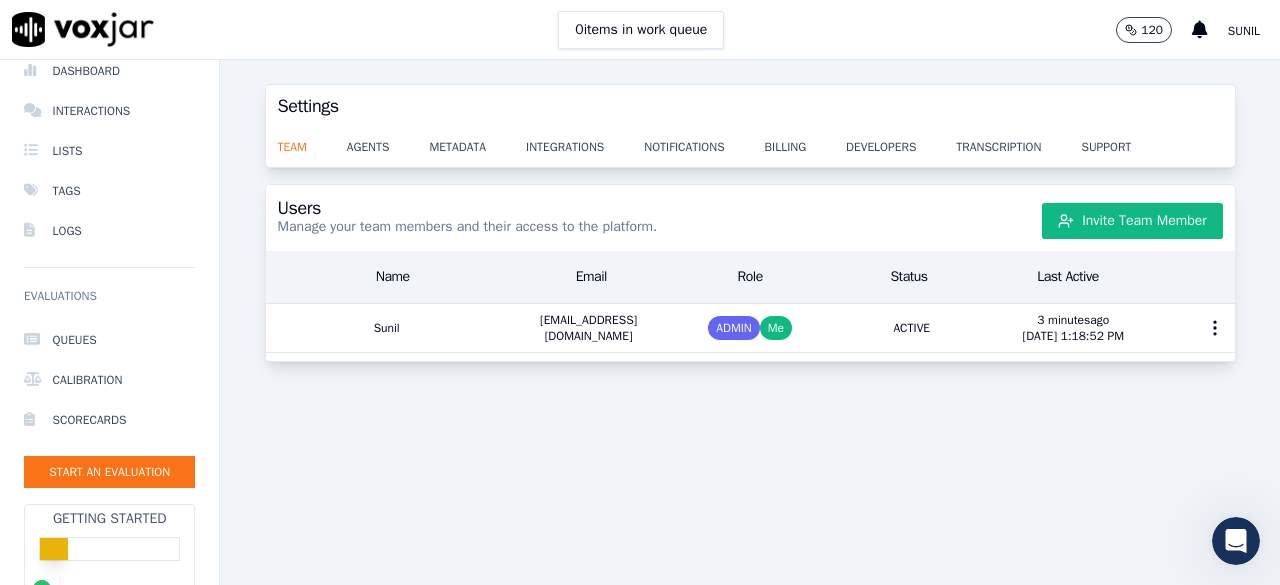 scroll, scrollTop: 23, scrollLeft: 0, axis: vertical 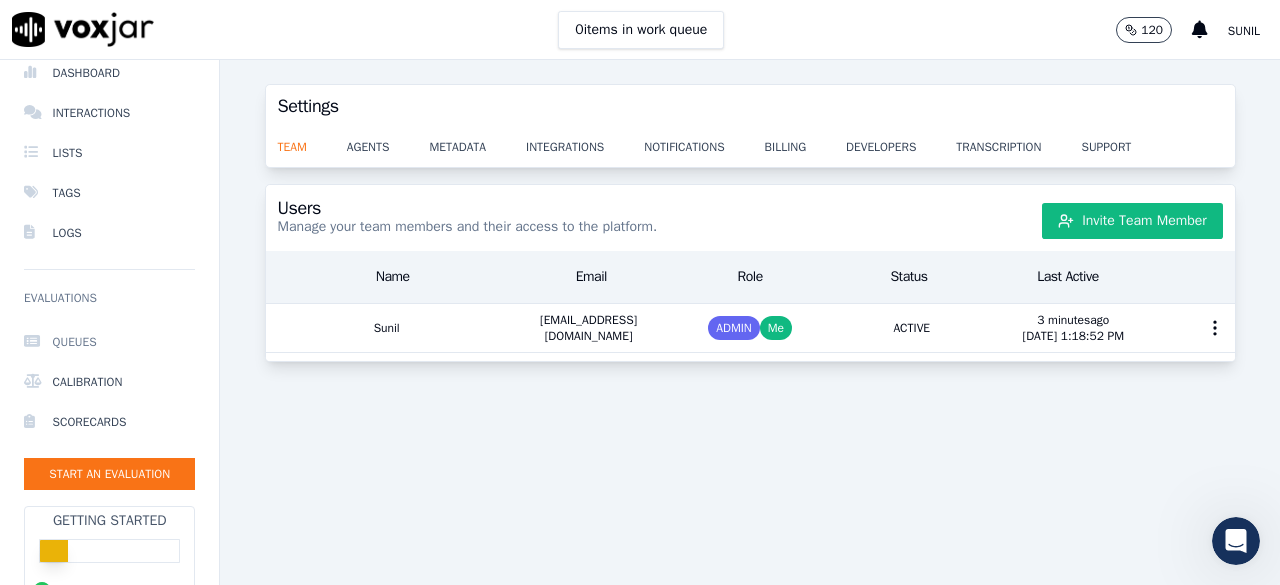 click on "Queues" at bounding box center [109, 342] 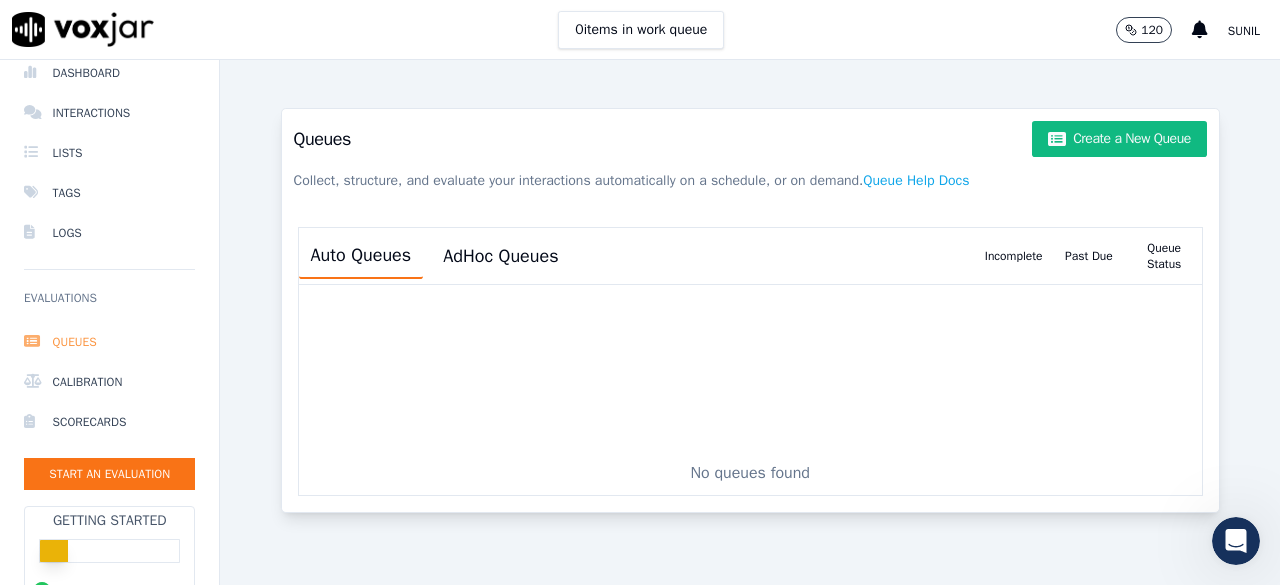 click on "Queues" at bounding box center [109, 342] 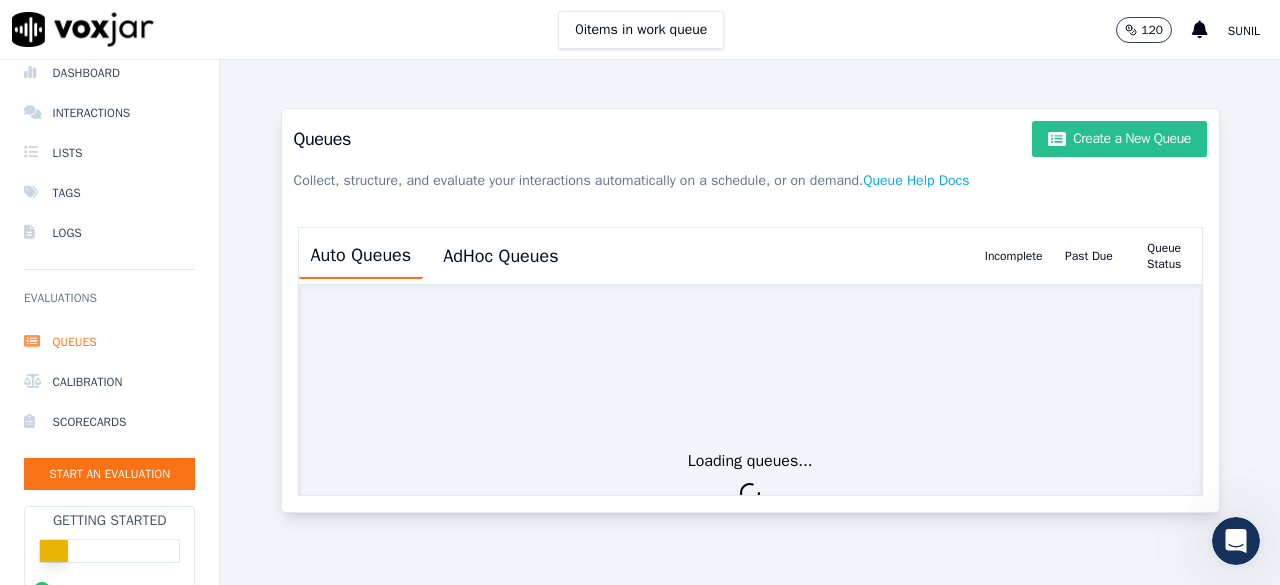 click on "Create a New Queue" at bounding box center [1119, 139] 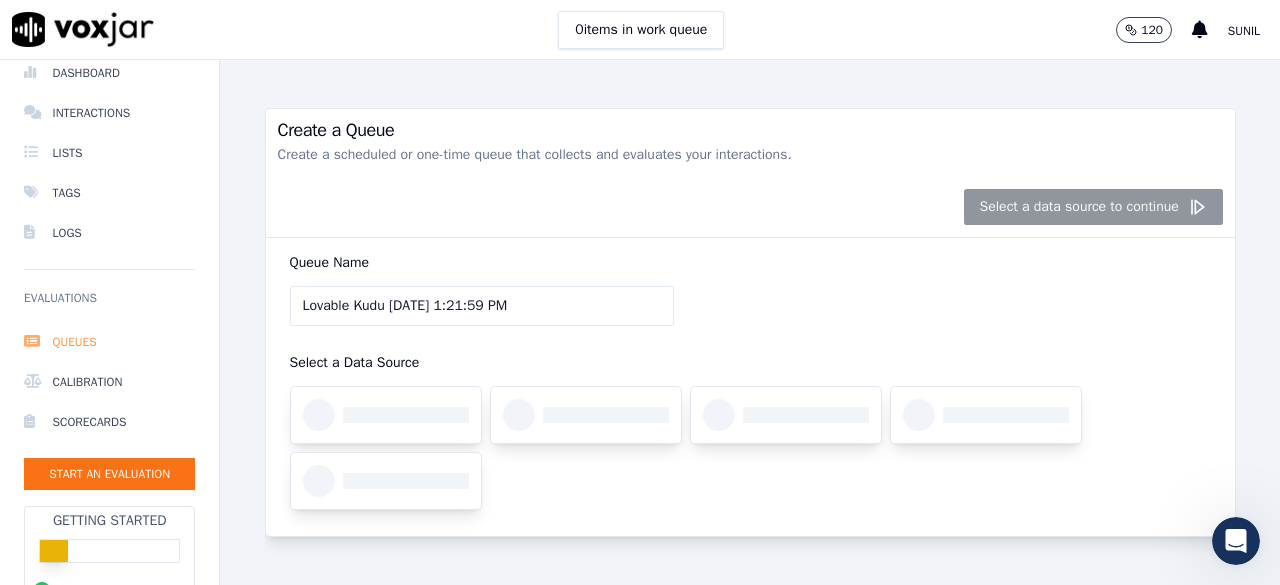 click on "Queues" at bounding box center [109, 342] 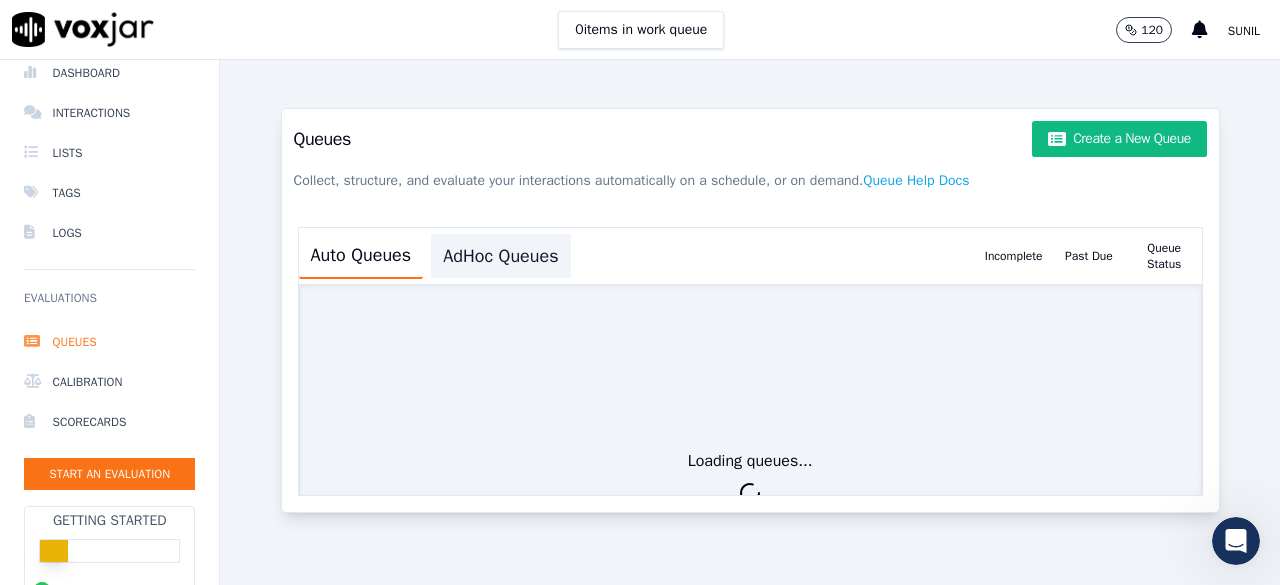 click on "AdHoc Queues" 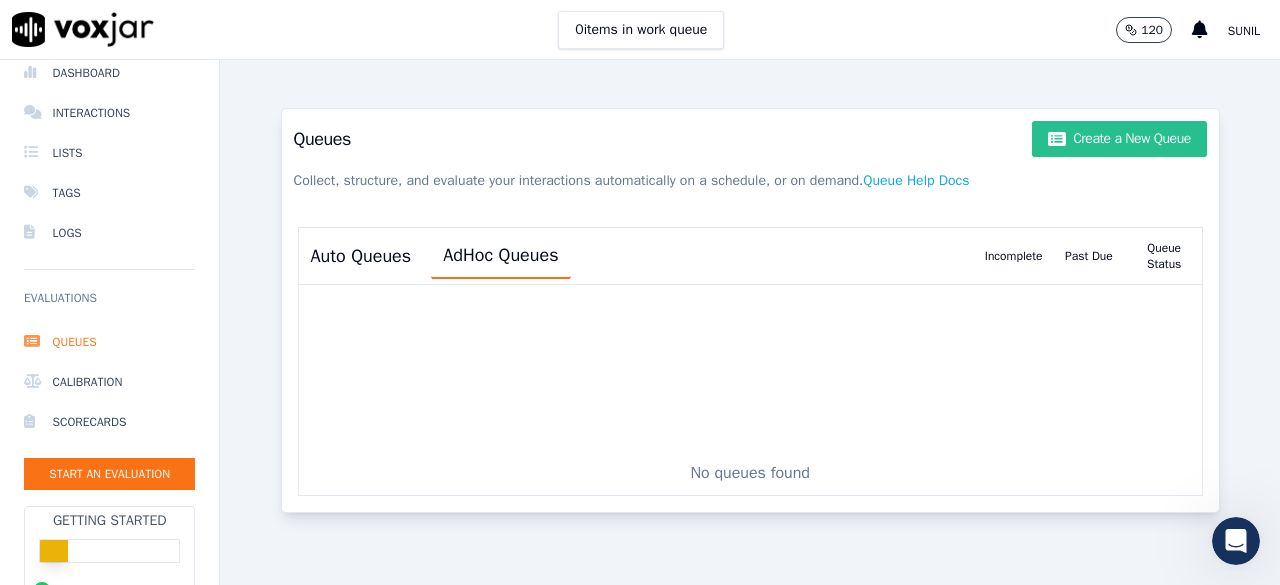 click on "Create a New Queue" at bounding box center [1119, 139] 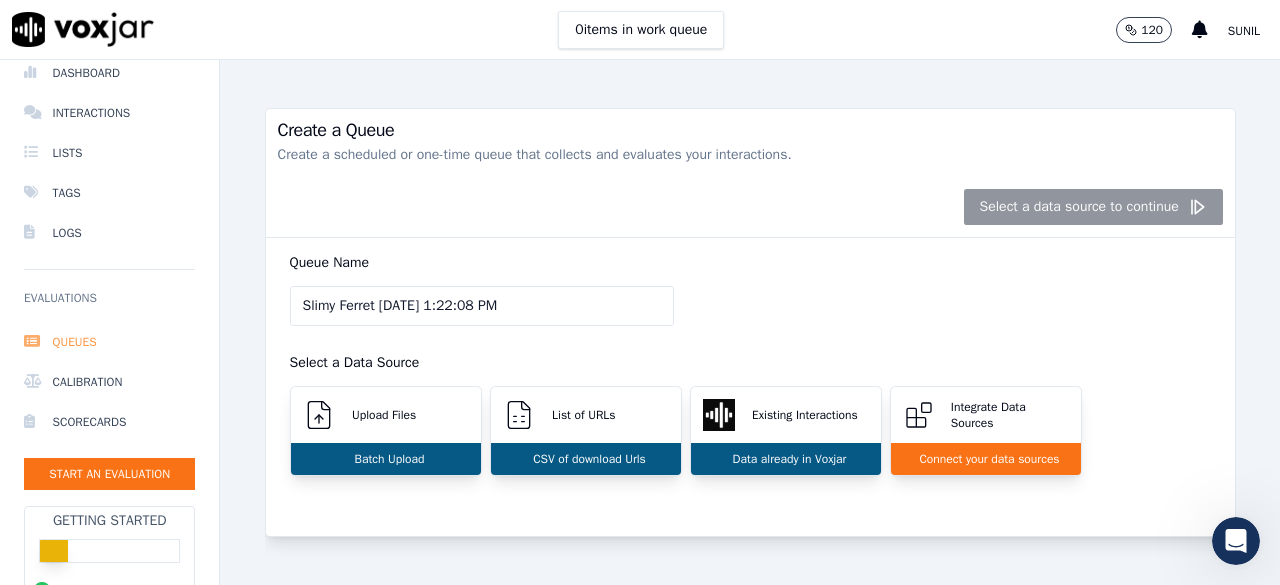click on "Queues" at bounding box center (109, 342) 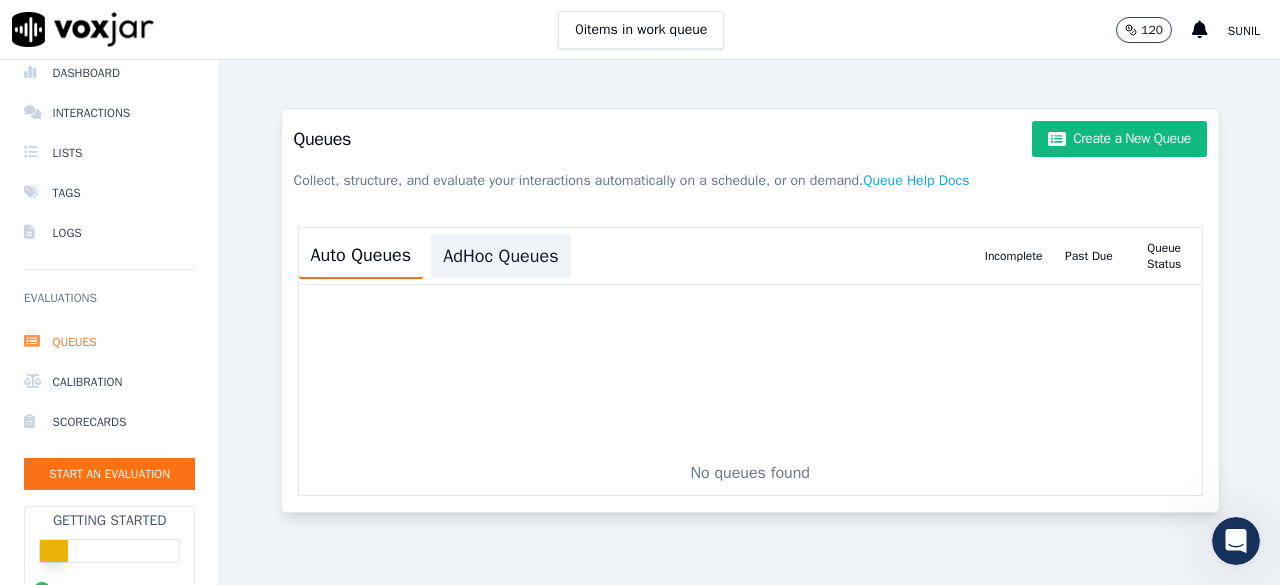 click on "AdHoc Queues" 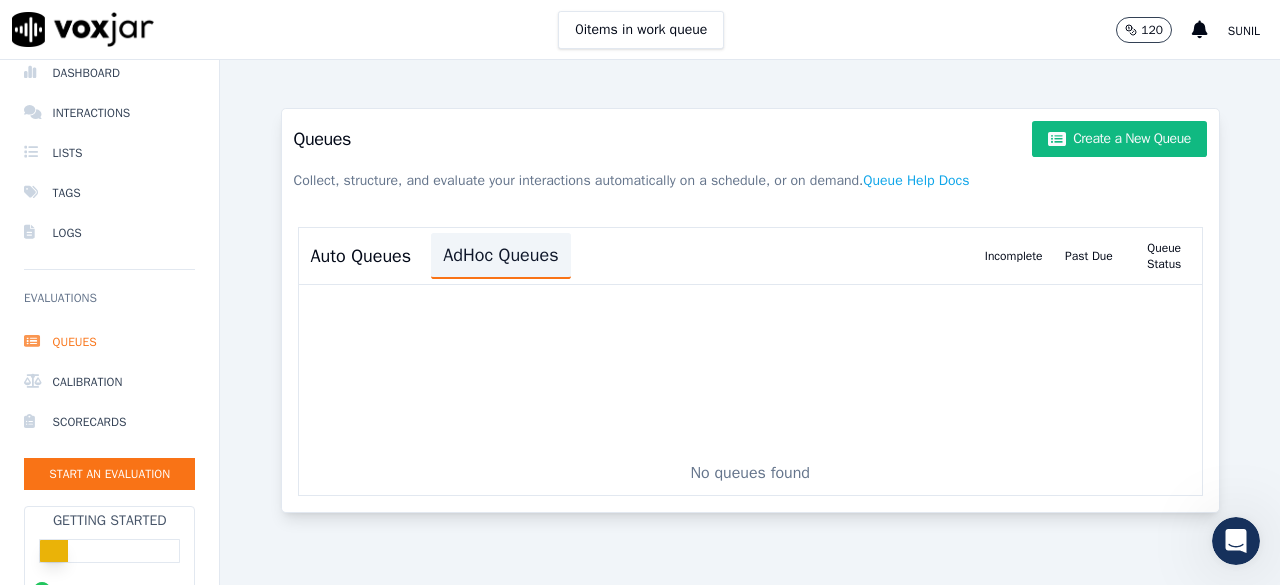 click on "AdHoc Queues" 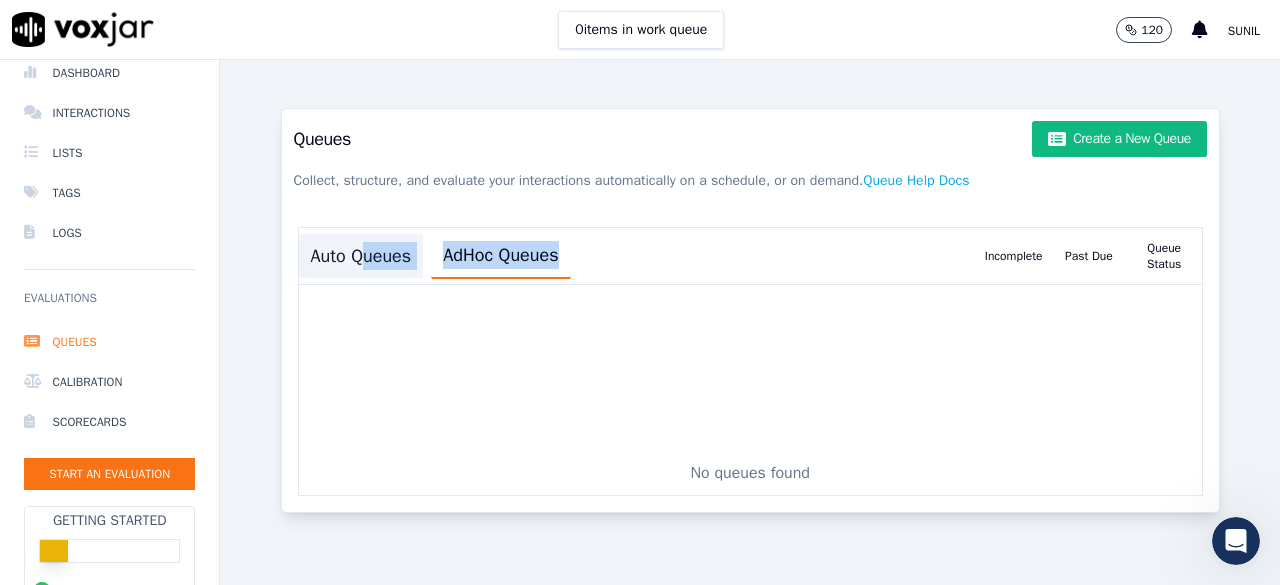 drag, startPoint x: 689, startPoint y: 273, endPoint x: 365, endPoint y: 263, distance: 324.1543 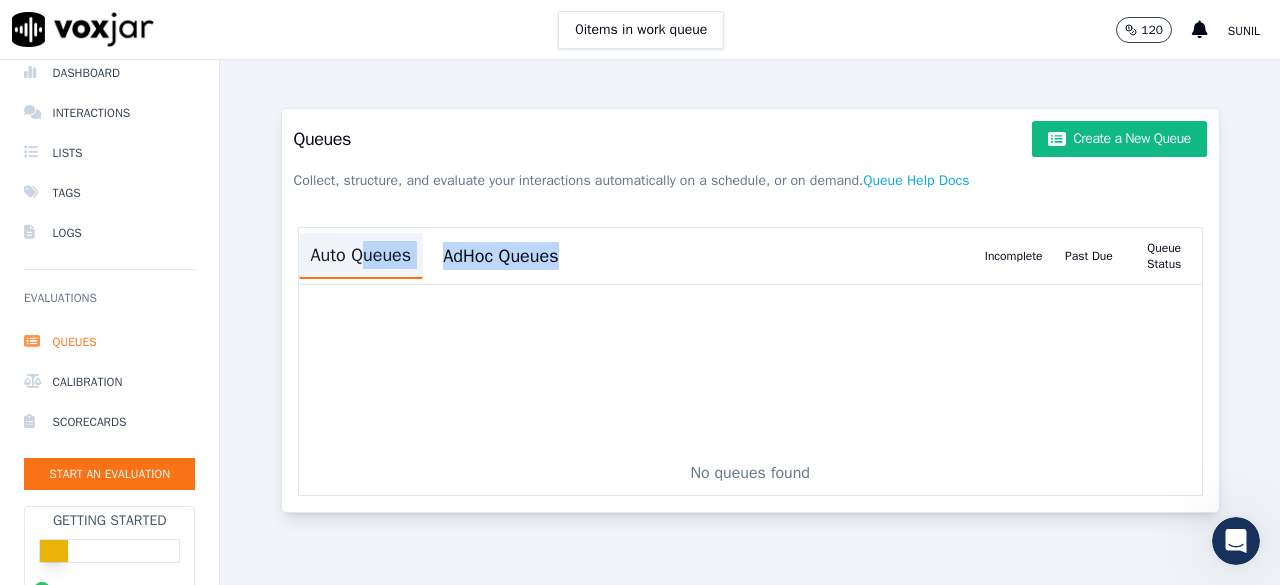 click on "Auto Queues" at bounding box center (361, 256) 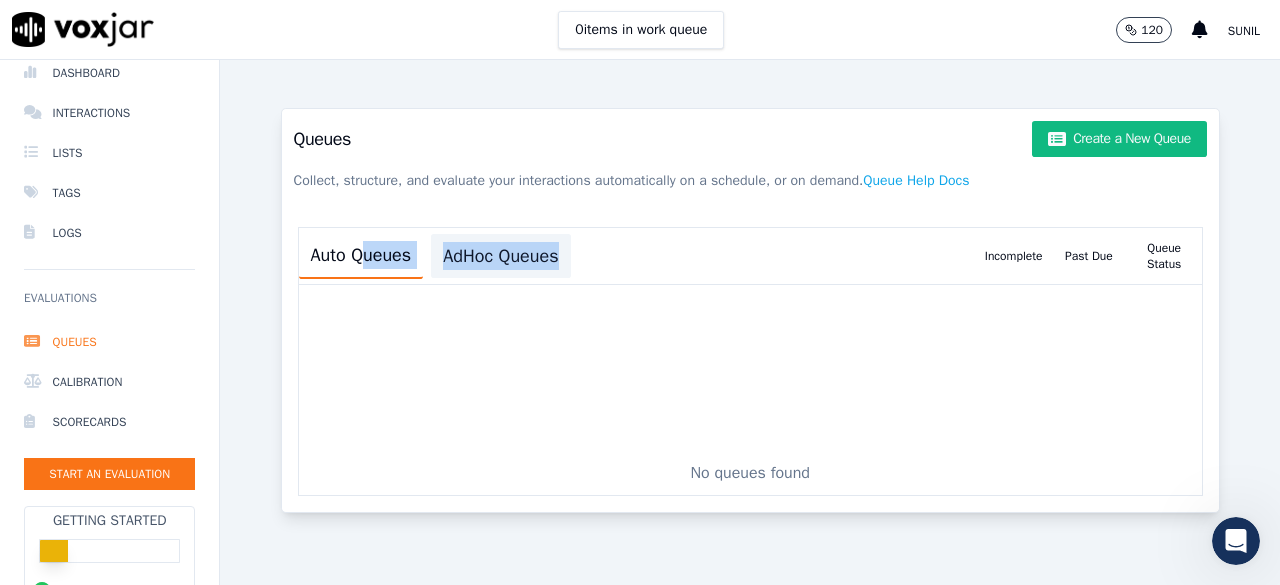 click on "AdHoc Queues" 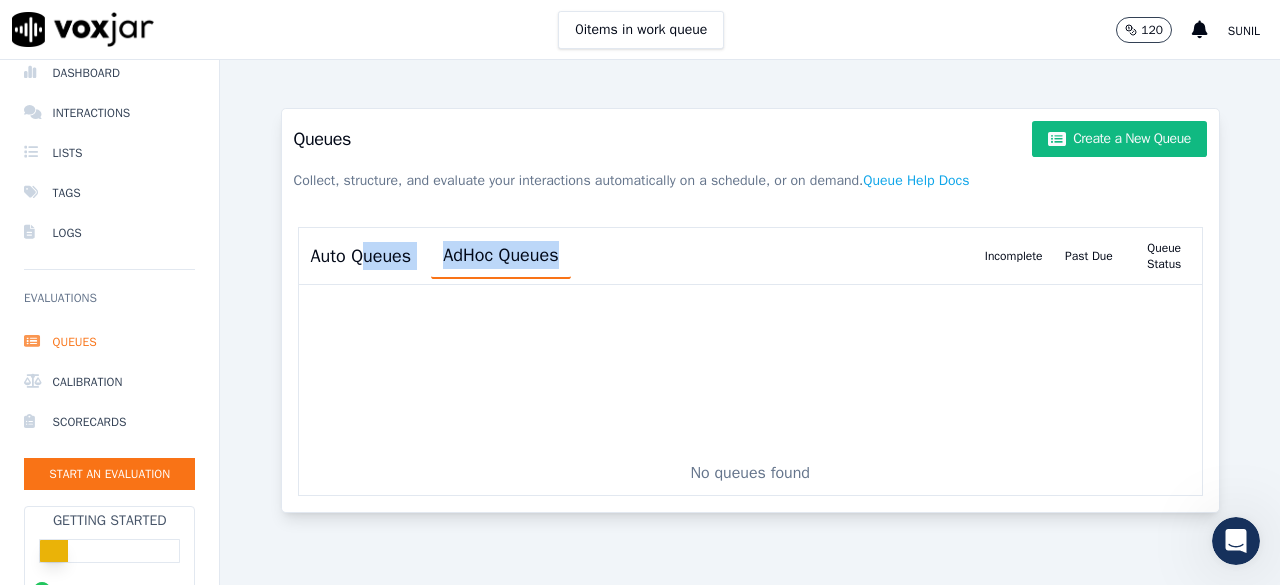 scroll, scrollTop: 0, scrollLeft: 0, axis: both 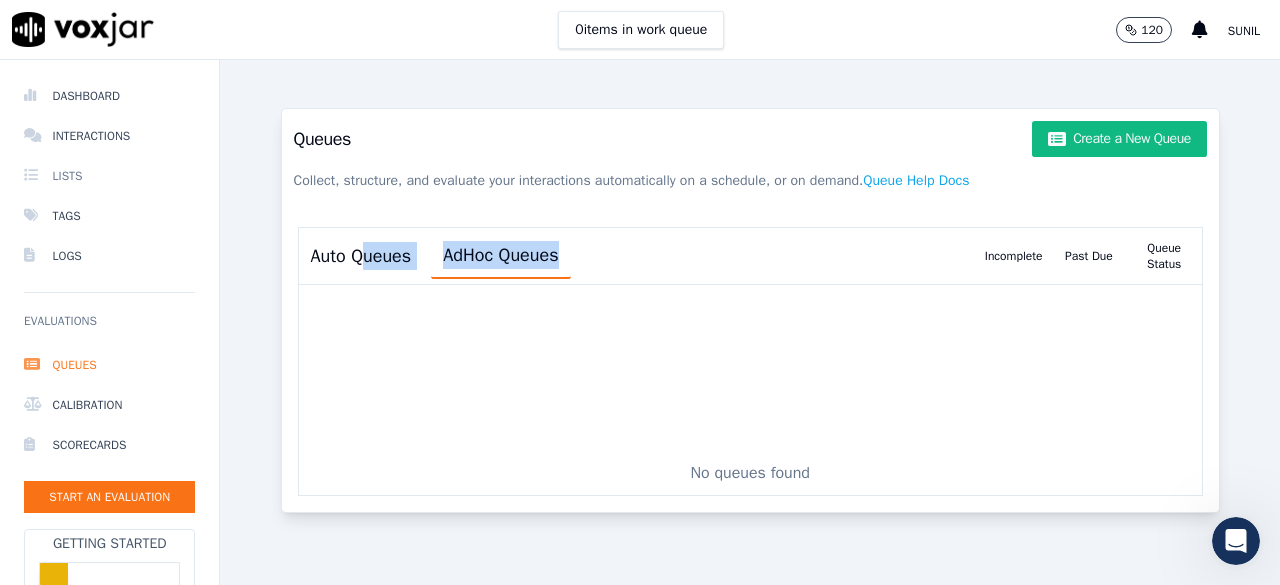 click on "Lists" at bounding box center (109, 176) 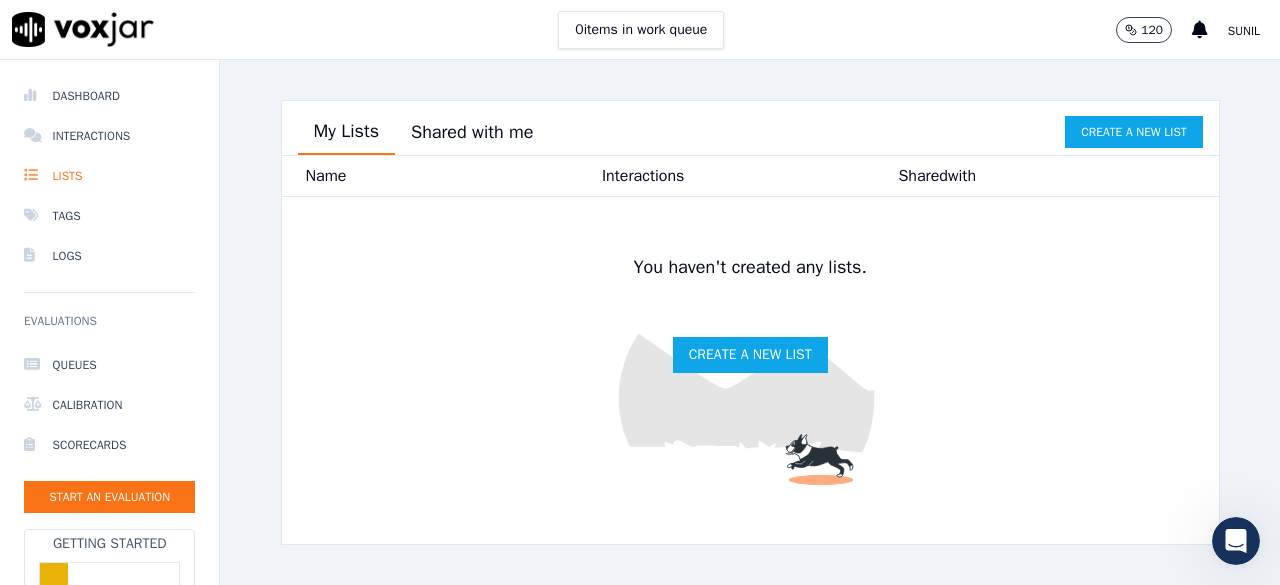 click on "Shared with me" at bounding box center (472, 132) 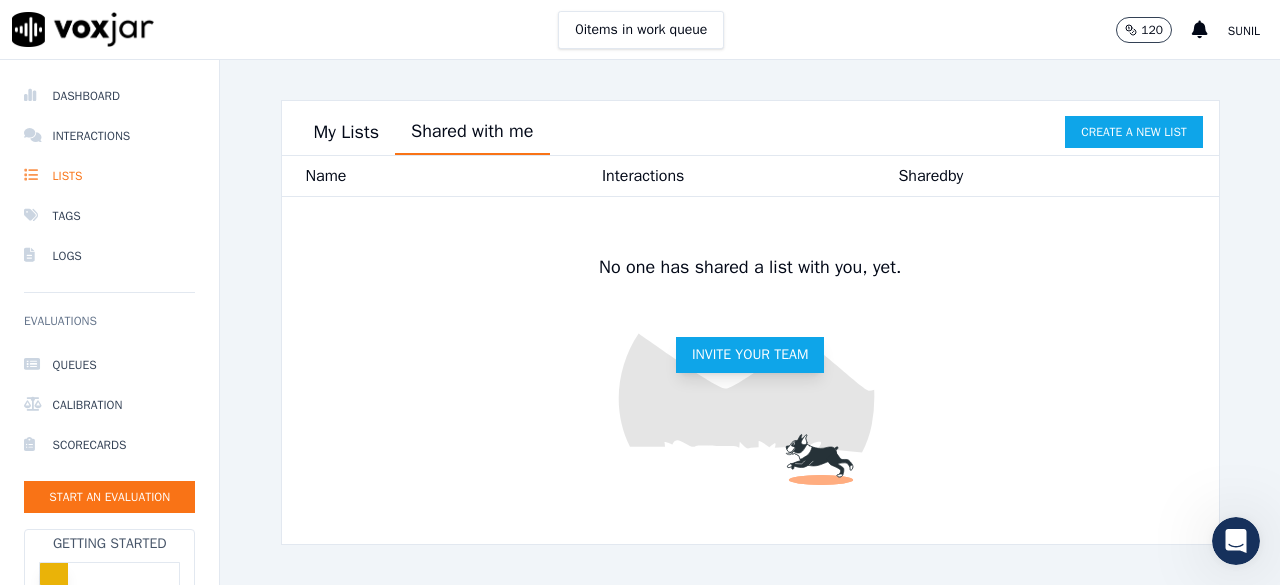 click on "Invite your team" at bounding box center (750, 355) 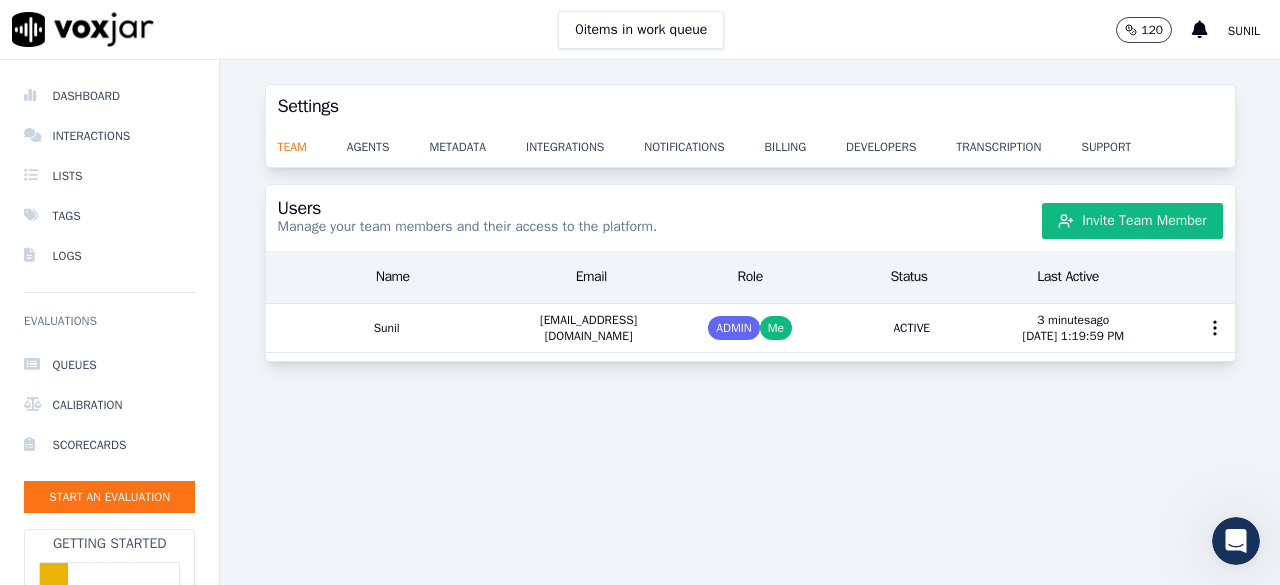 click at bounding box center [83, 29] 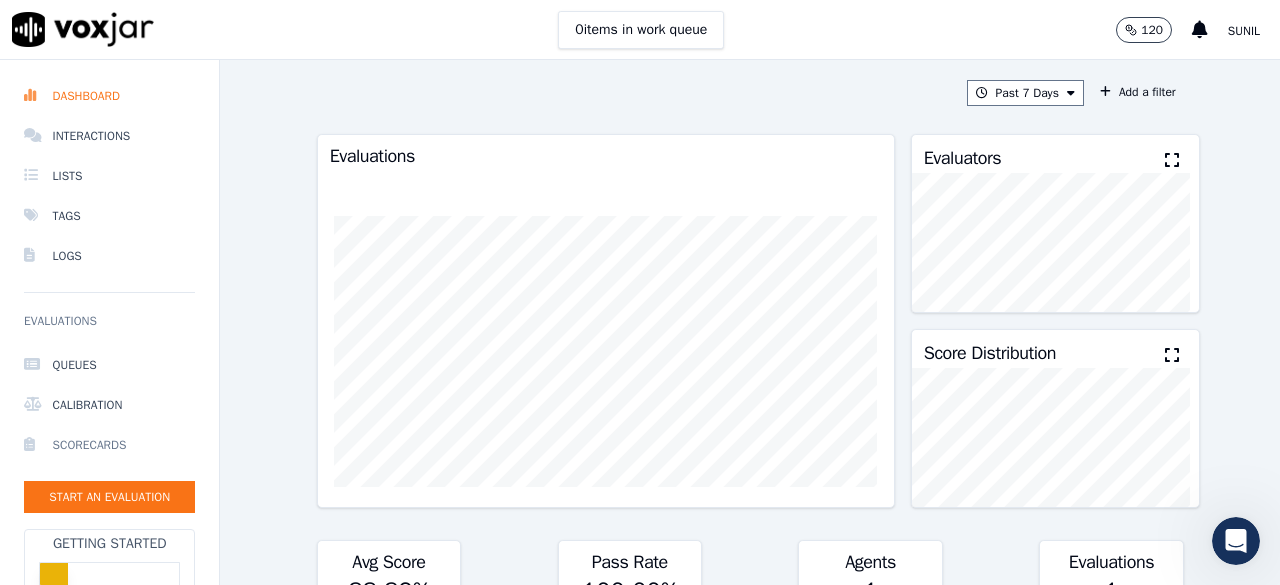 click on "Scorecards" at bounding box center [109, 445] 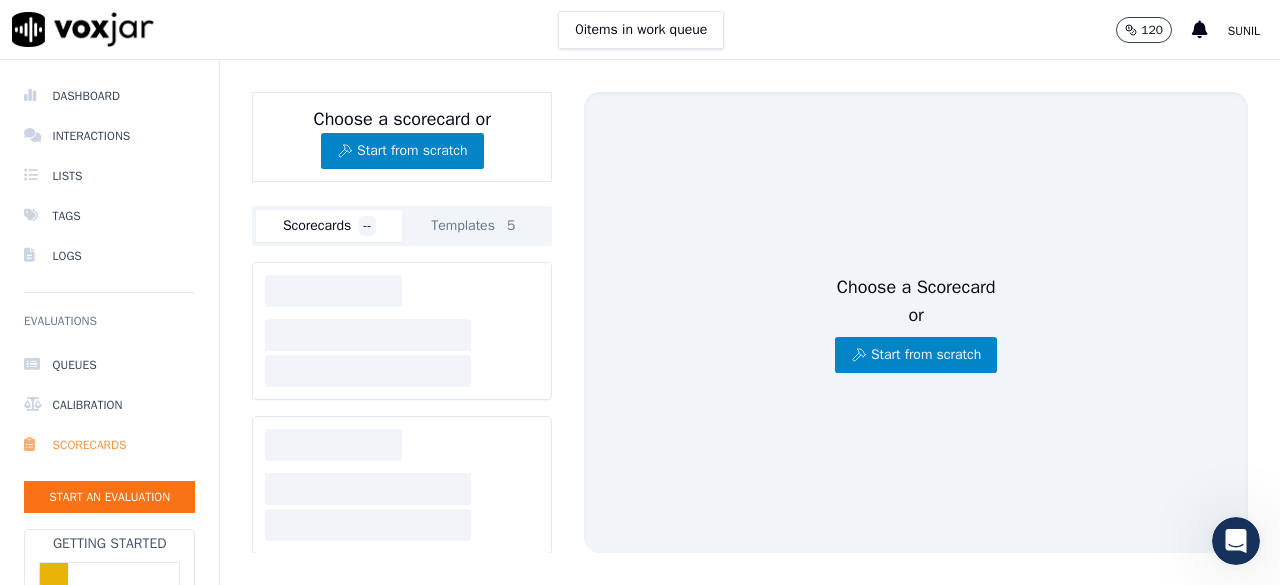 click on "Scorecards" at bounding box center [109, 445] 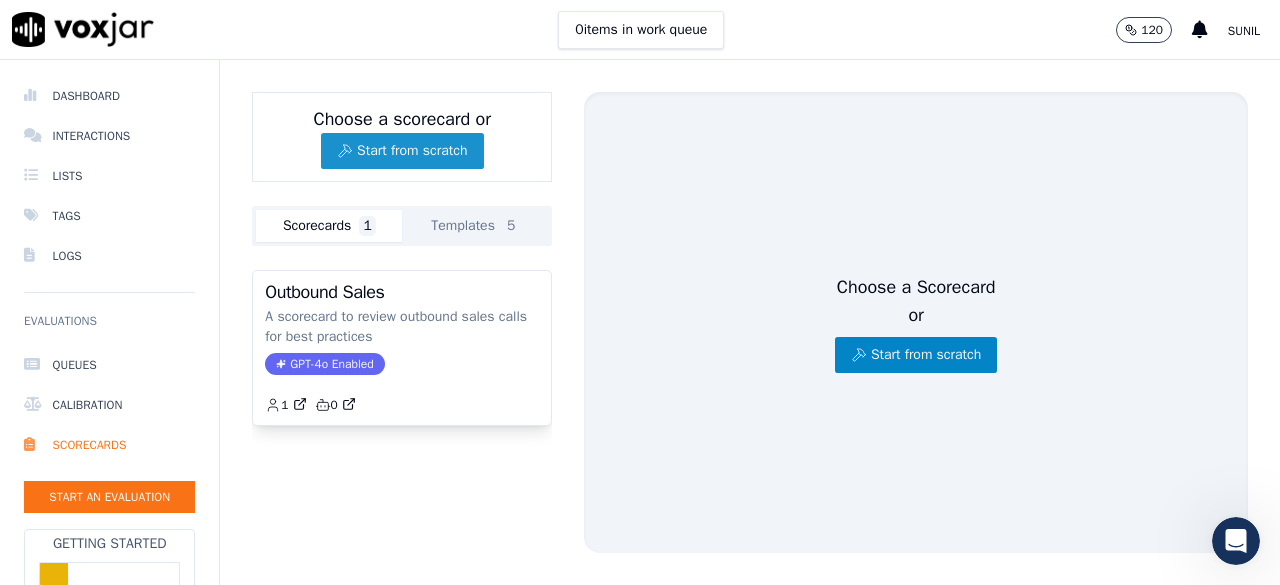 click on "Start from scratch" at bounding box center [402, 151] 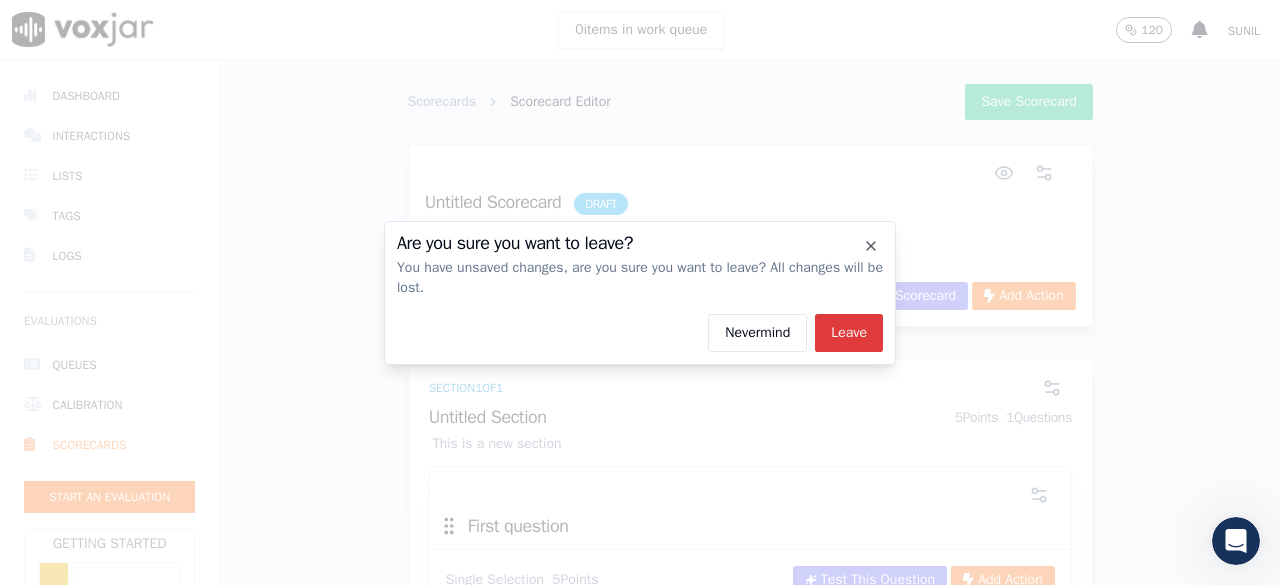 click on "Leave" 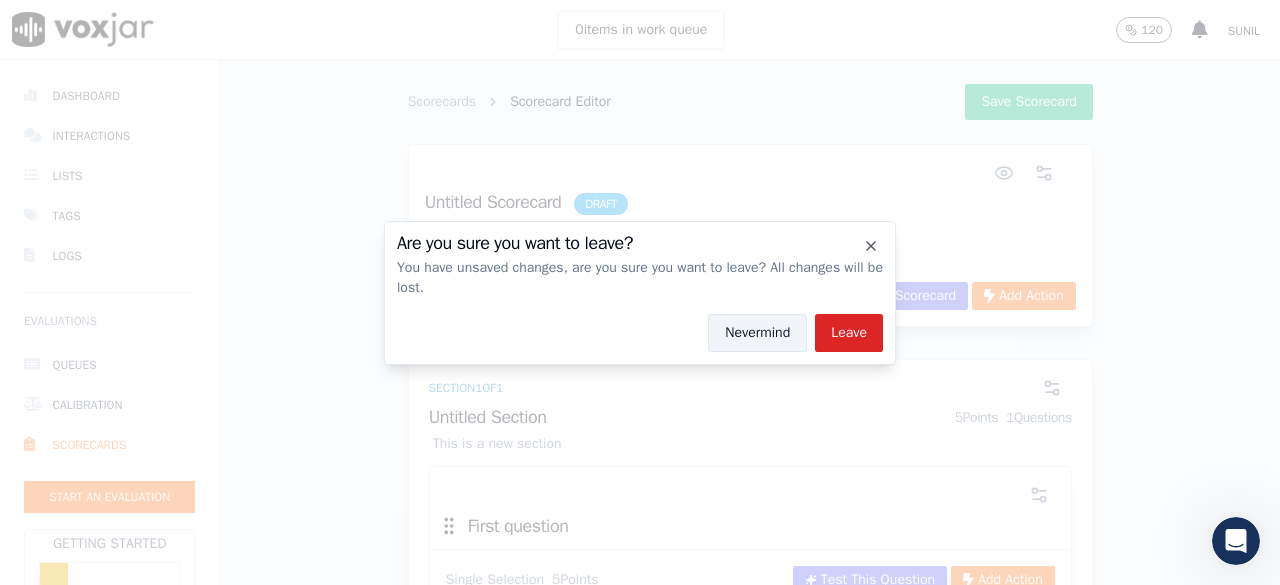 click on "Nevermind" at bounding box center (757, 333) 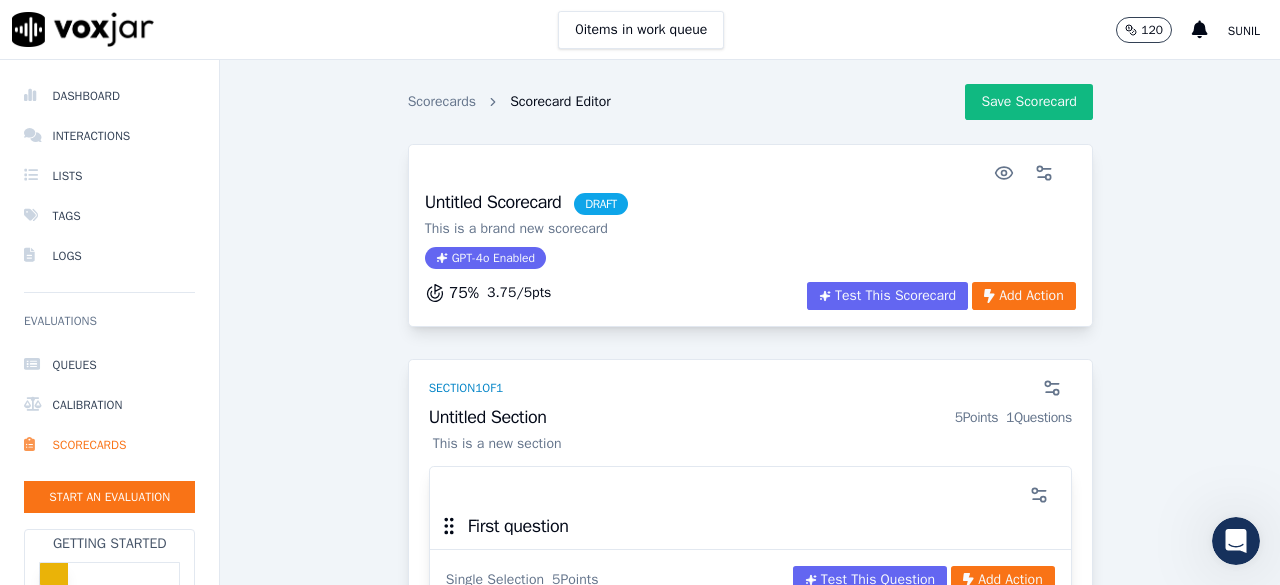 click on "Untitled Scorecard   DRAFT" at bounding box center [526, 204] 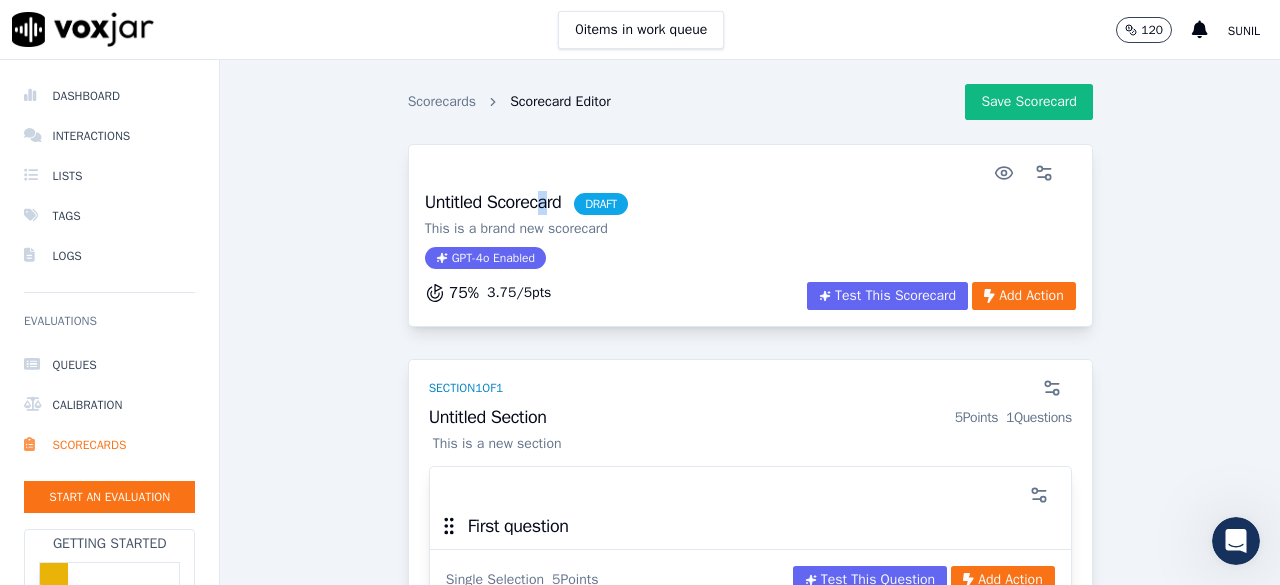 click on "Untitled Scorecard   DRAFT" at bounding box center [526, 204] 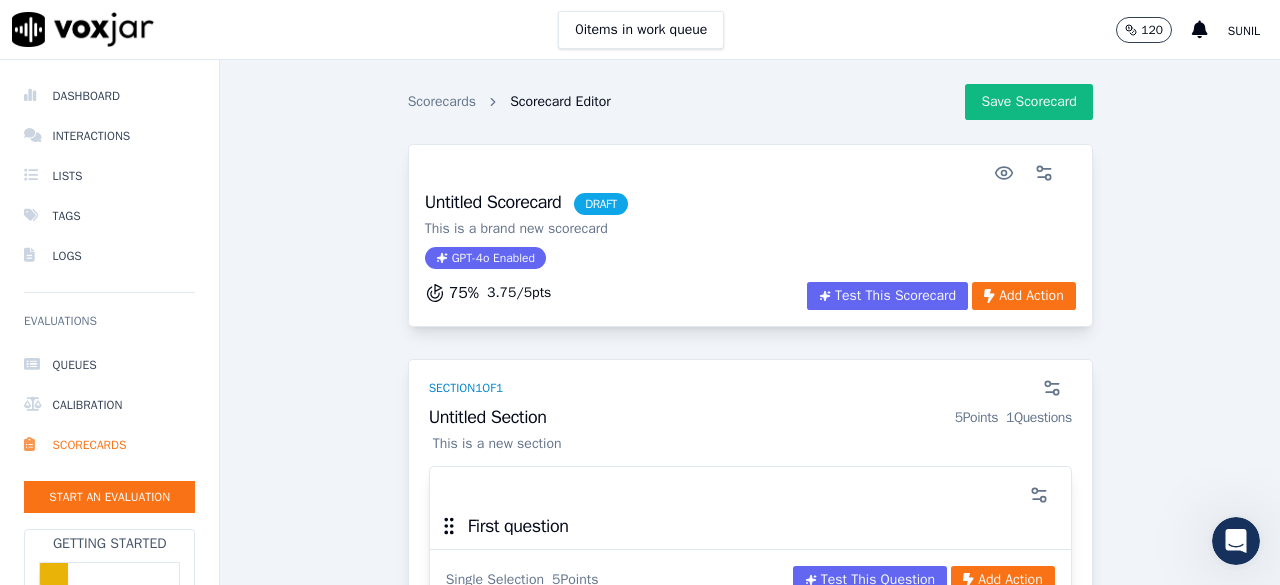 click on "Untitled Scorecard   DRAFT   This is a brand new scorecard     GPT-4o Enabled" at bounding box center [750, 237] 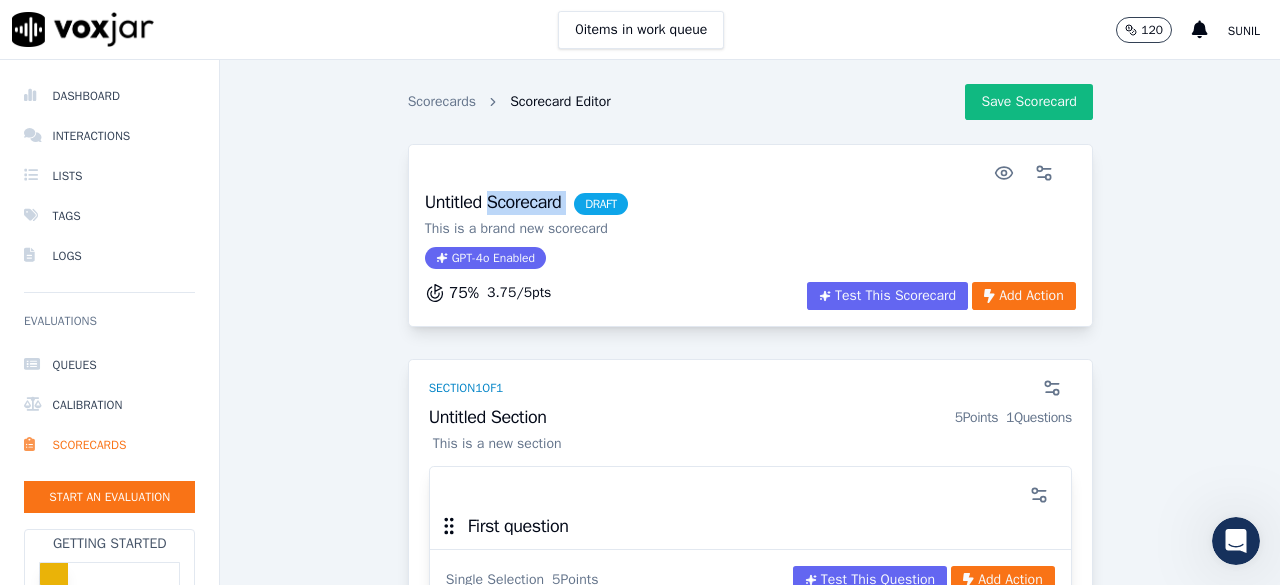 click on "Untitled Scorecard   DRAFT" at bounding box center [526, 204] 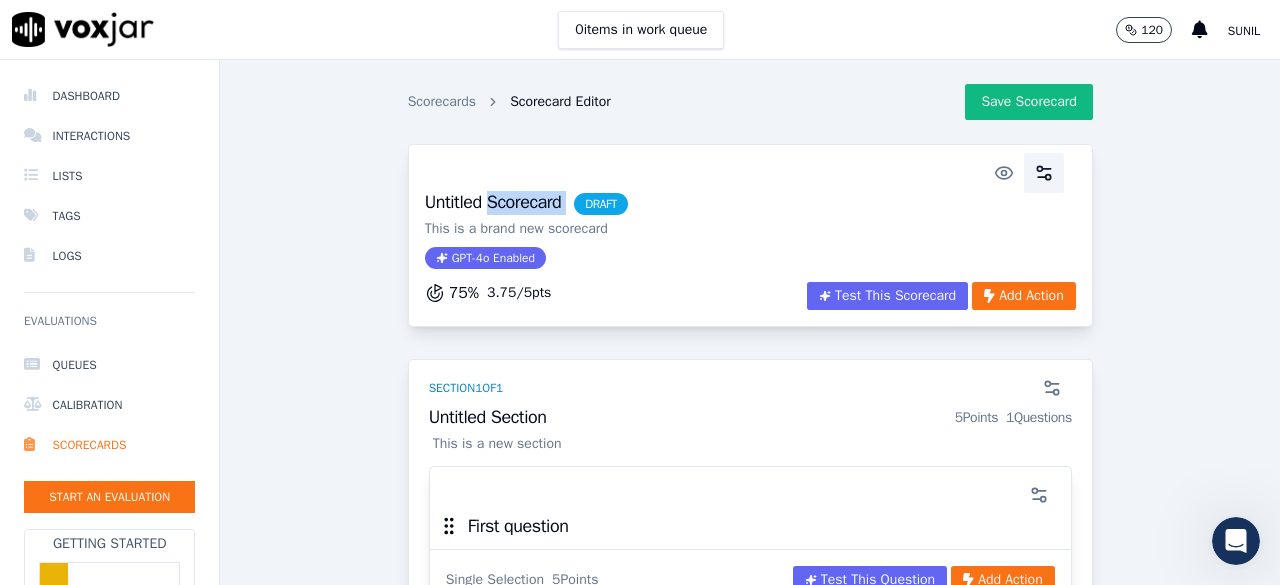 click 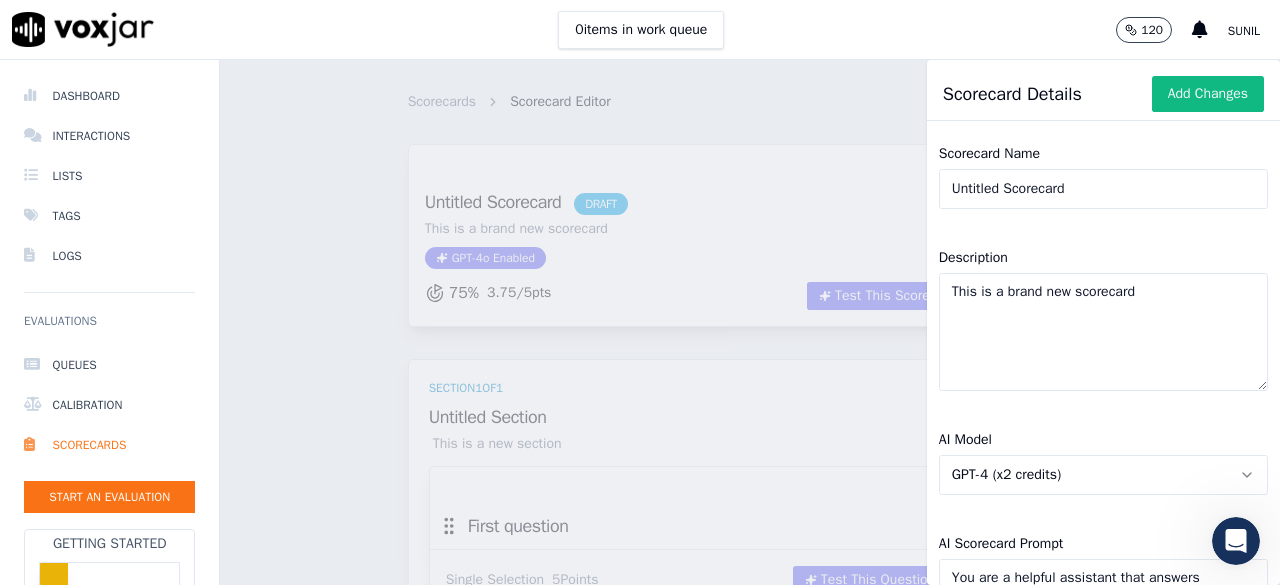 click on "Untitled Scorecard" 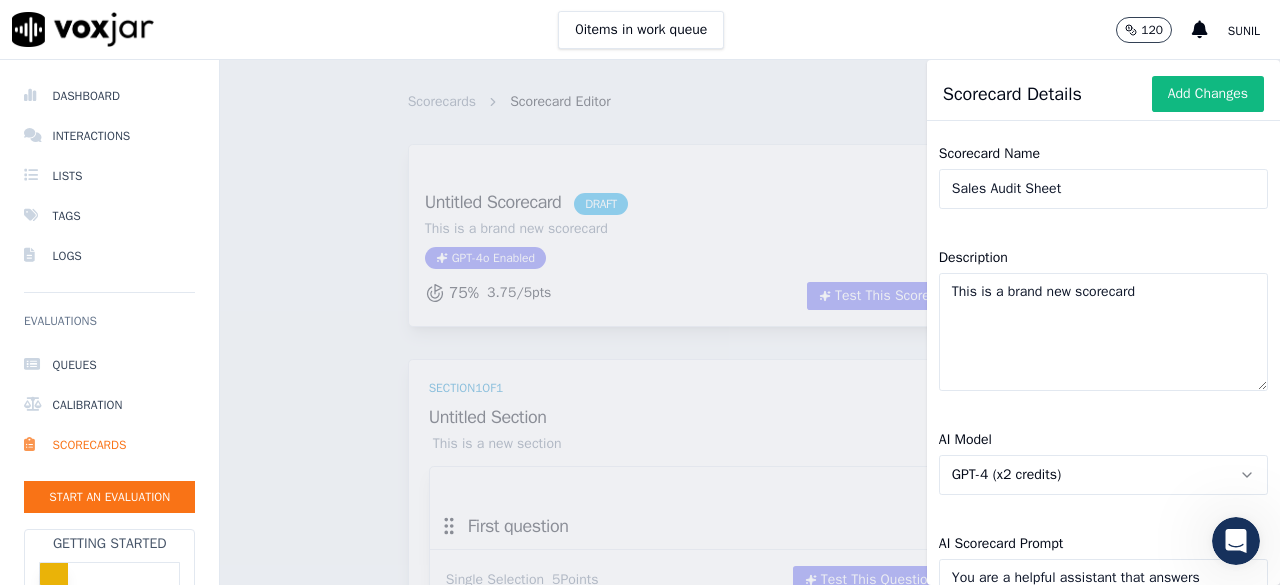 type on "Sales Audit Sheet" 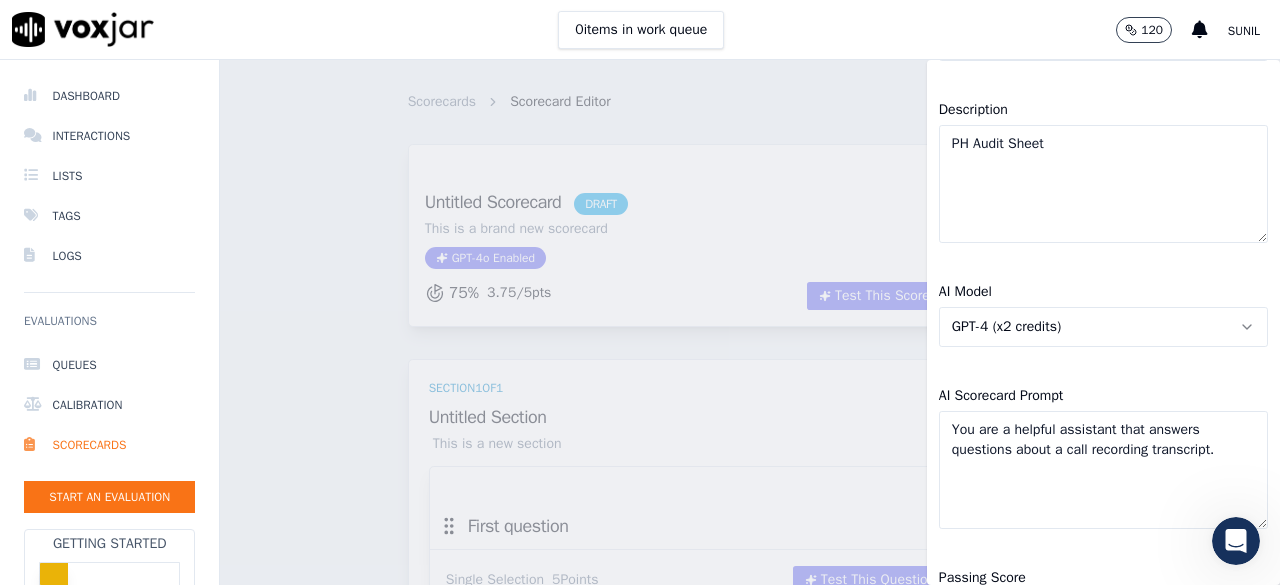 scroll, scrollTop: 214, scrollLeft: 0, axis: vertical 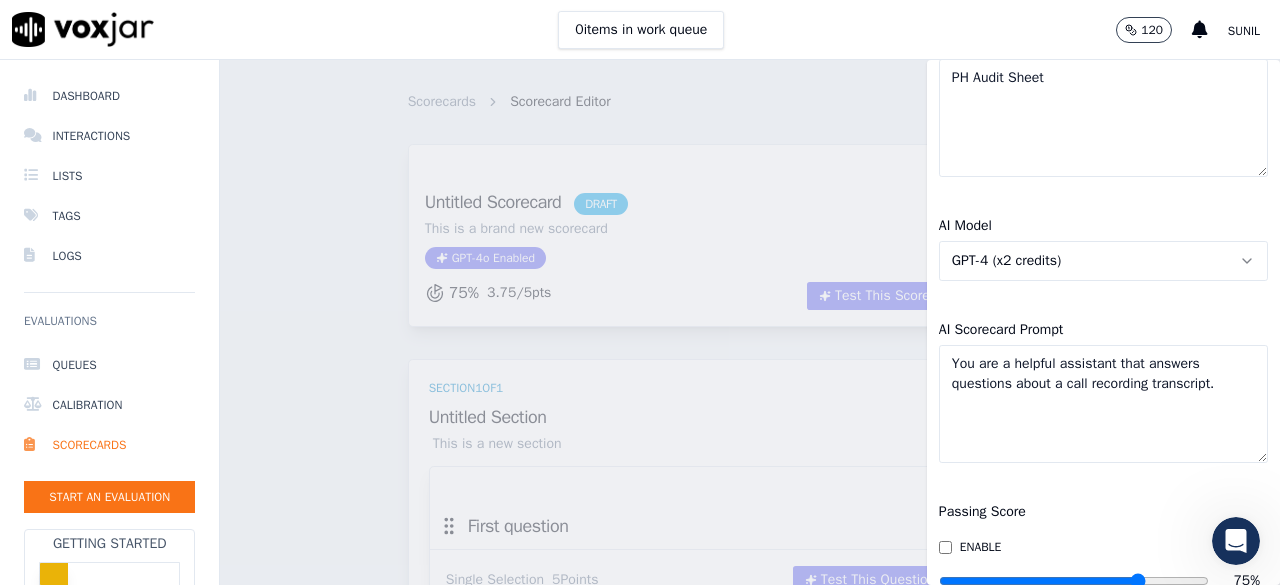 type on "PH Audit Sheet" 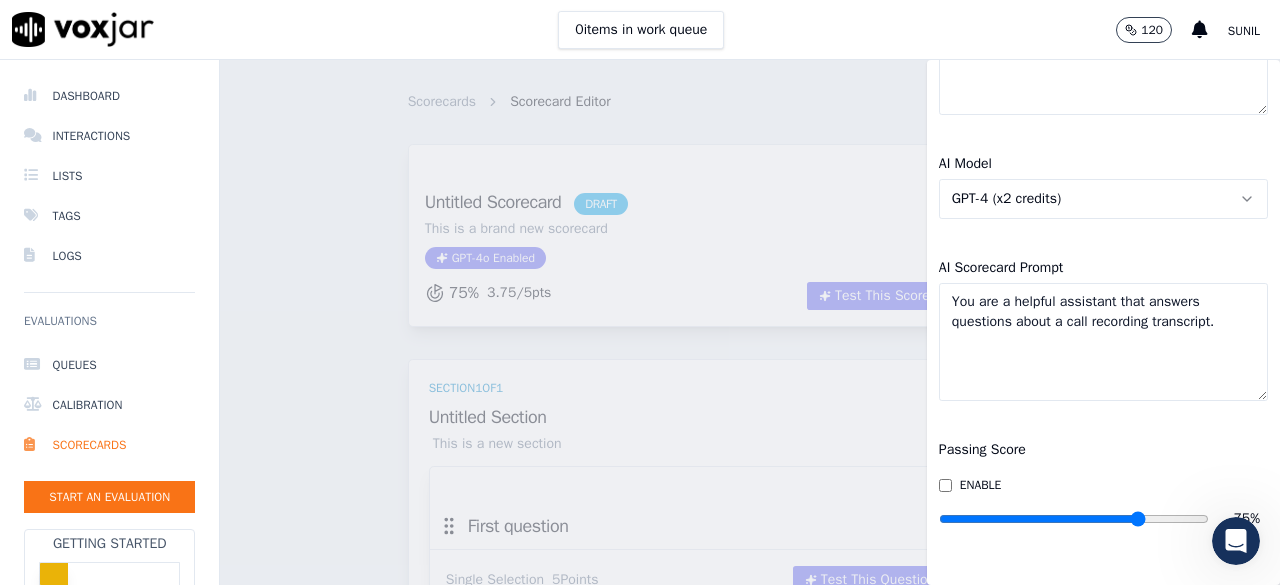 scroll, scrollTop: 319, scrollLeft: 0, axis: vertical 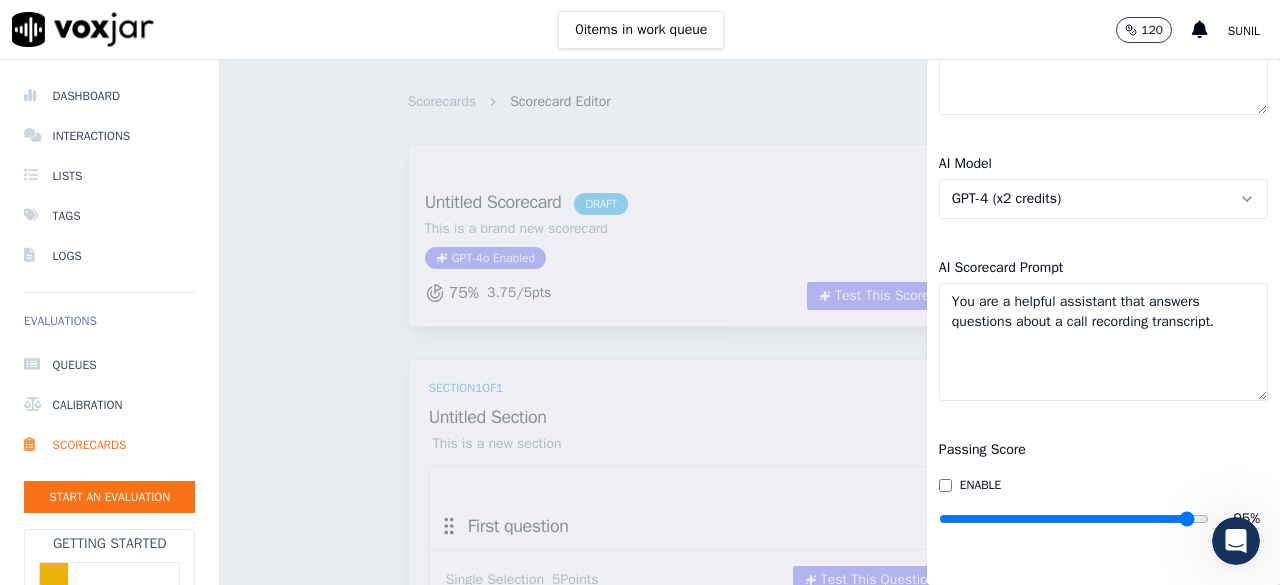 drag, startPoint x: 1102, startPoint y: 471, endPoint x: 1141, endPoint y: 477, distance: 39.45884 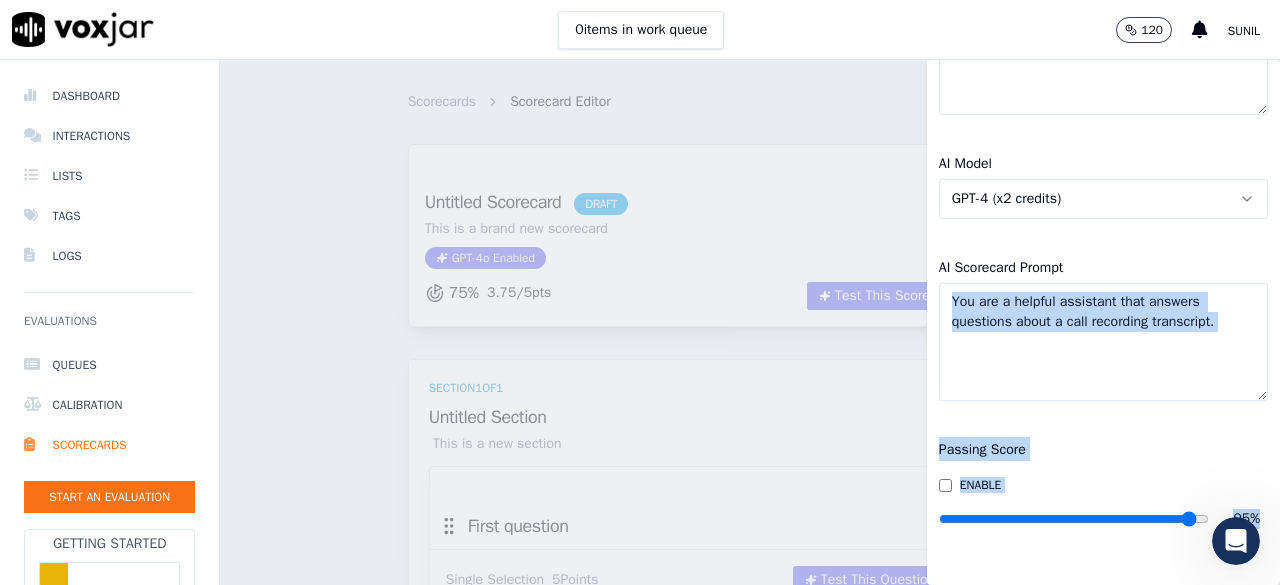 drag, startPoint x: 1231, startPoint y: 355, endPoint x: 1233, endPoint y: 451, distance: 96.02083 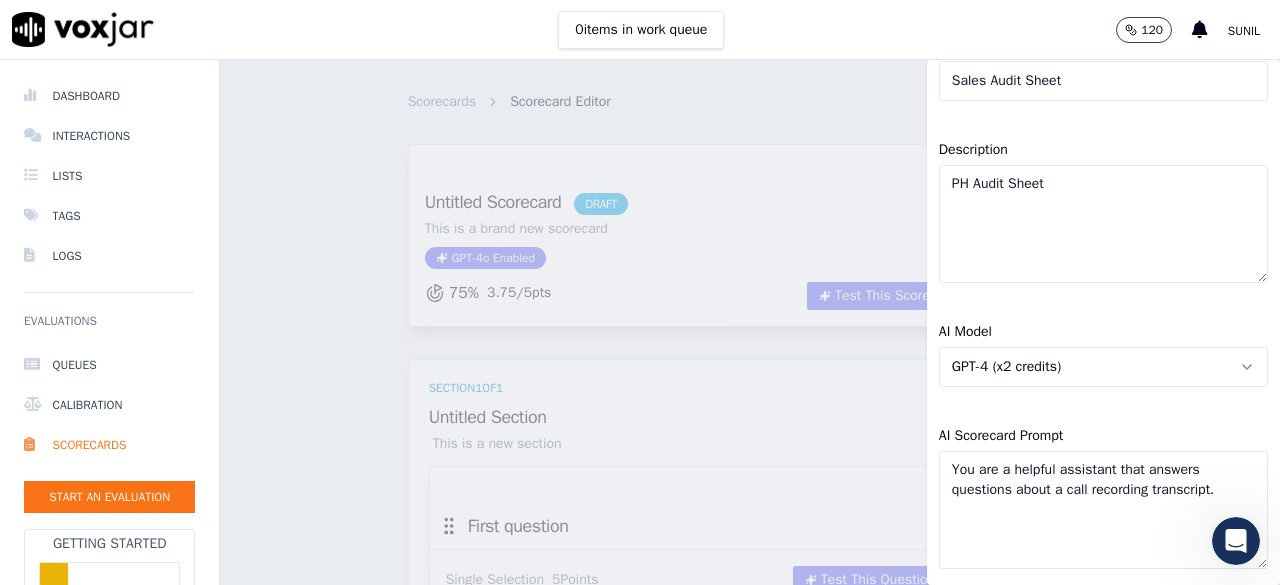 scroll, scrollTop: 0, scrollLeft: 0, axis: both 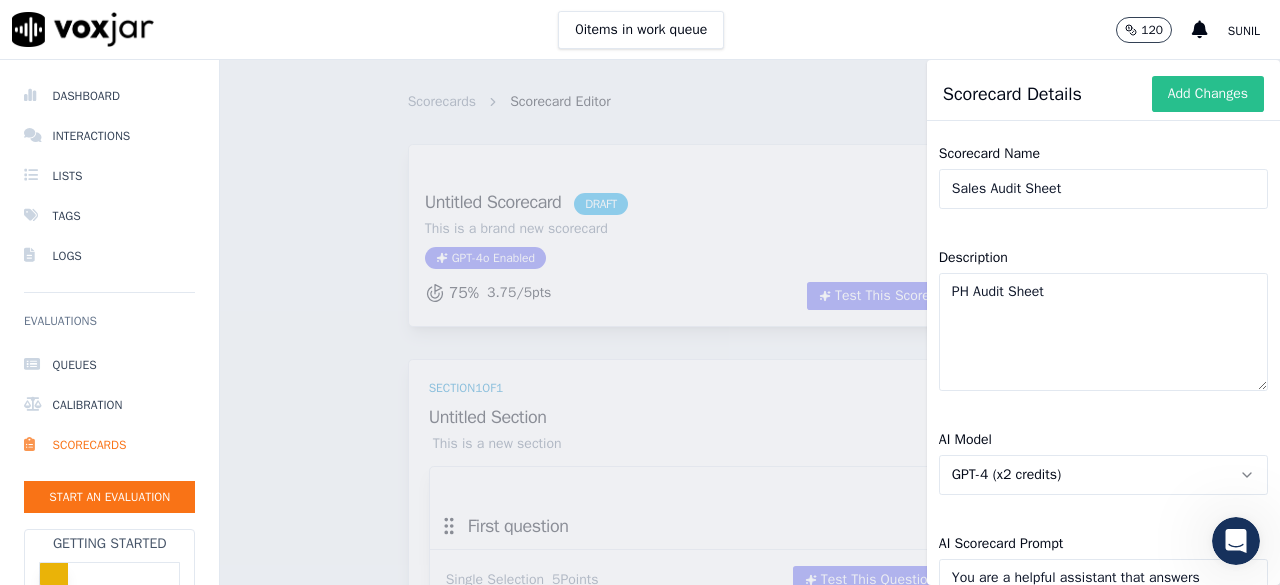 click on "Add Changes" at bounding box center (1208, 94) 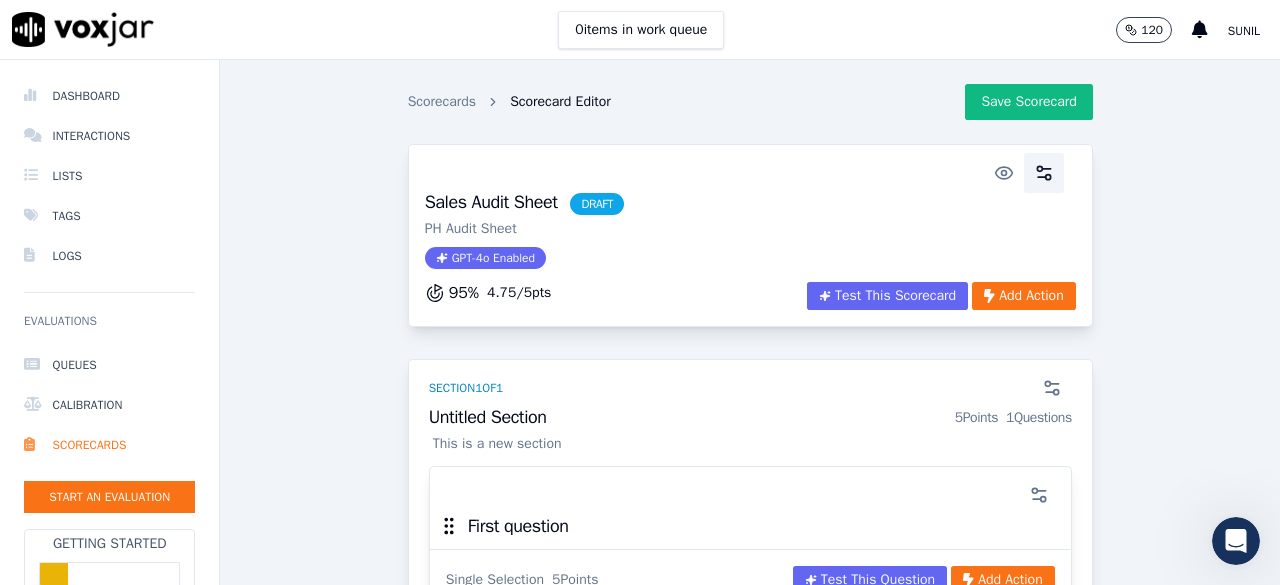 click 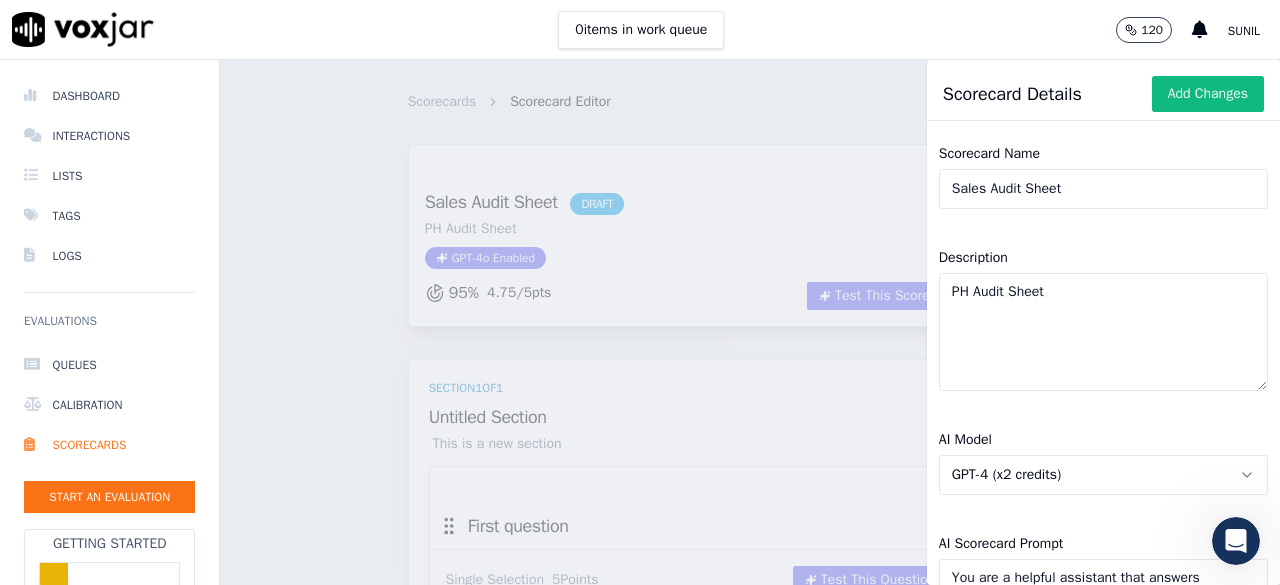 click on "Sales Audit Sheet" 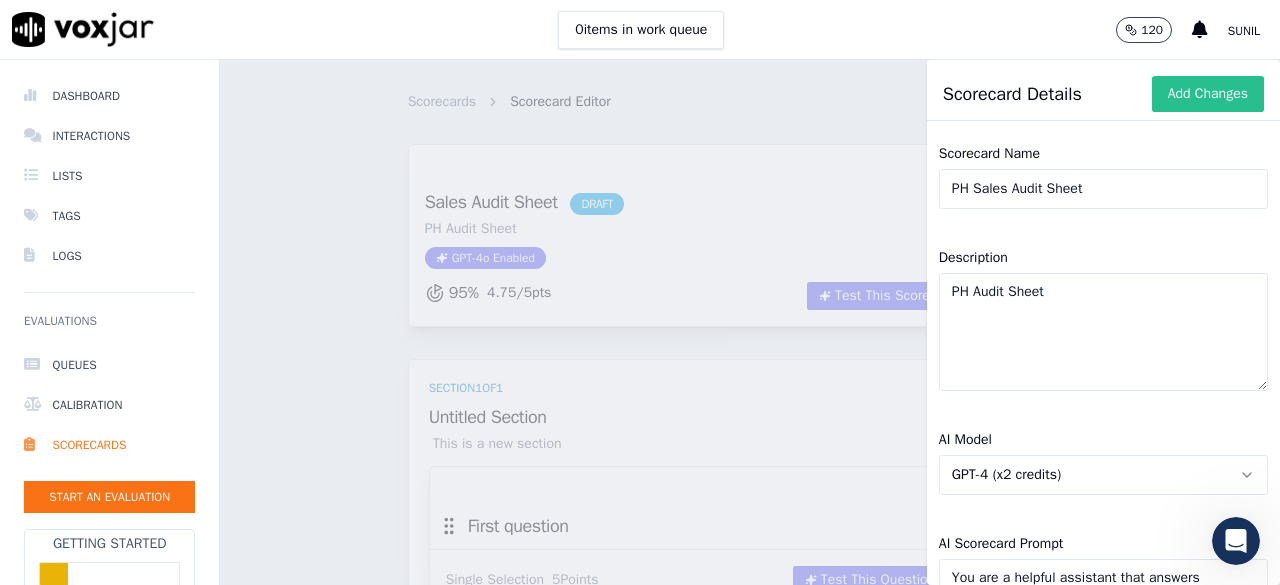 type on "PH Sales Audit Sheet" 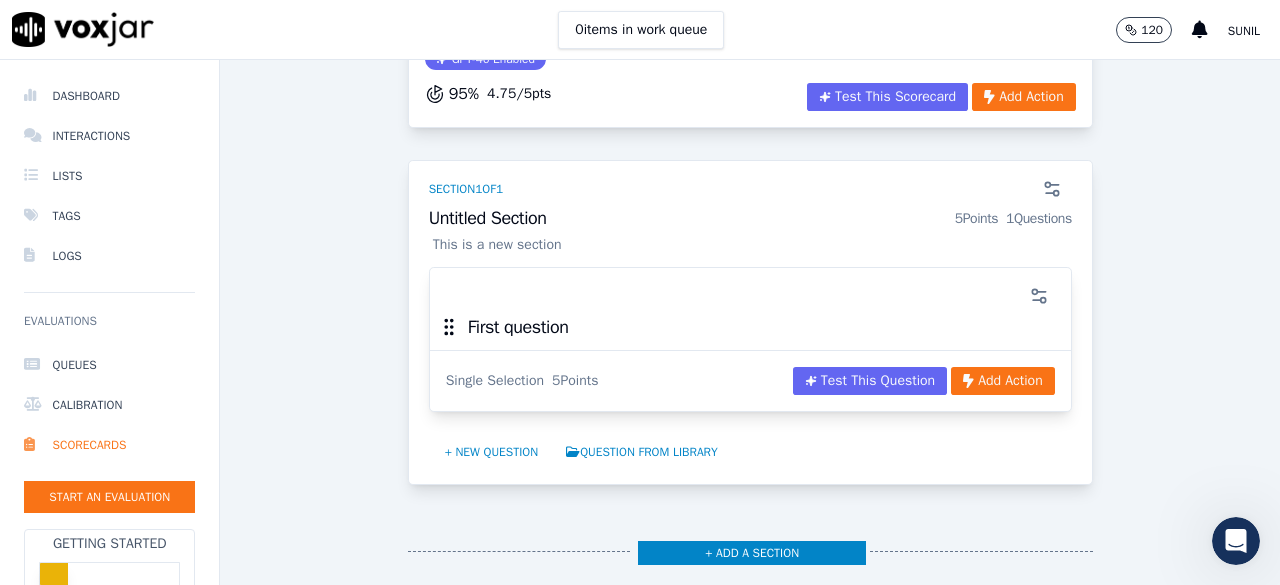 scroll, scrollTop: 202, scrollLeft: 0, axis: vertical 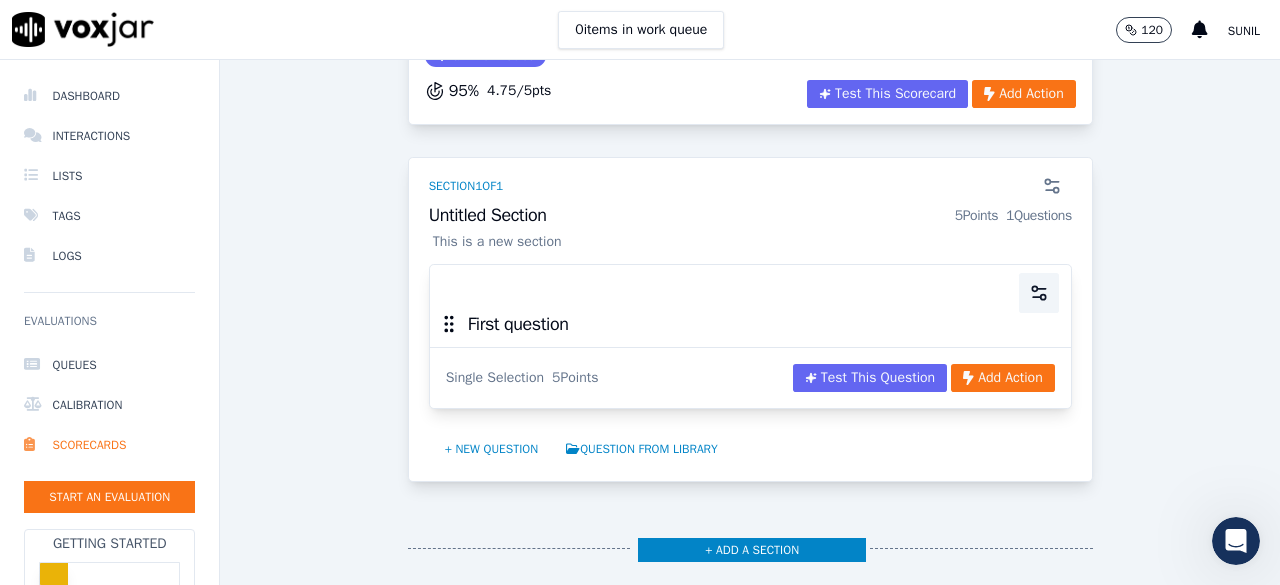 click 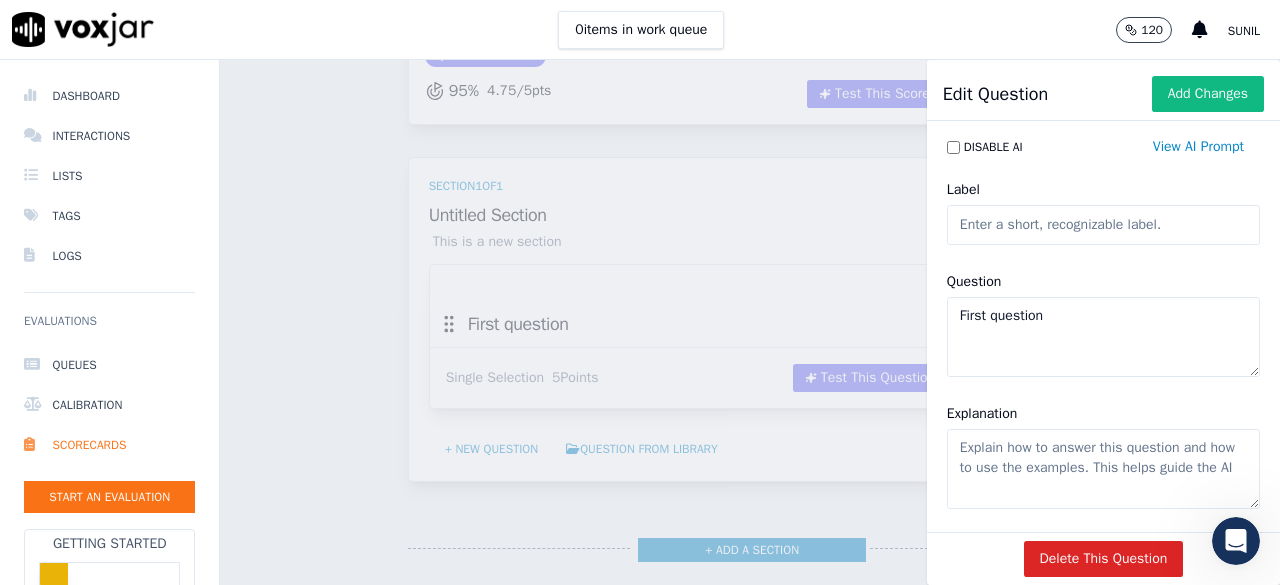 click on "Label" at bounding box center [1103, 211] 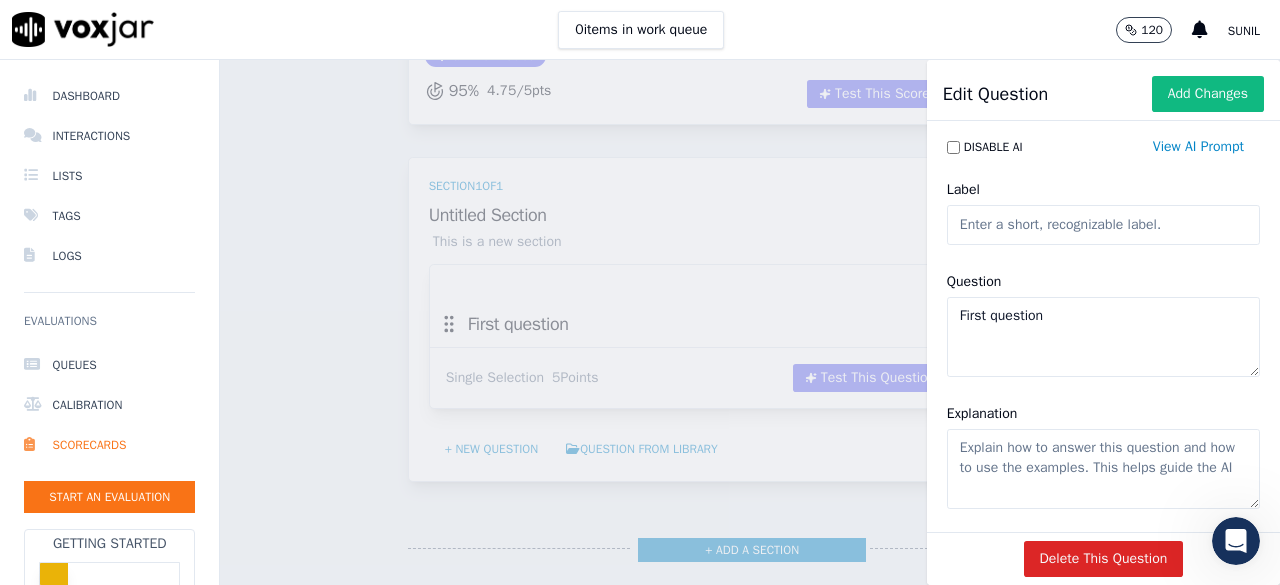 click on "Label" 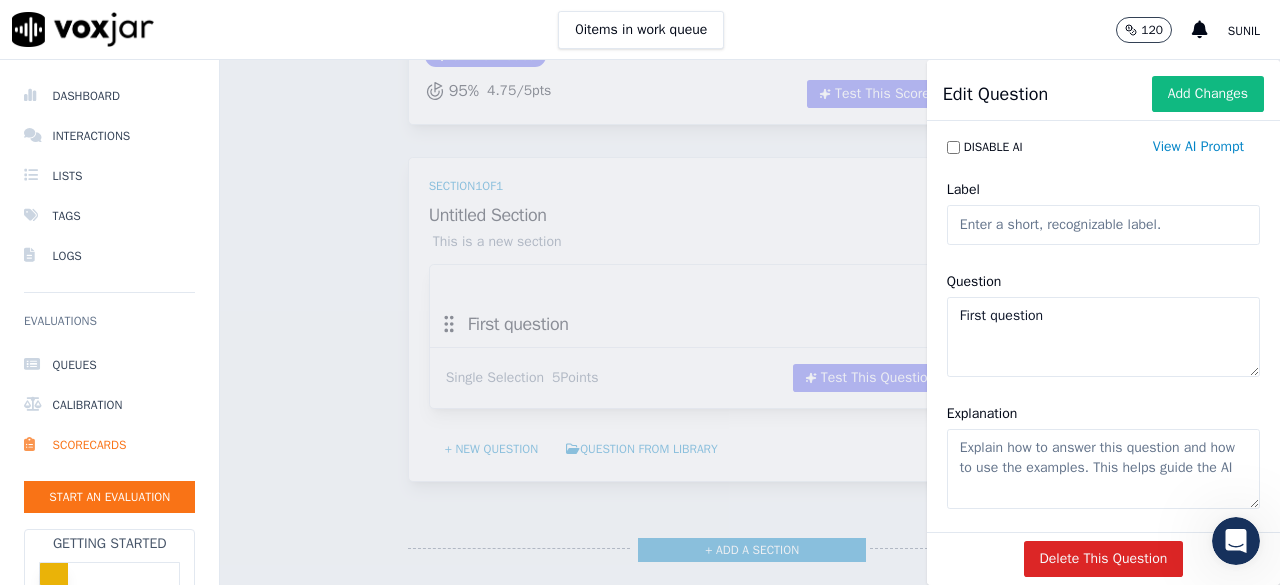 click on "First question" 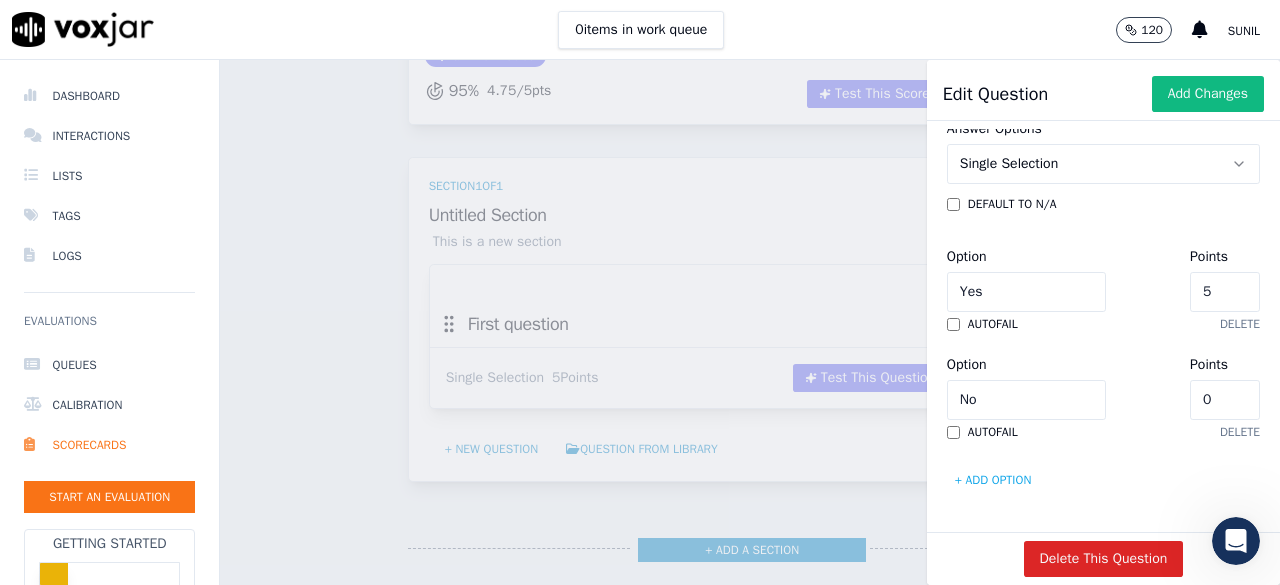 scroll, scrollTop: 744, scrollLeft: 0, axis: vertical 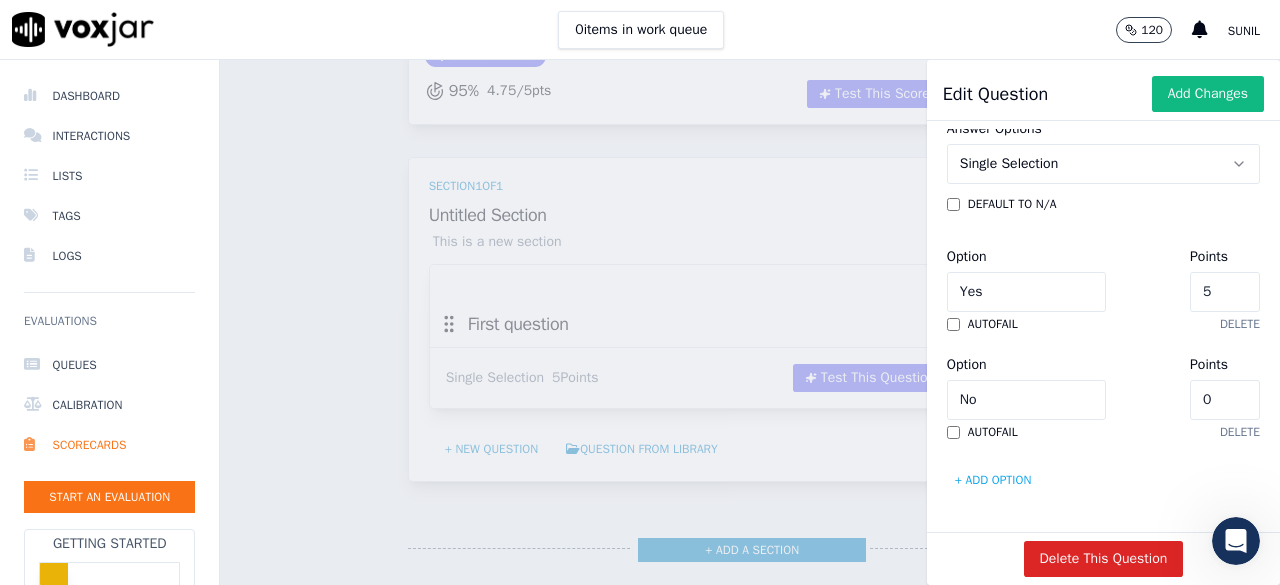 click on "+ Add option" at bounding box center (993, 480) 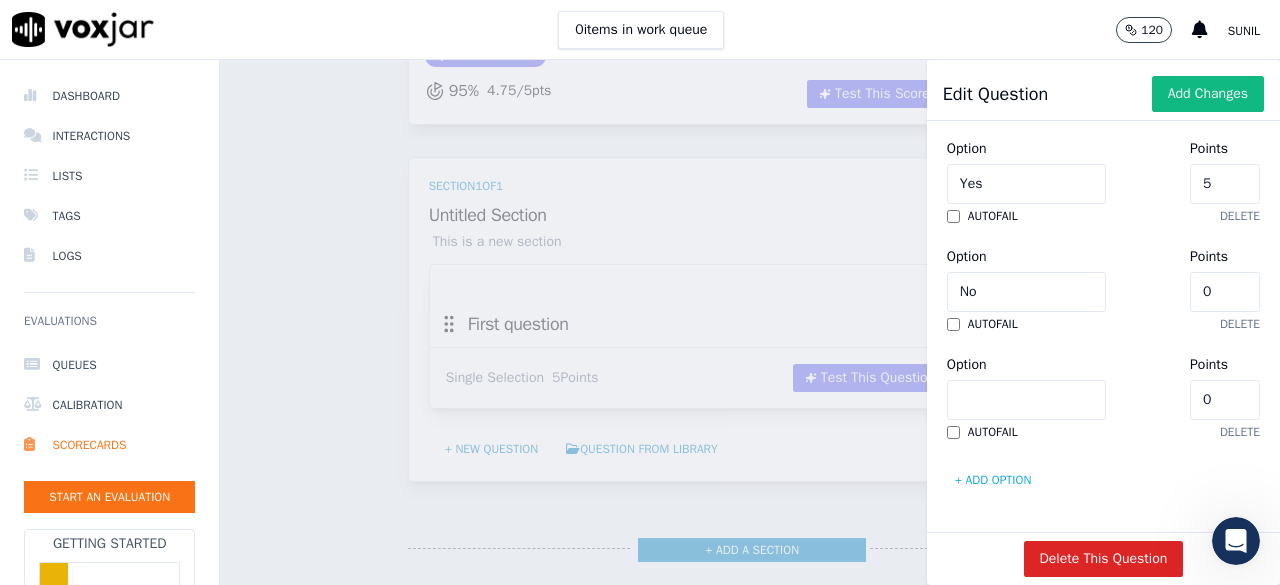 scroll, scrollTop: 920, scrollLeft: 0, axis: vertical 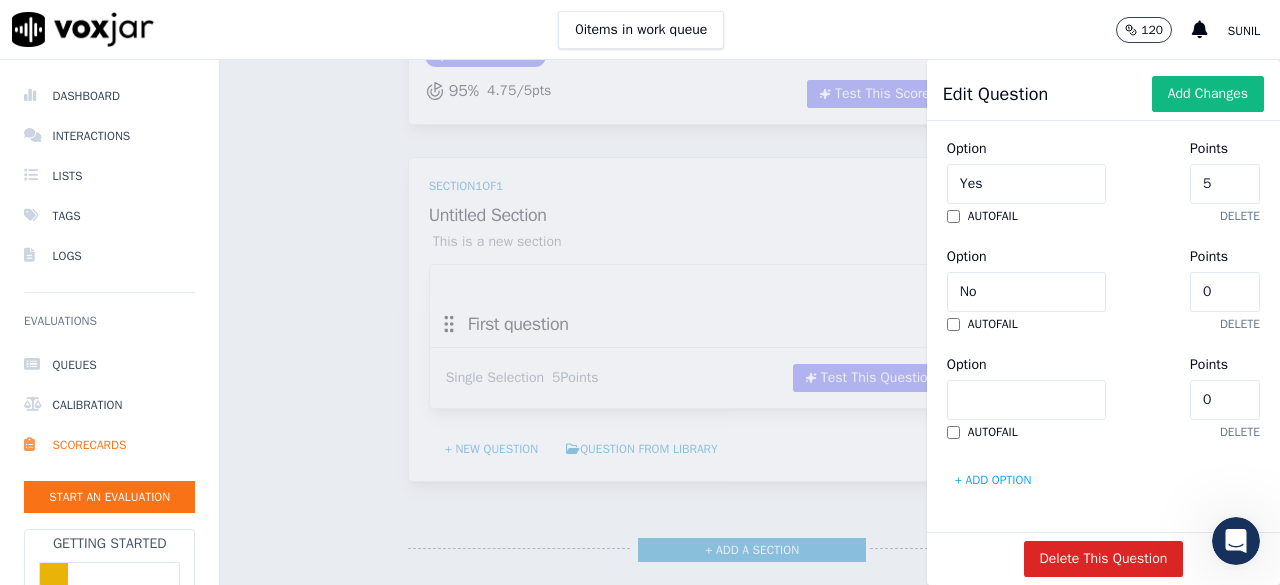 click on "Option" 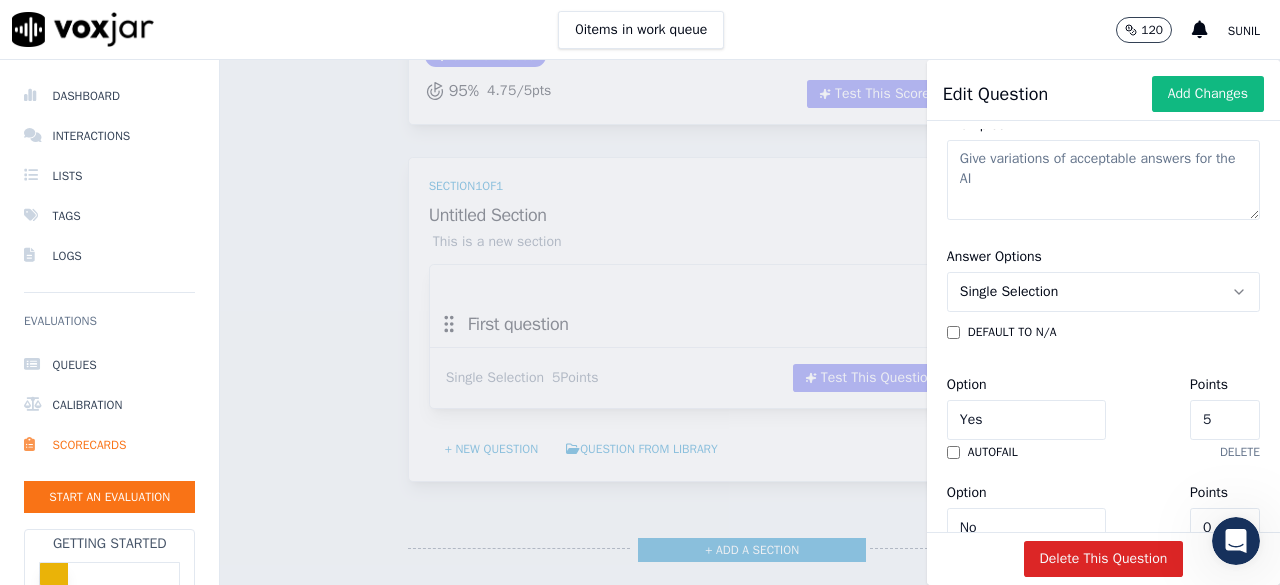scroll, scrollTop: 404, scrollLeft: 0, axis: vertical 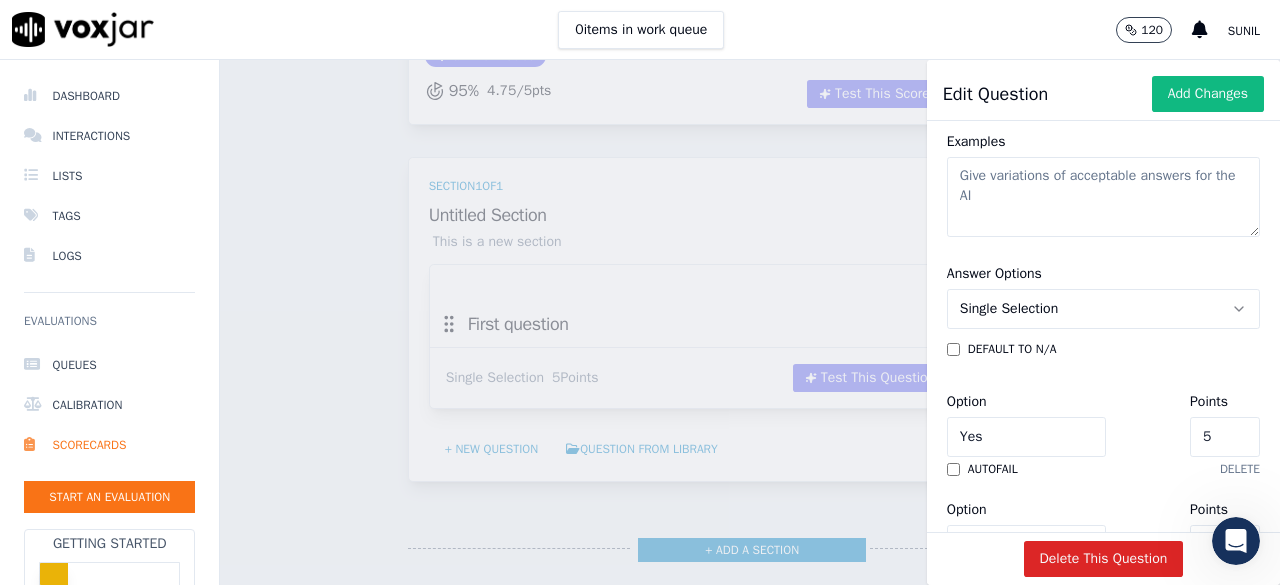 type on "N/A" 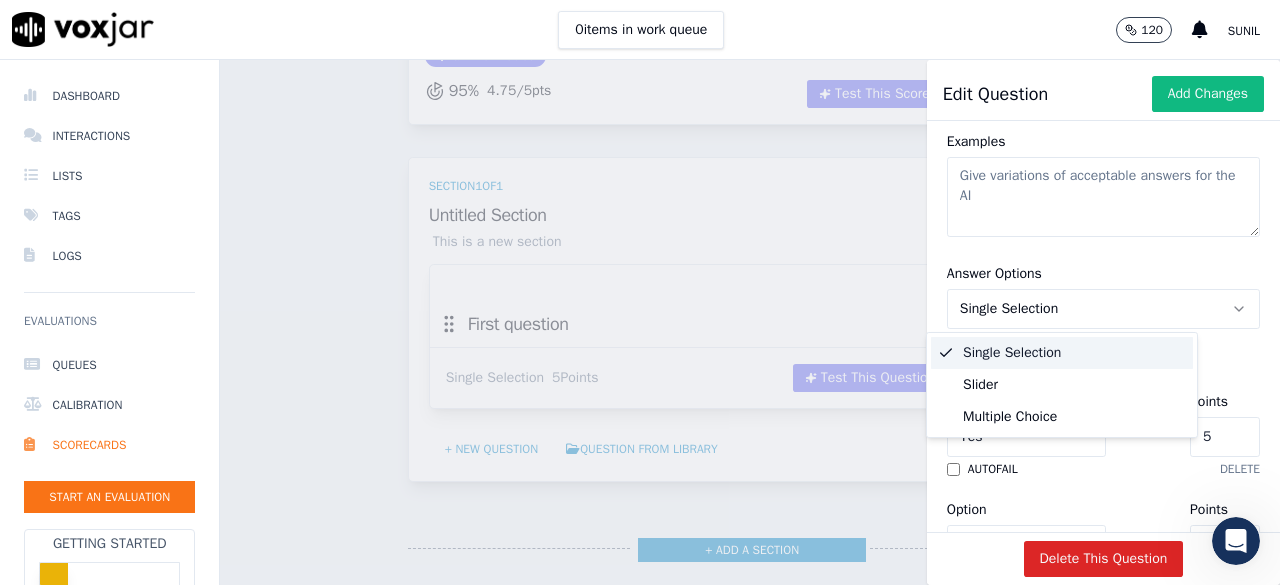 click on "Single Selection" at bounding box center [1009, 309] 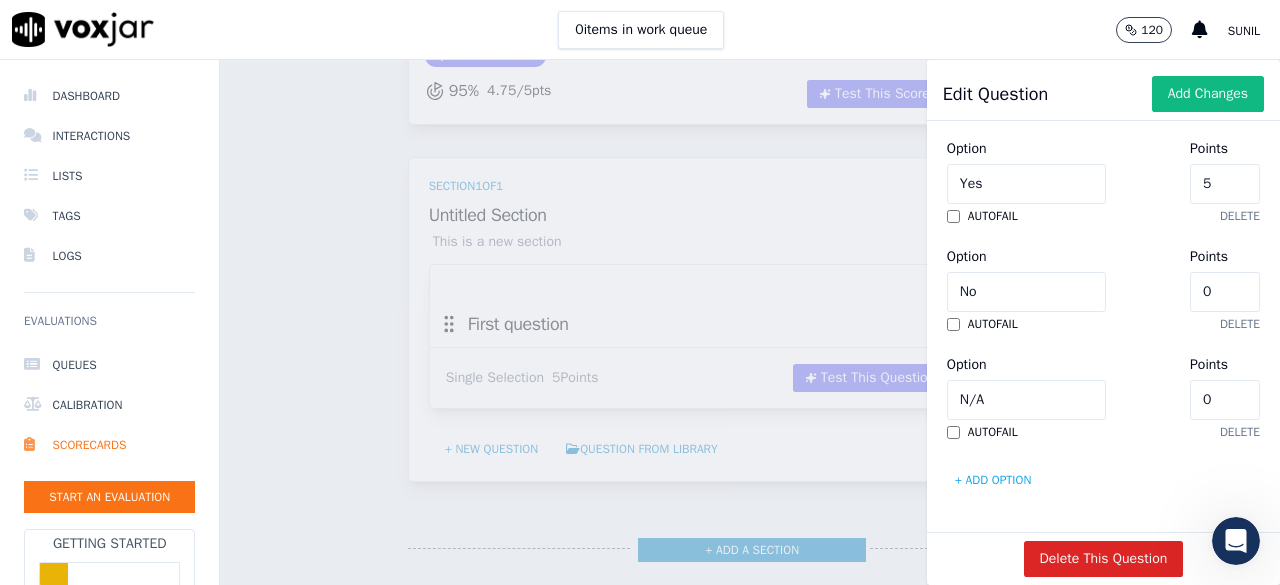 scroll, scrollTop: 920, scrollLeft: 0, axis: vertical 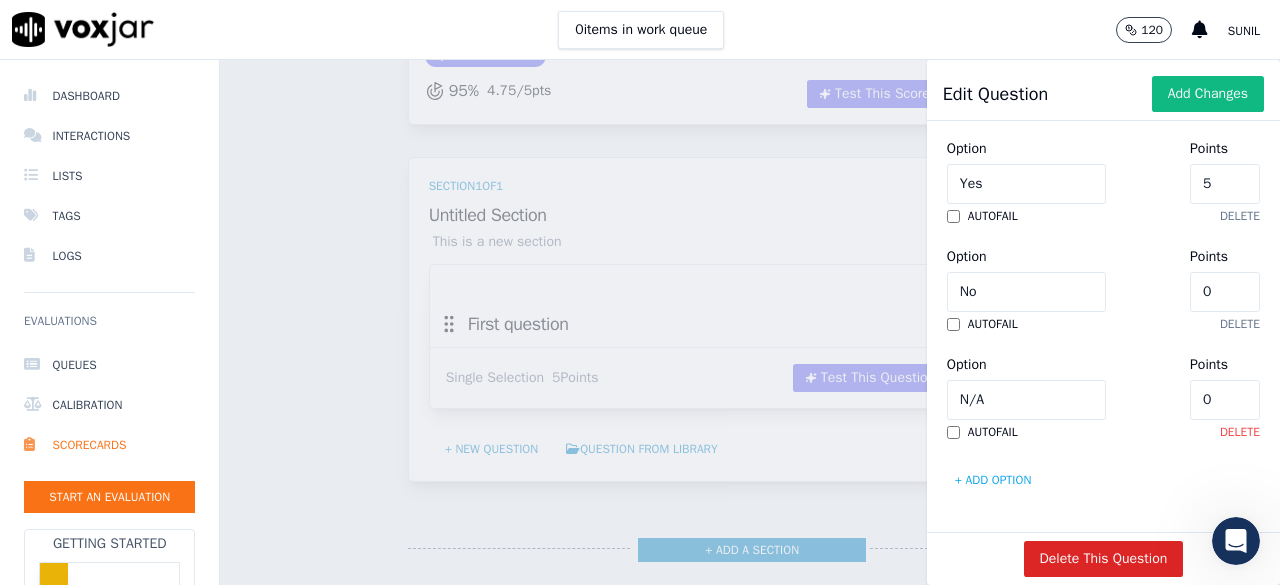 click on "delete" at bounding box center (1240, 432) 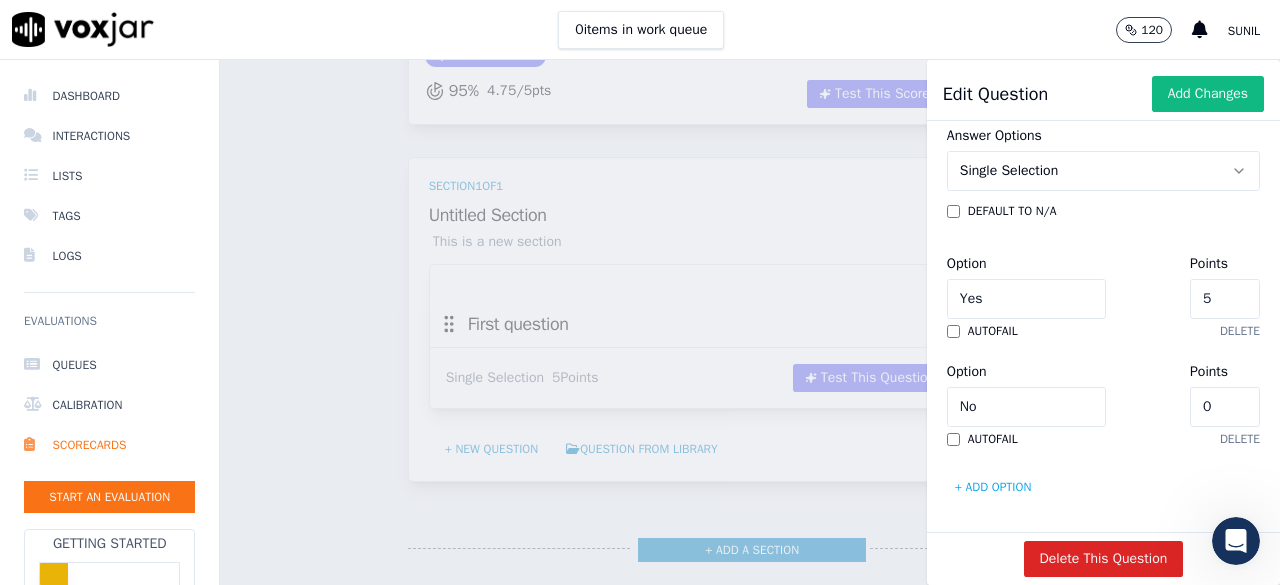 scroll, scrollTop: 514, scrollLeft: 0, axis: vertical 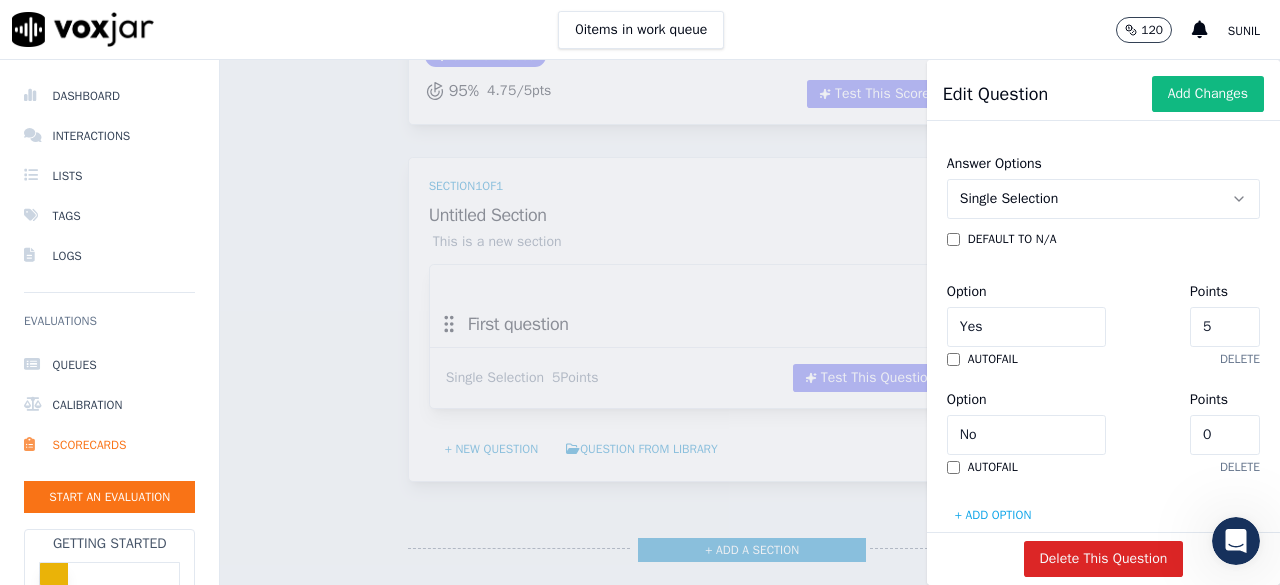 click on "5" 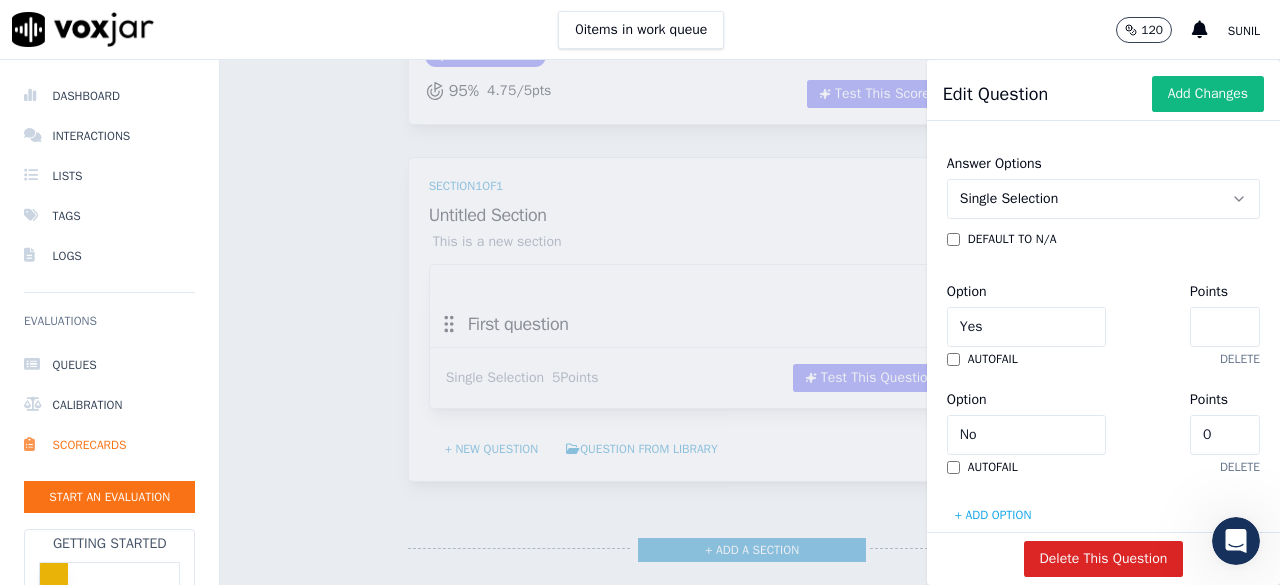 type on "1" 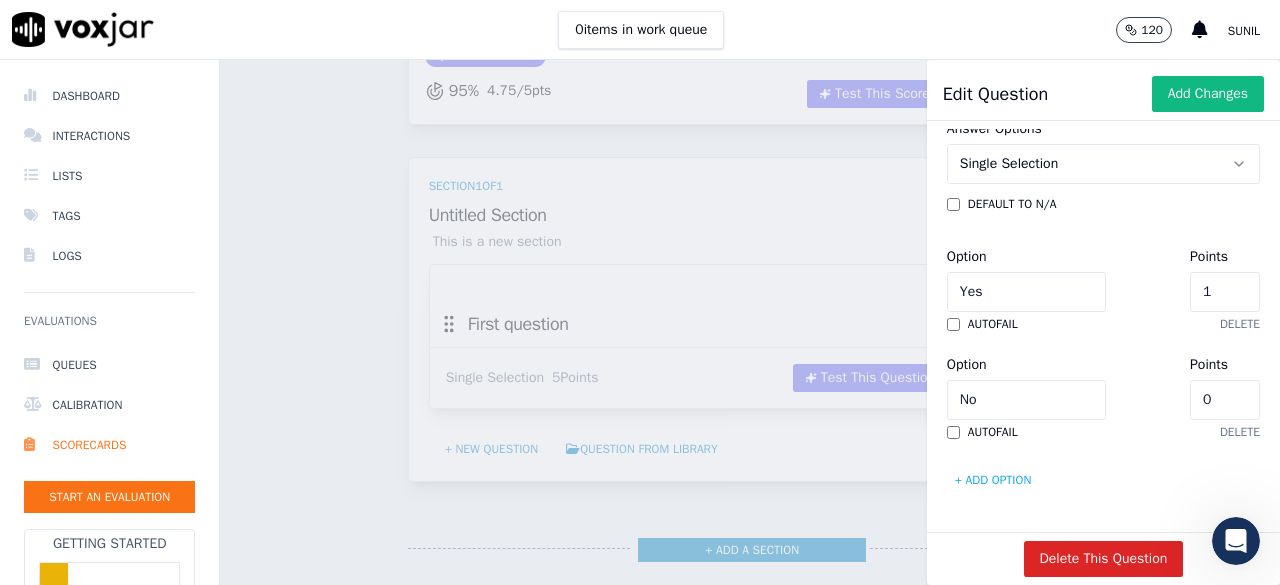 scroll, scrollTop: 744, scrollLeft: 0, axis: vertical 